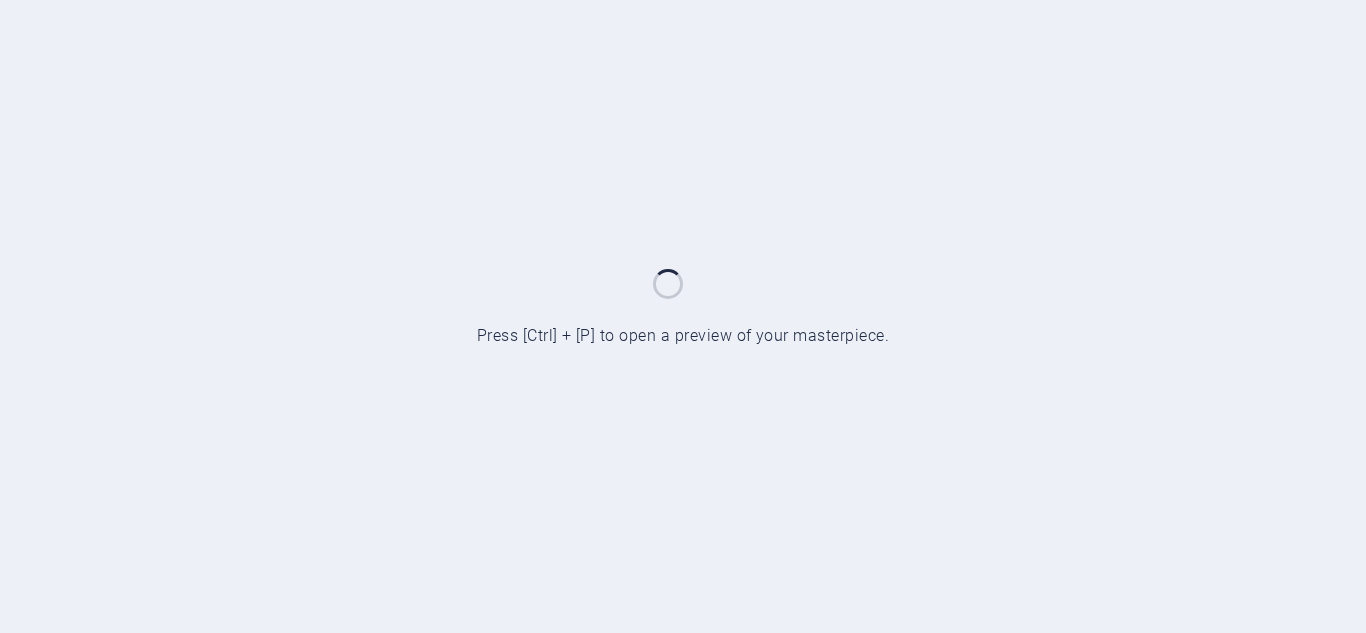 scroll, scrollTop: 0, scrollLeft: 0, axis: both 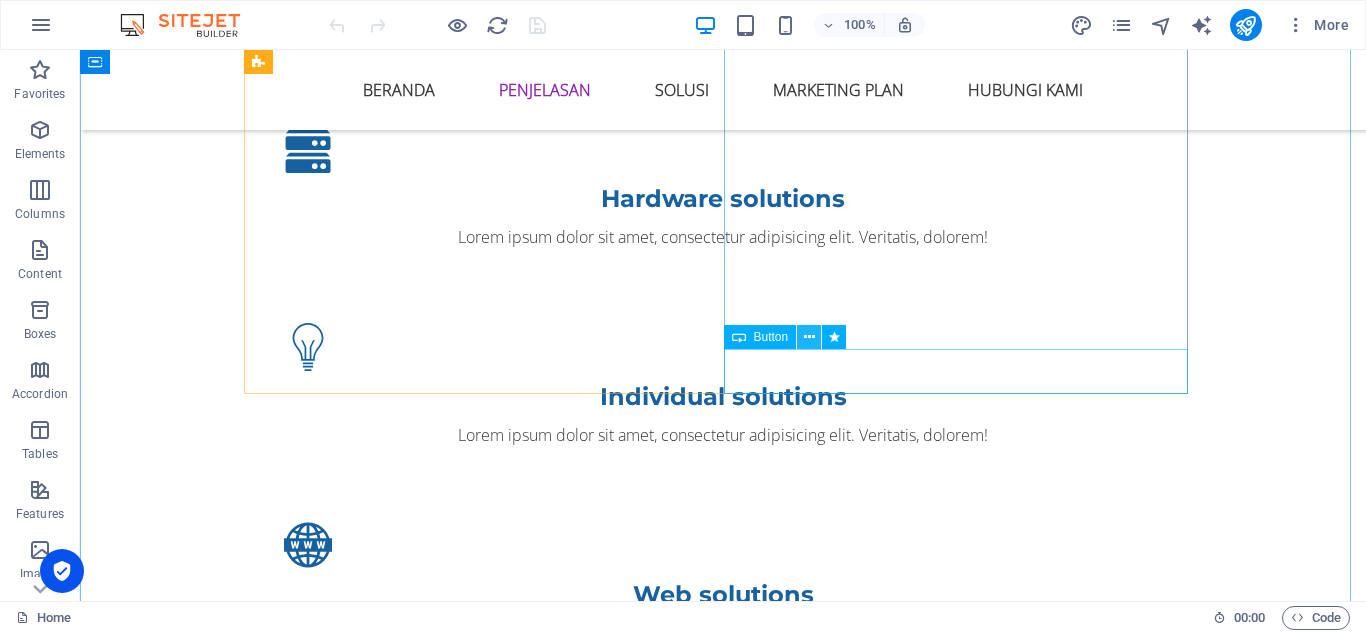 click at bounding box center [809, 337] 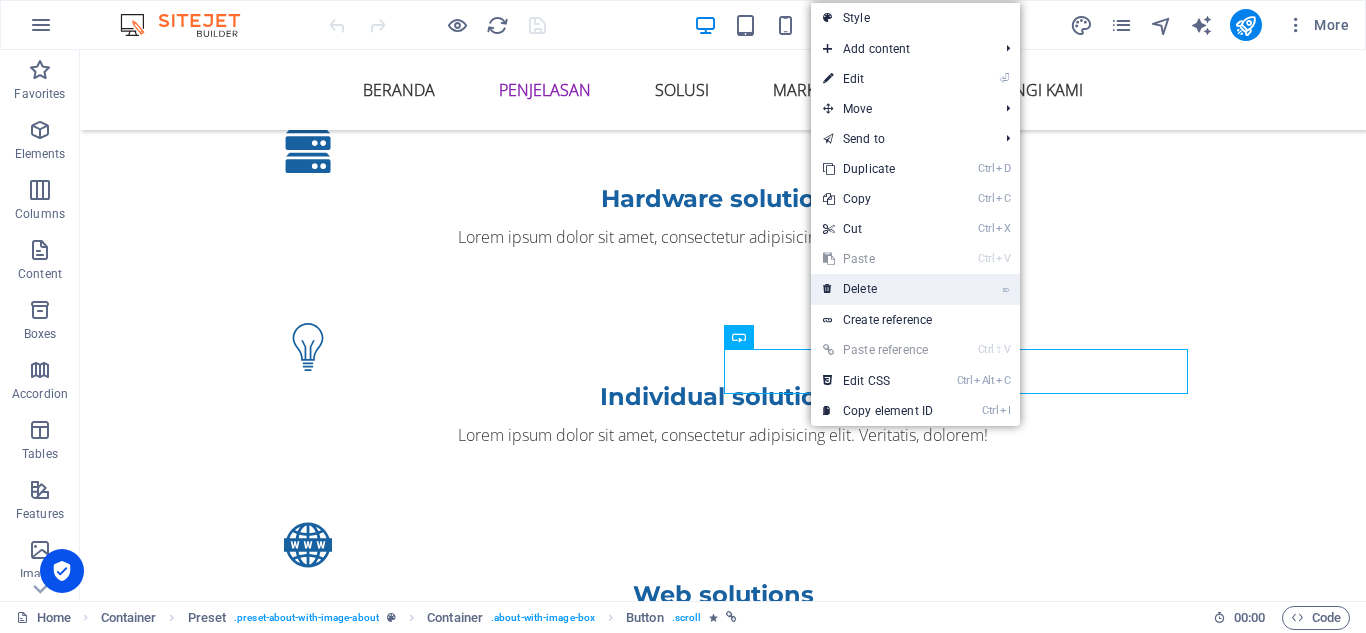 click on "⌦  Delete" at bounding box center (878, 289) 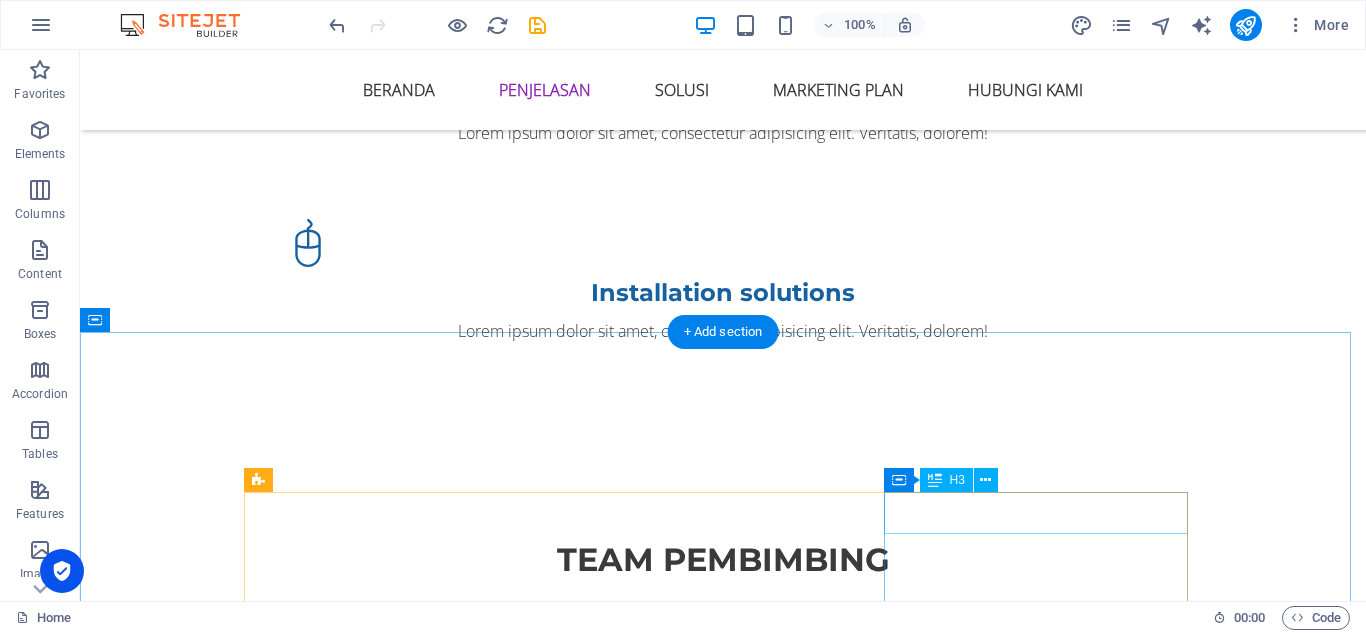 scroll, scrollTop: 4300, scrollLeft: 0, axis: vertical 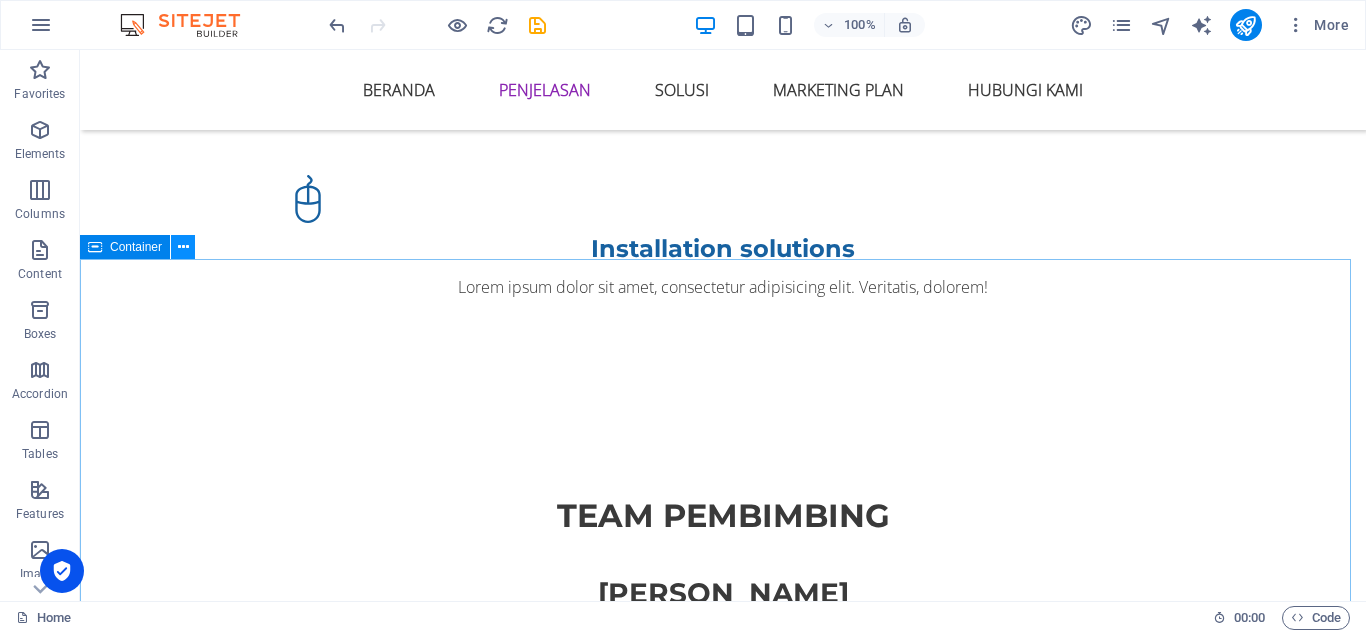 click at bounding box center [183, 247] 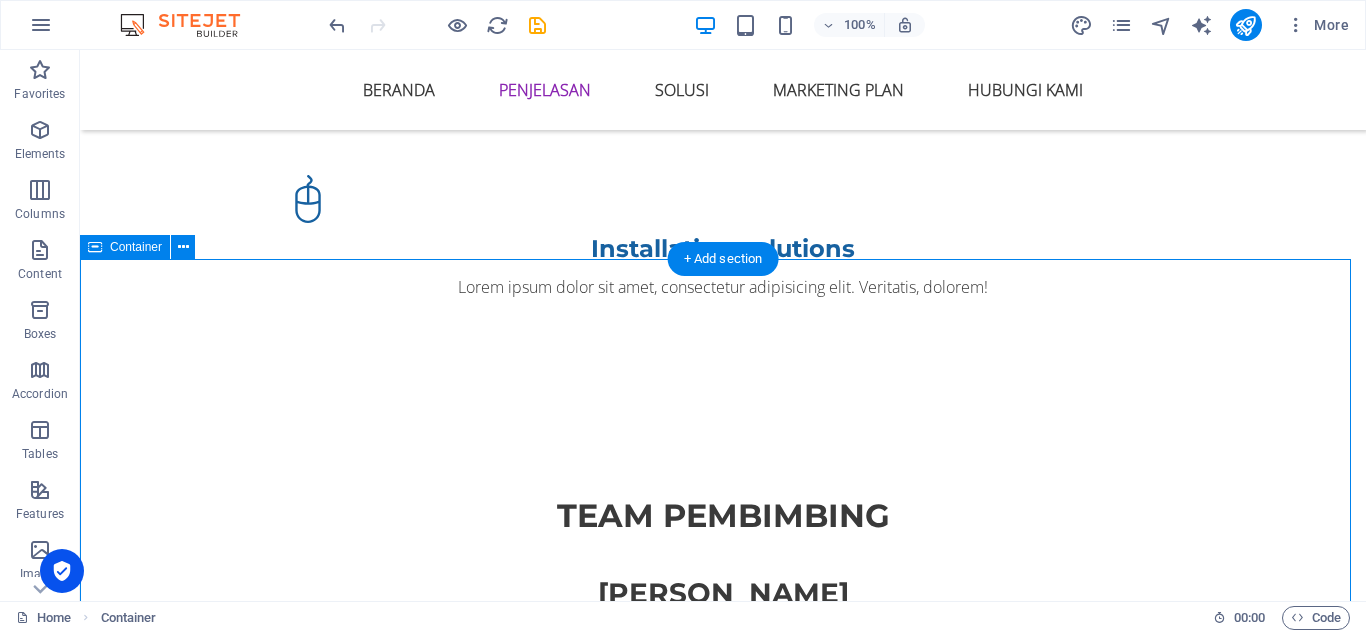 click on "Team pembimbing [PERSON_NAME] Web solutions Lorem ipsum dolor sit amet, consectetur adipisicing elit. Veritatis, dolorem! [PERSON_NAME] Hardware solutions Lorem ipsum dolor sit amet, consectetur adipisicing elit. Veritatis, dolorem! [PERSON_NAME] Manager Lorem ipsum dolor sit amet, consectetur adipisicing elit. Veritatis, dolorem!" at bounding box center [723, 900] 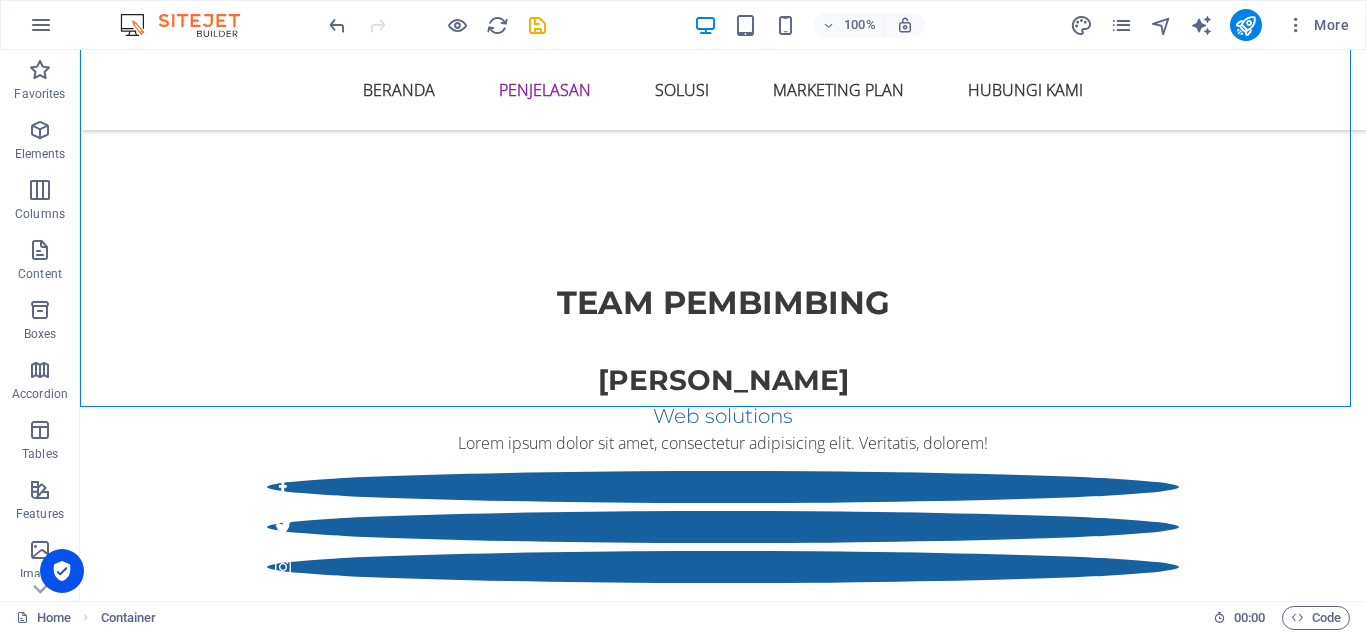 scroll, scrollTop: 4400, scrollLeft: 0, axis: vertical 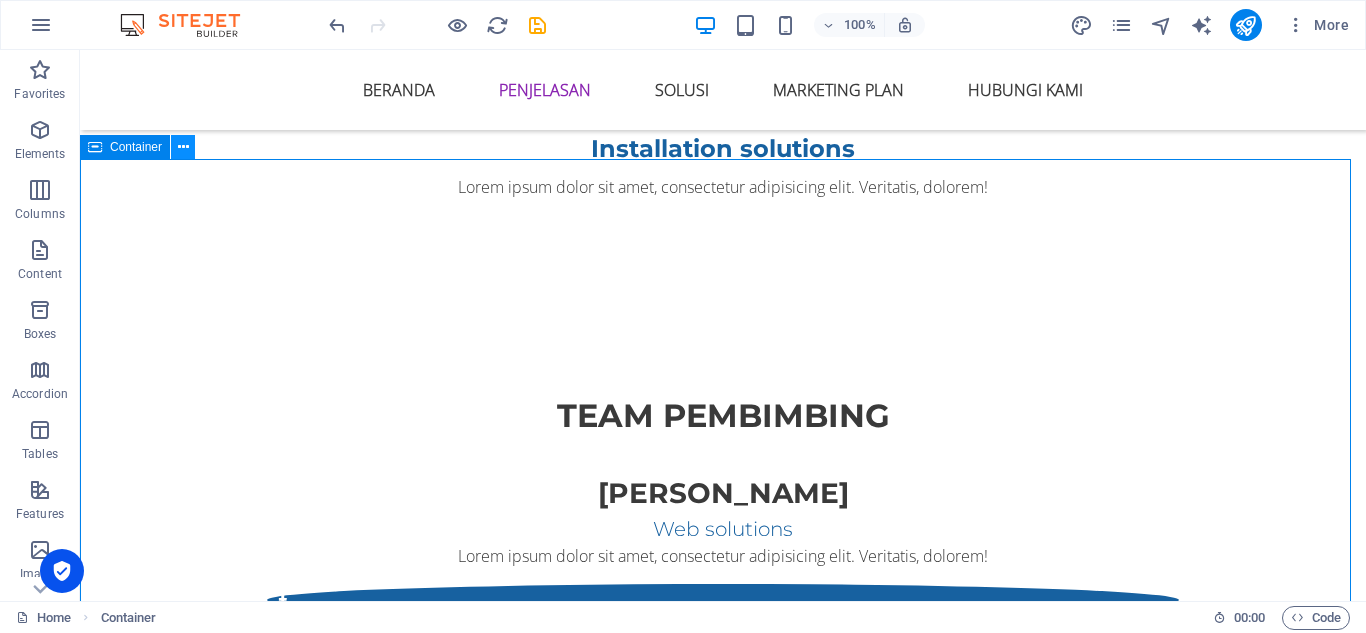 click at bounding box center (183, 147) 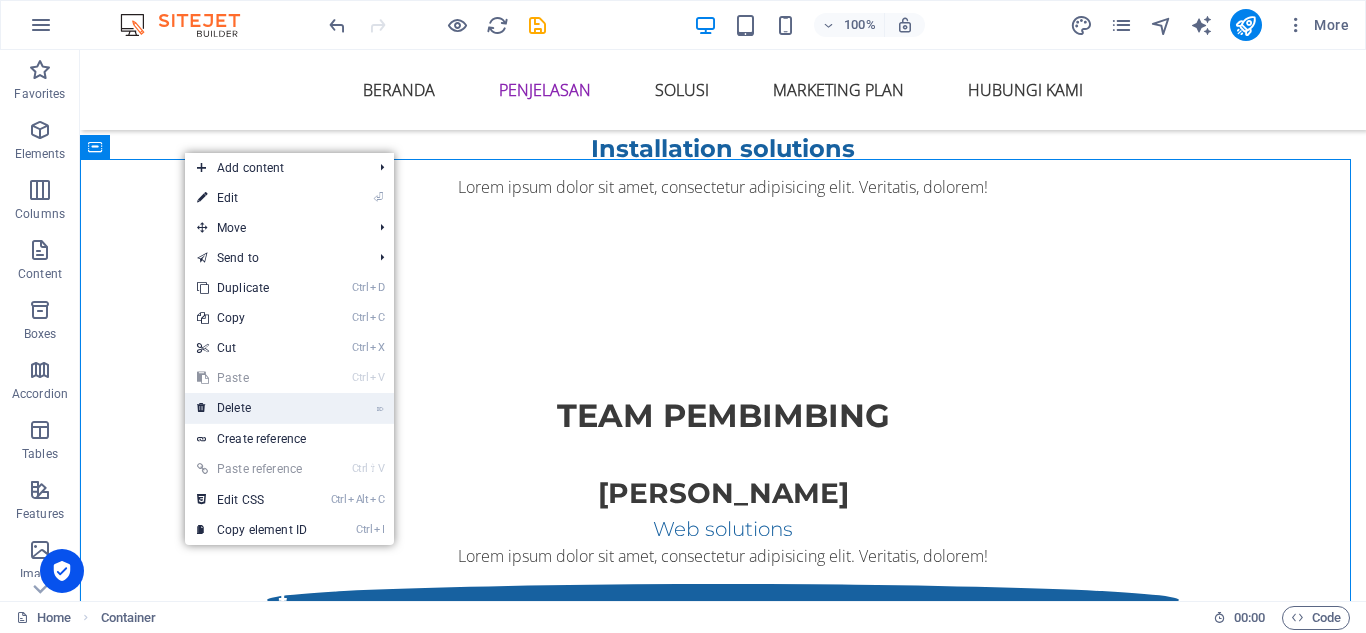 click on "⌦  Delete" at bounding box center [252, 408] 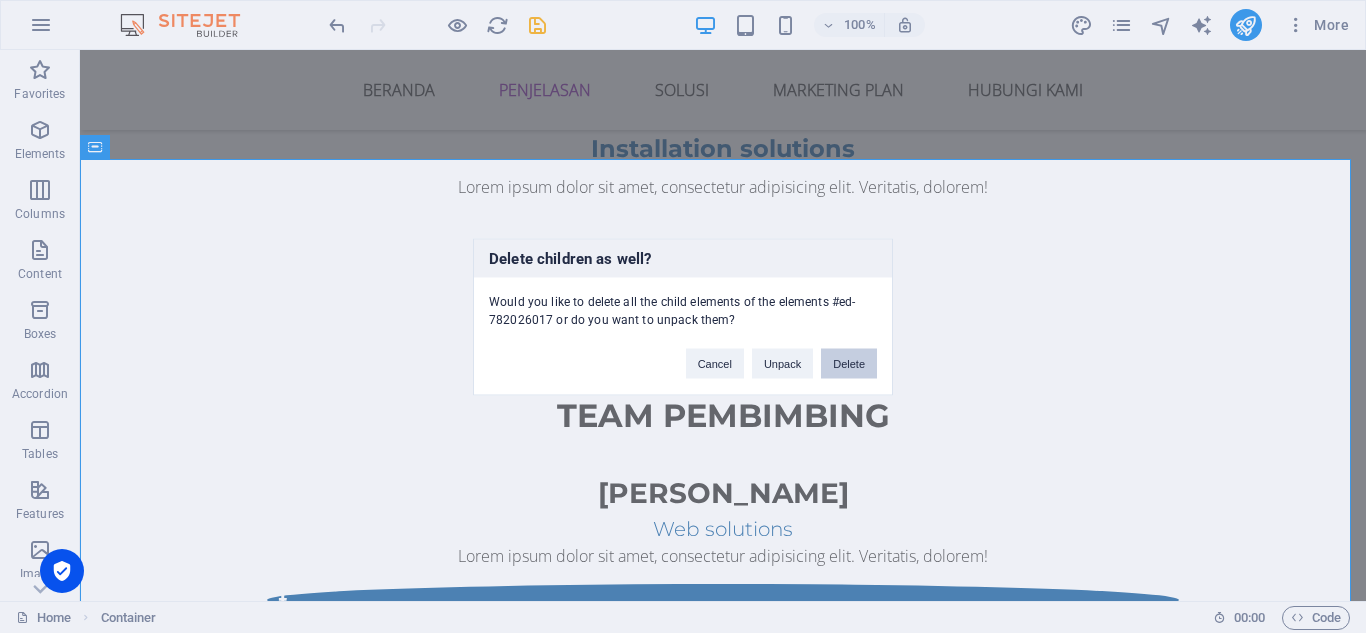click on "Delete" at bounding box center (849, 363) 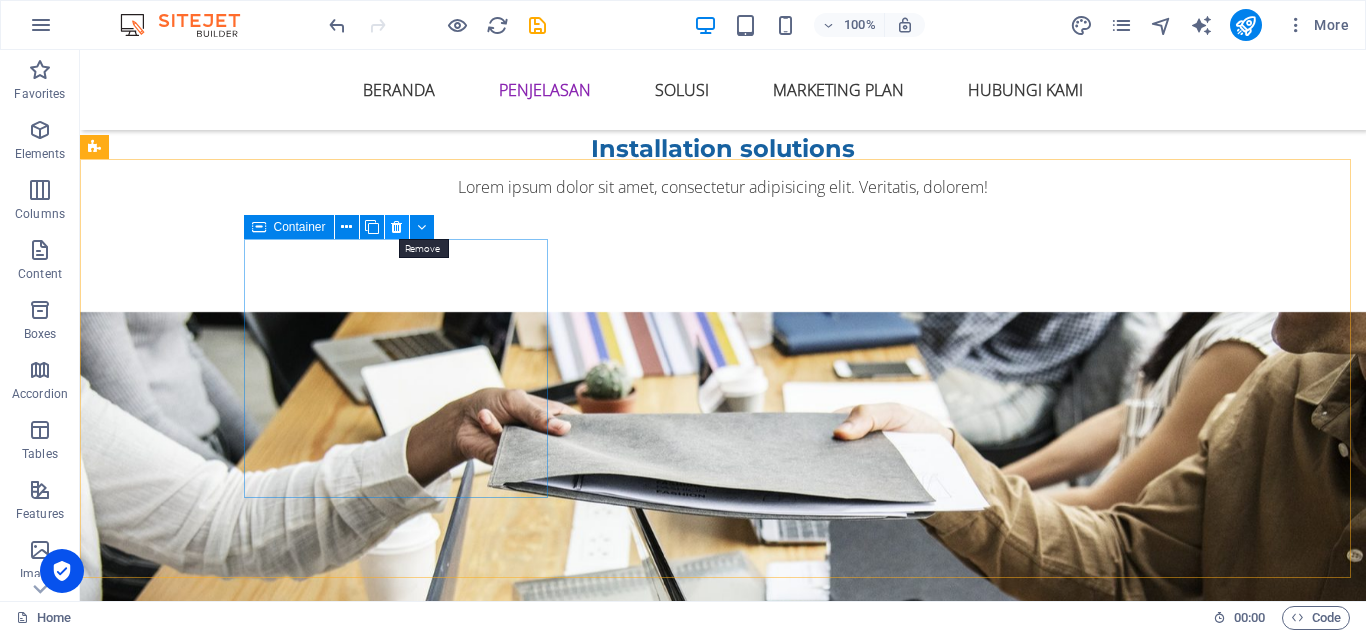 click at bounding box center [396, 227] 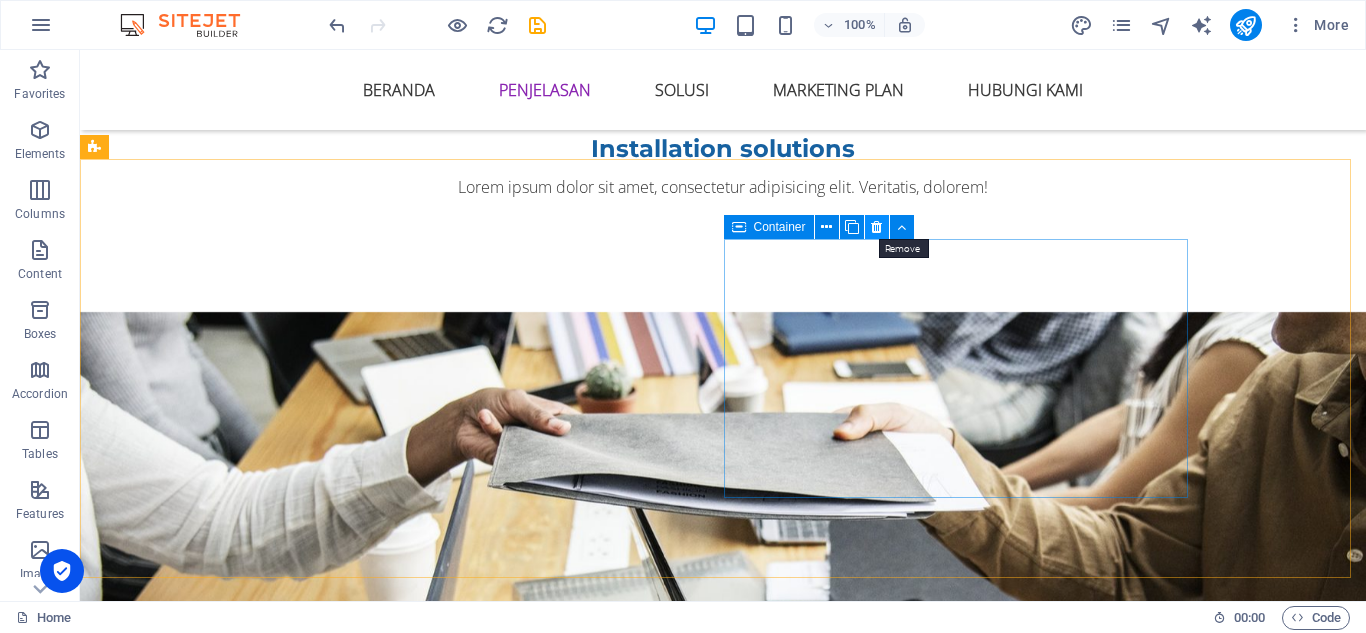 click at bounding box center [876, 227] 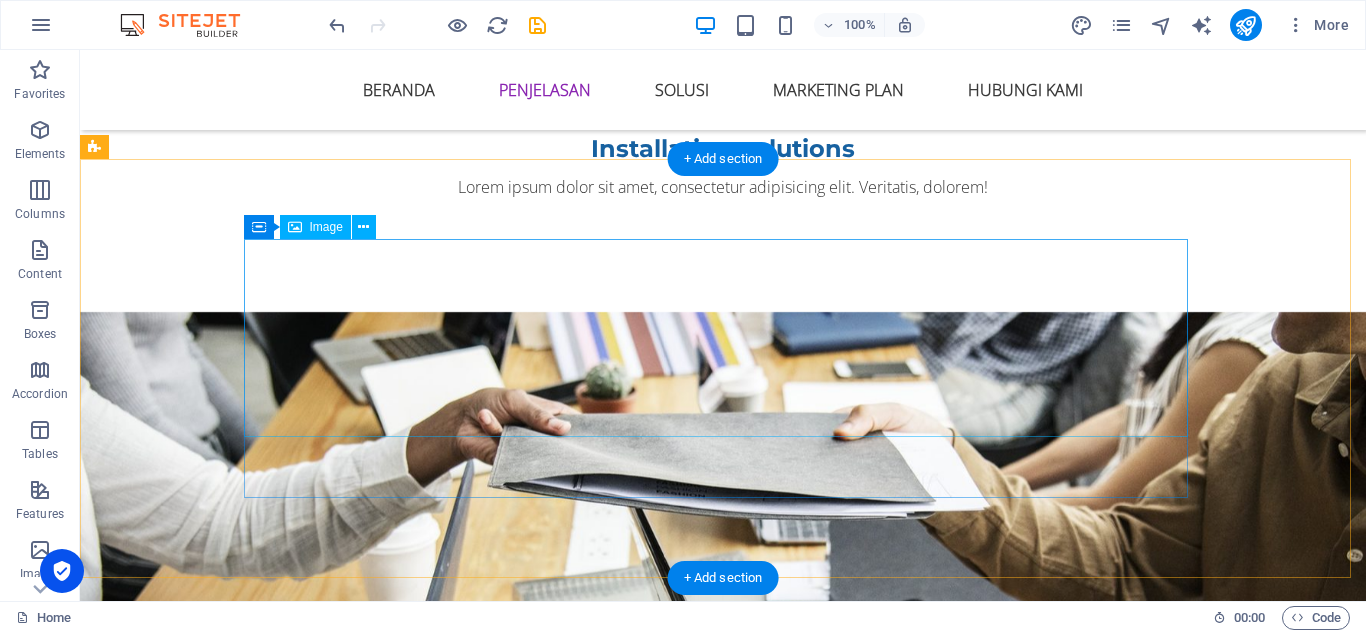 scroll, scrollTop: 4500, scrollLeft: 0, axis: vertical 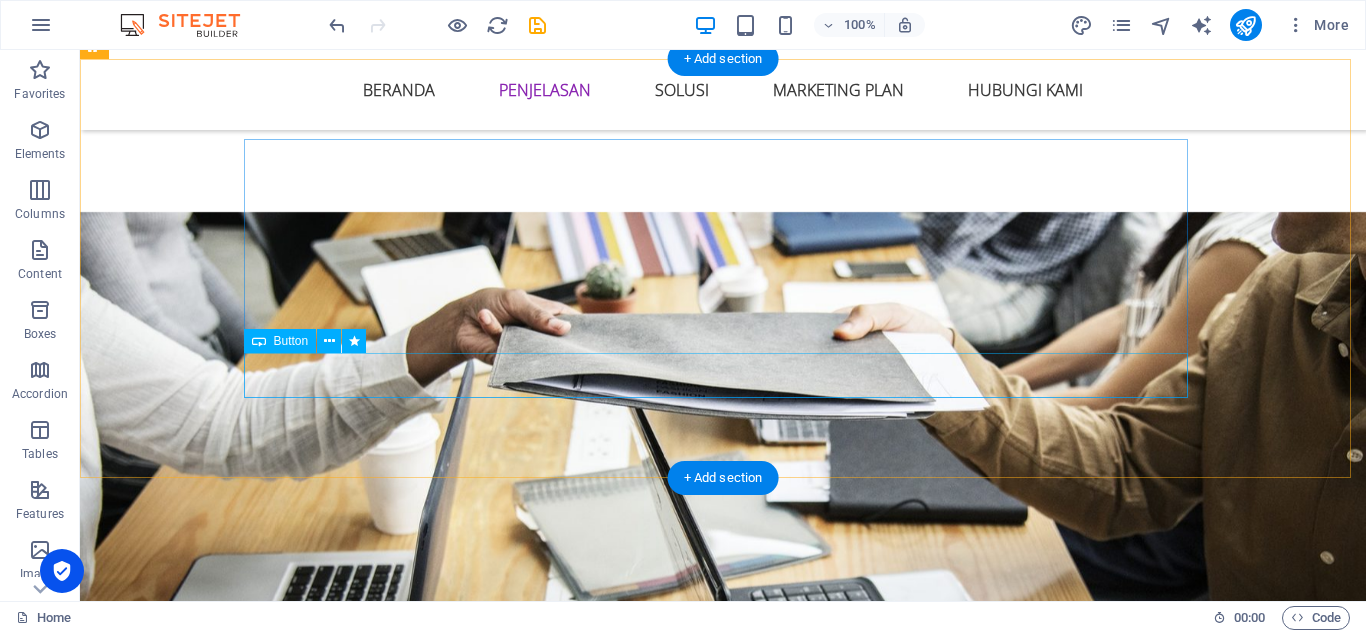 click on "hubungi kami" at bounding box center [568, 528] 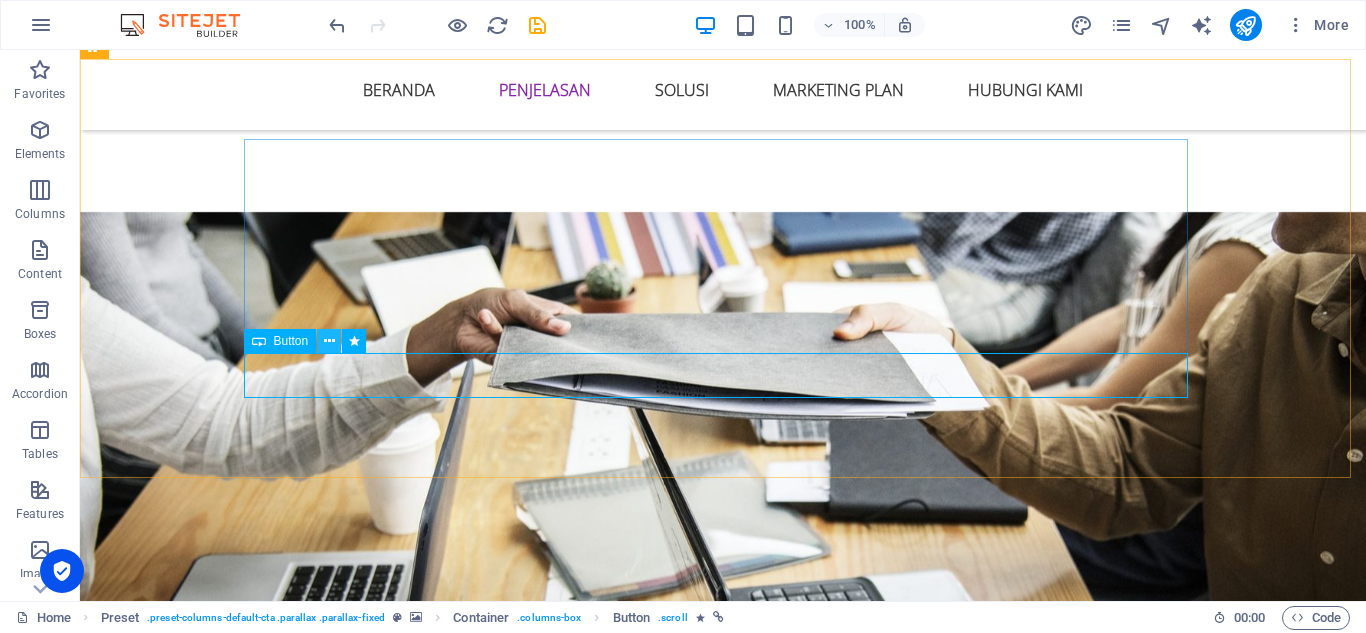 click at bounding box center (329, 341) 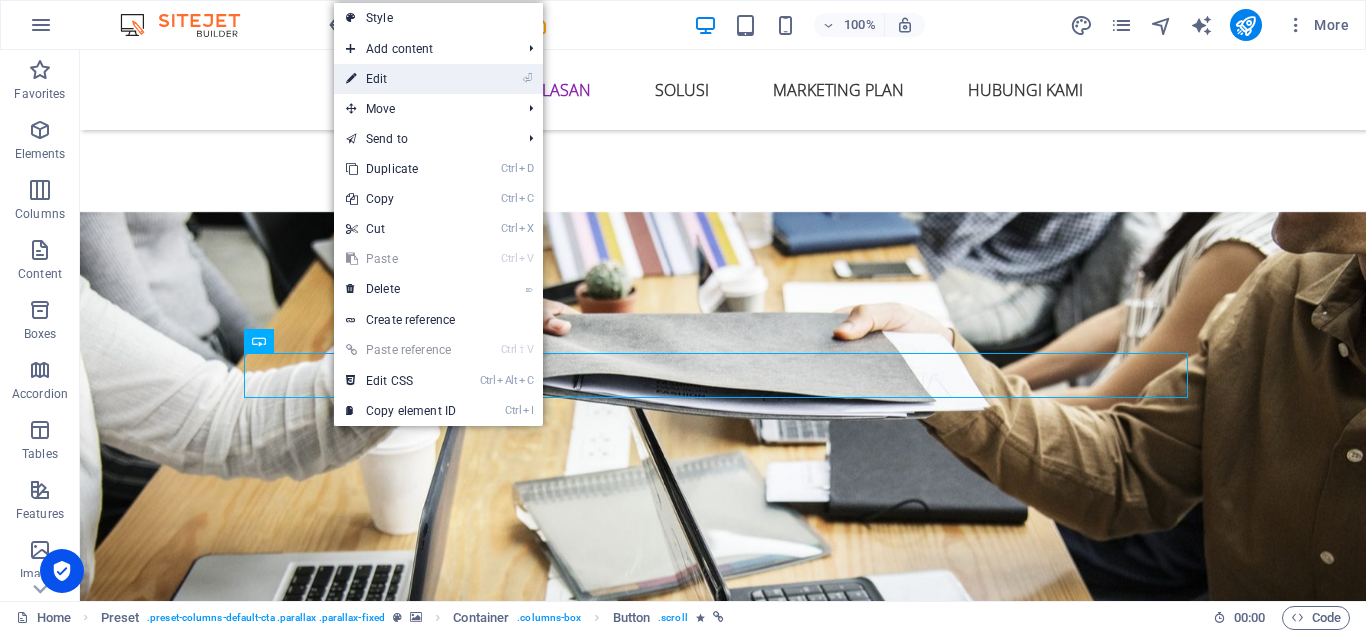 click on "⏎  Edit" at bounding box center (401, 79) 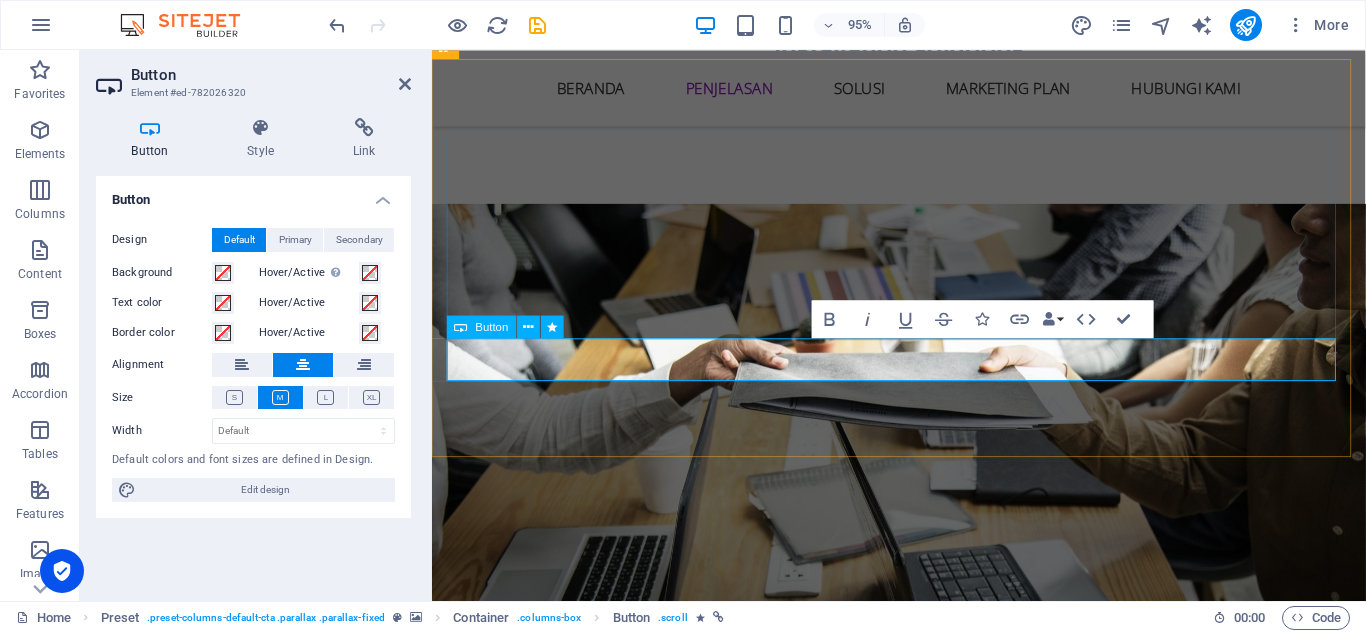 scroll, scrollTop: 4524, scrollLeft: 0, axis: vertical 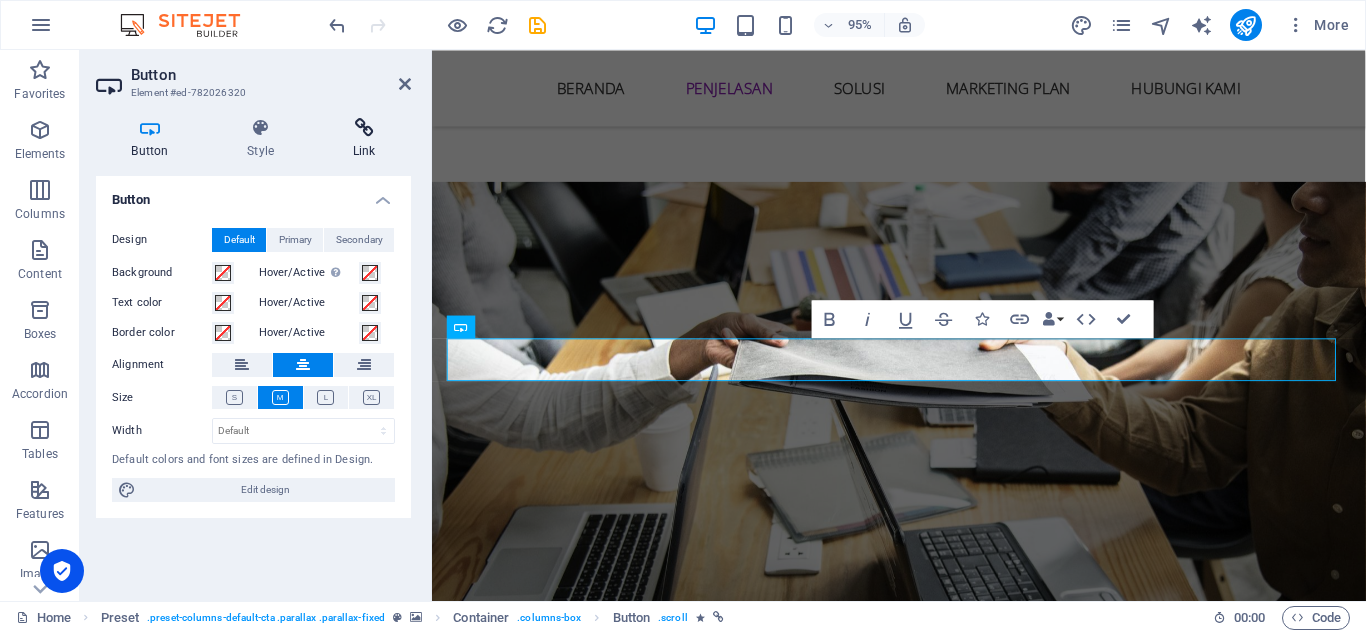 click at bounding box center [364, 128] 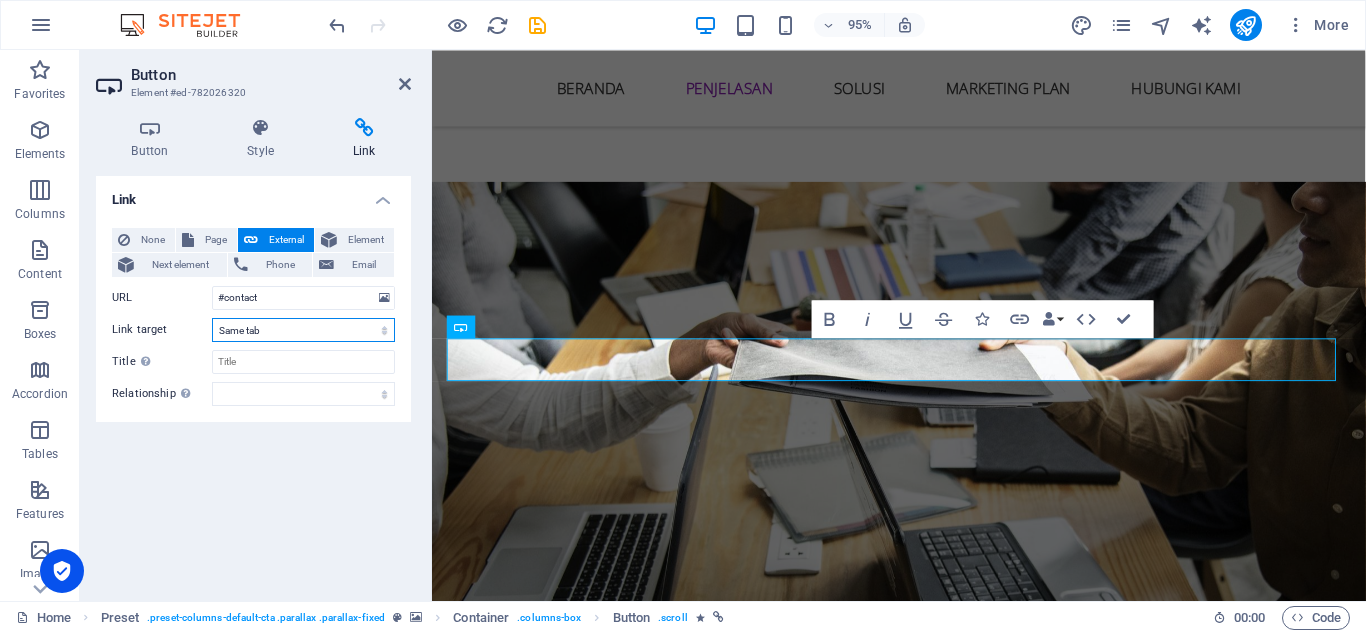 click on "New tab Same tab Overlay" at bounding box center (303, 330) 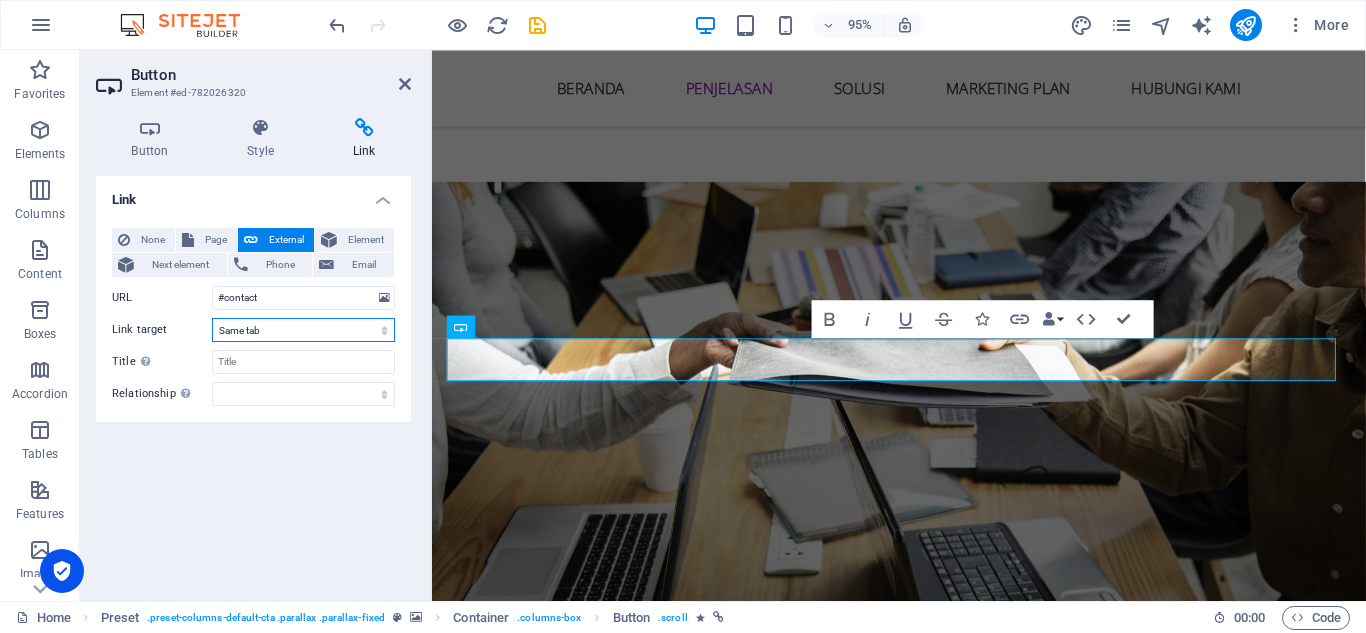 click on "New tab Same tab Overlay" at bounding box center (303, 330) 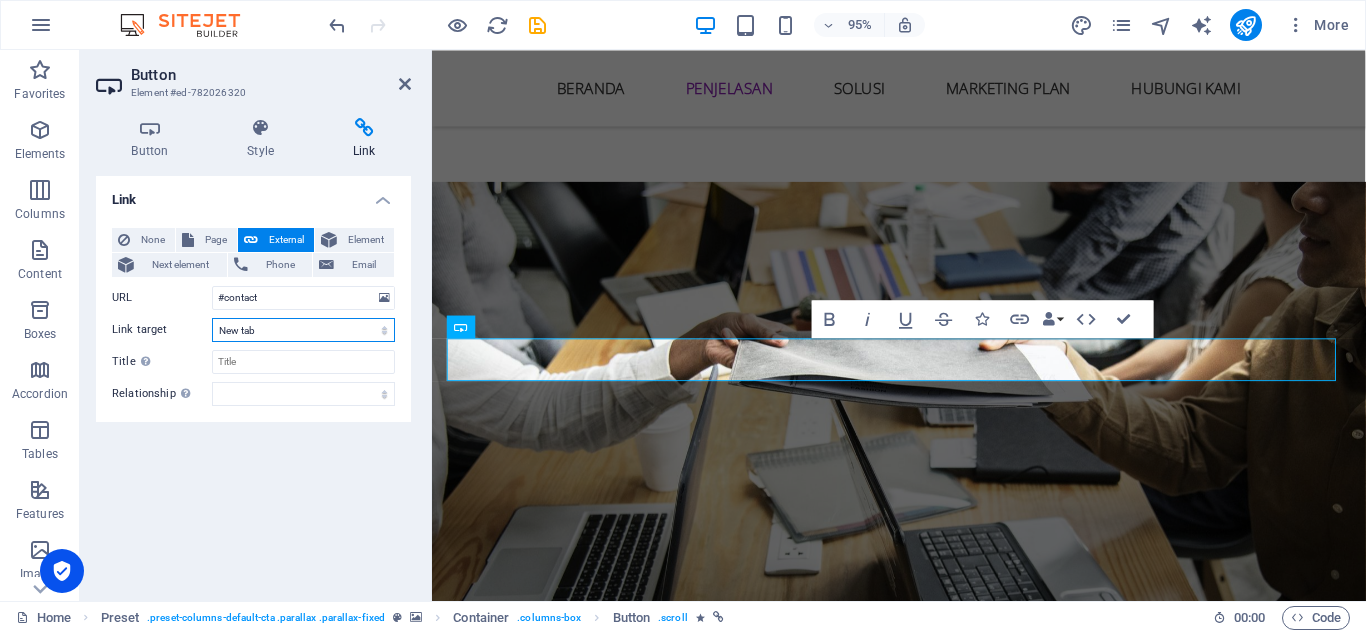 click on "New tab Same tab Overlay" at bounding box center [303, 330] 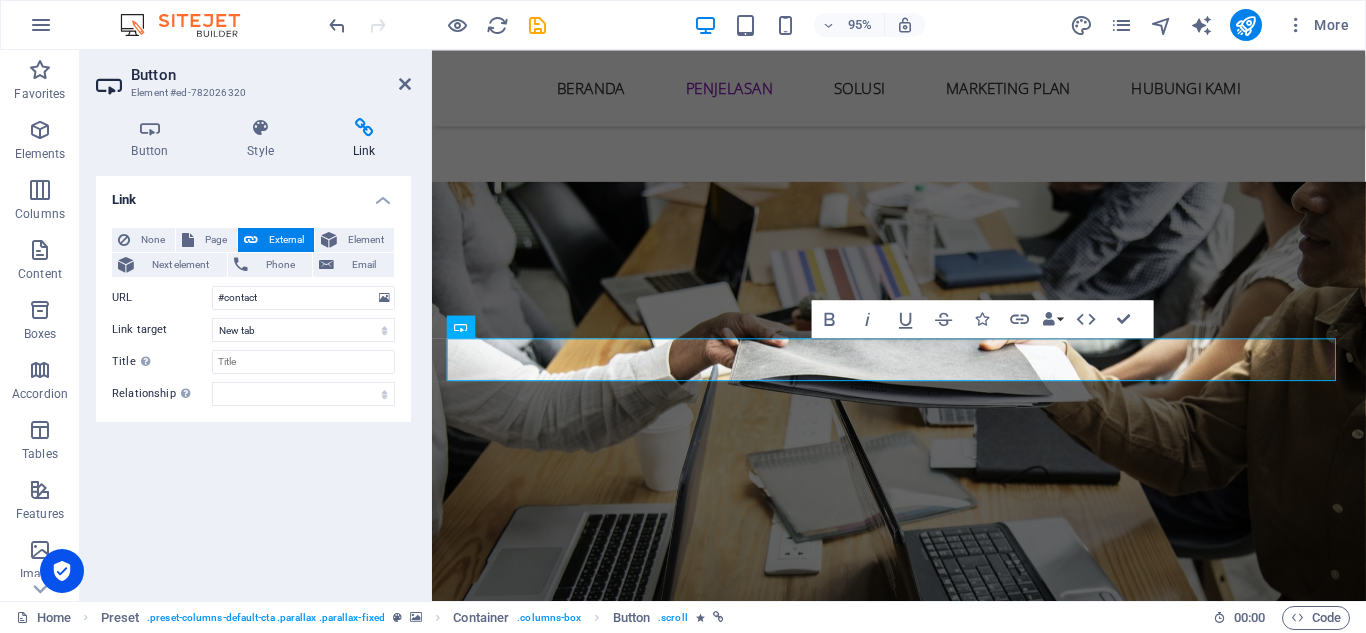 click at bounding box center [364, 128] 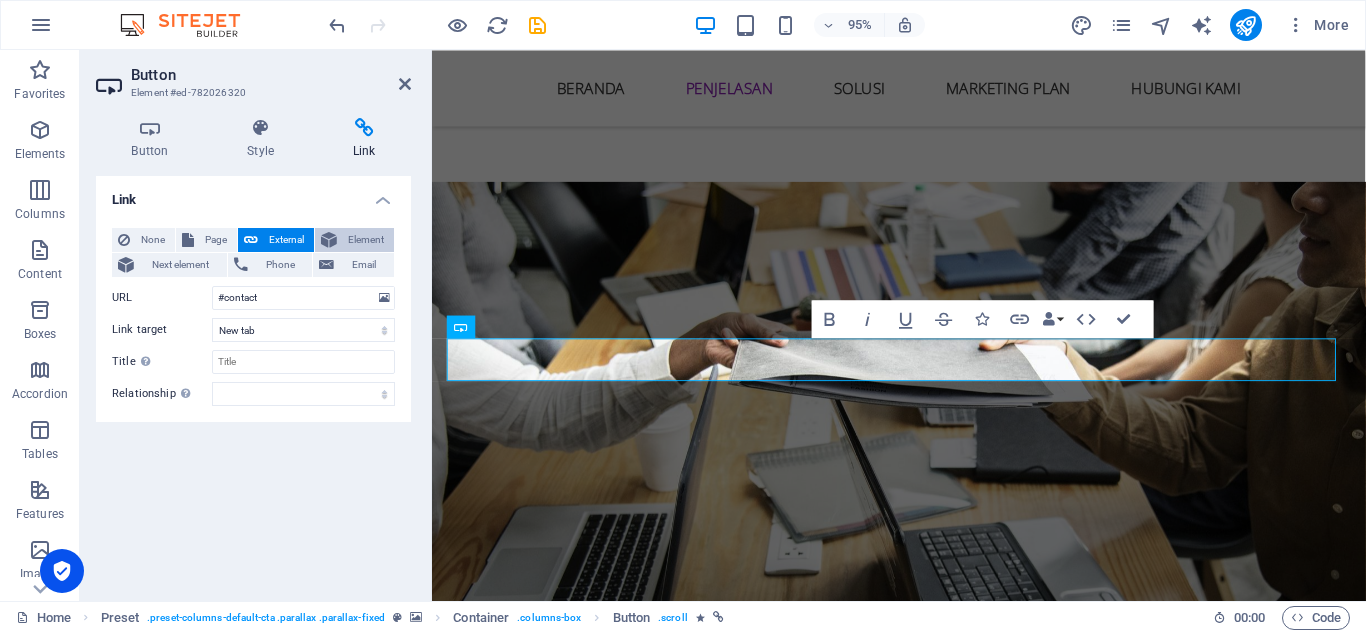 click on "Element" at bounding box center [365, 240] 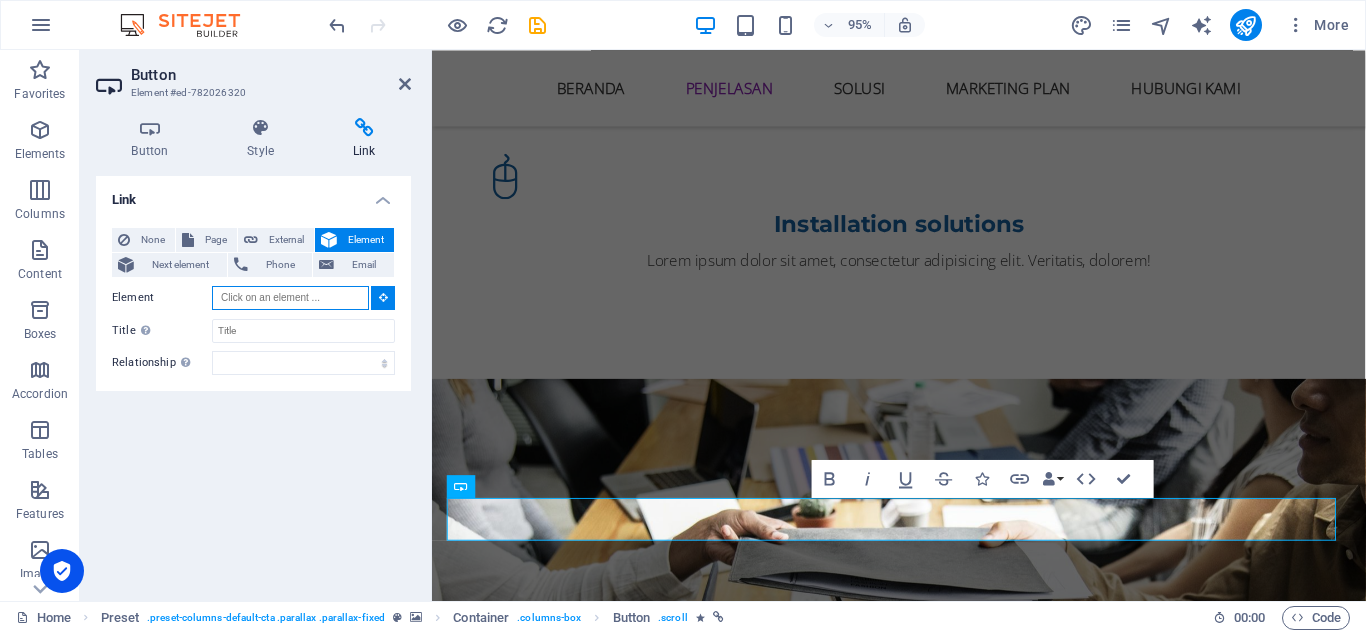 scroll, scrollTop: 4284, scrollLeft: 0, axis: vertical 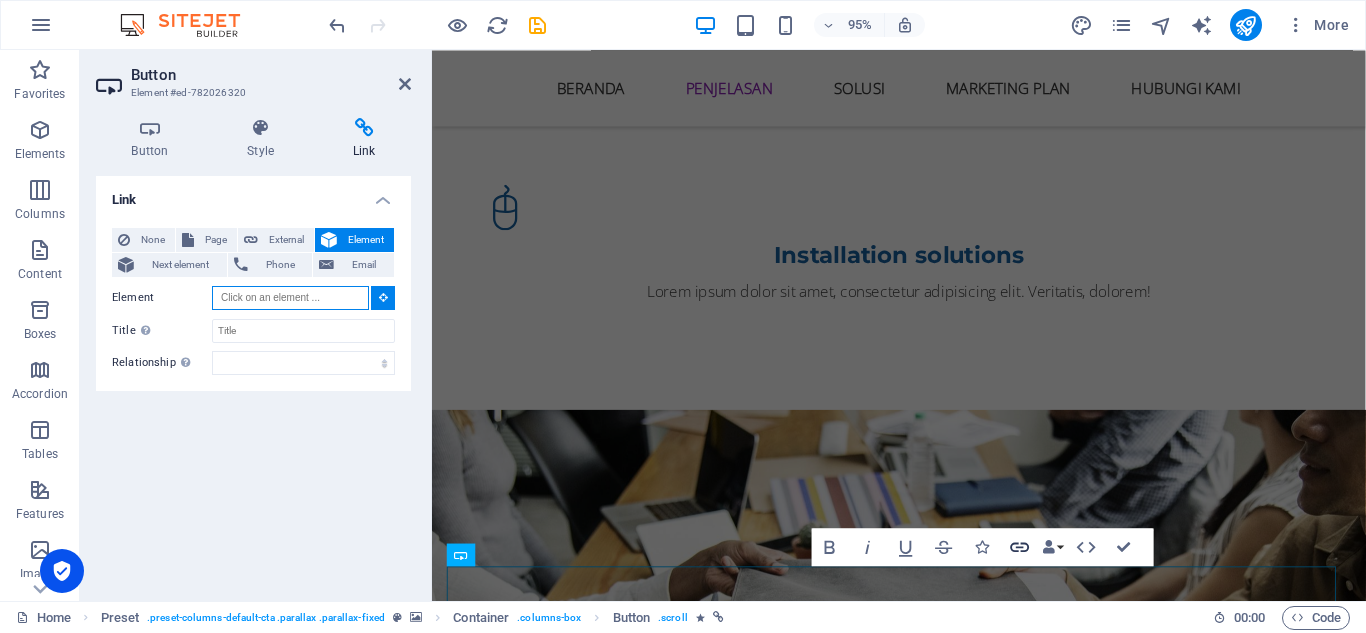 click 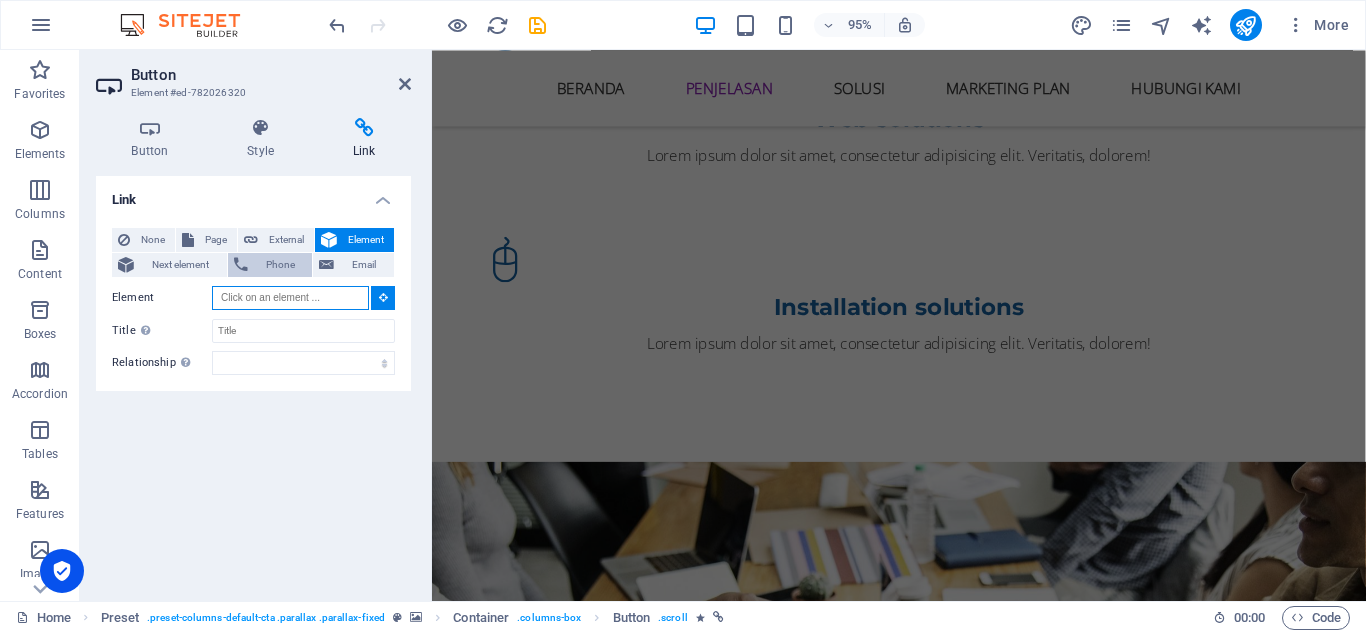 scroll, scrollTop: 4204, scrollLeft: 0, axis: vertical 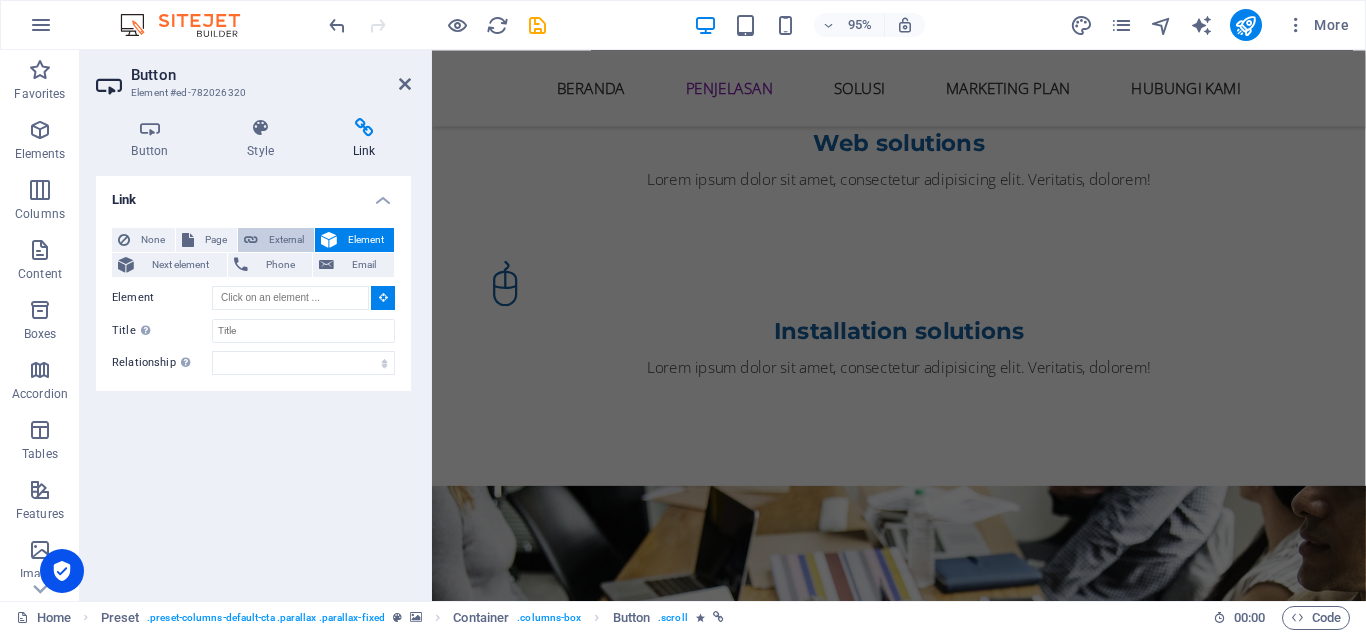click on "External" at bounding box center (286, 240) 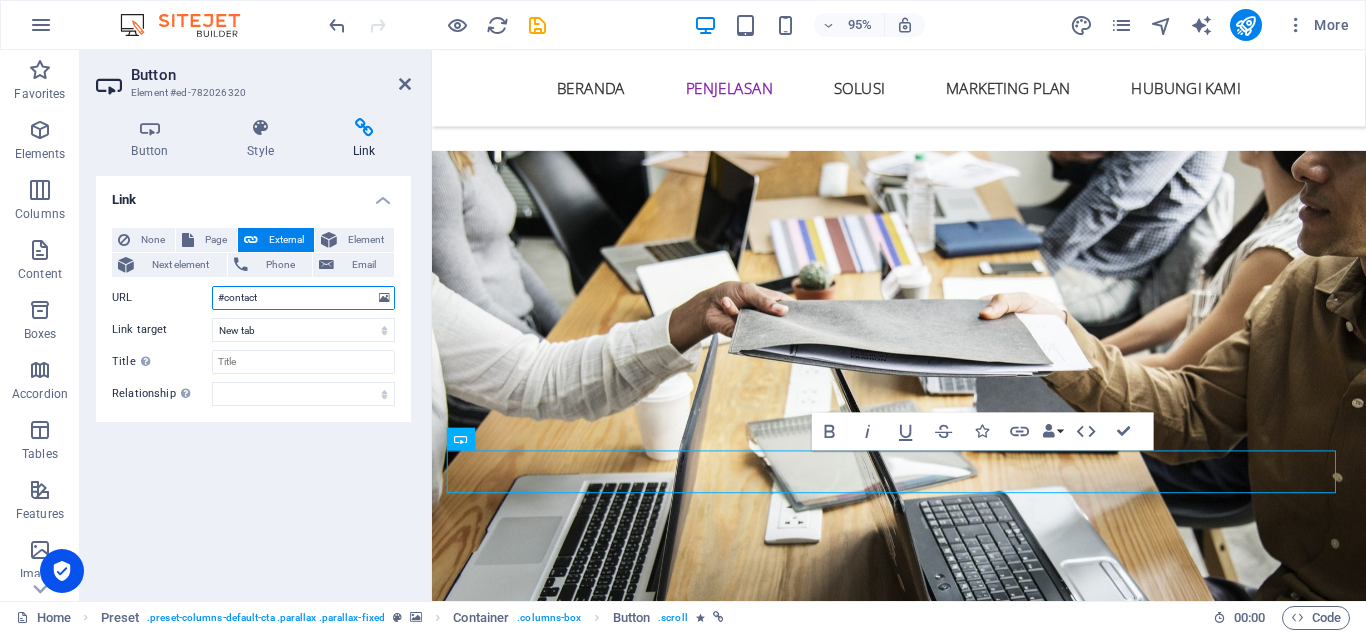 scroll, scrollTop: 4560, scrollLeft: 0, axis: vertical 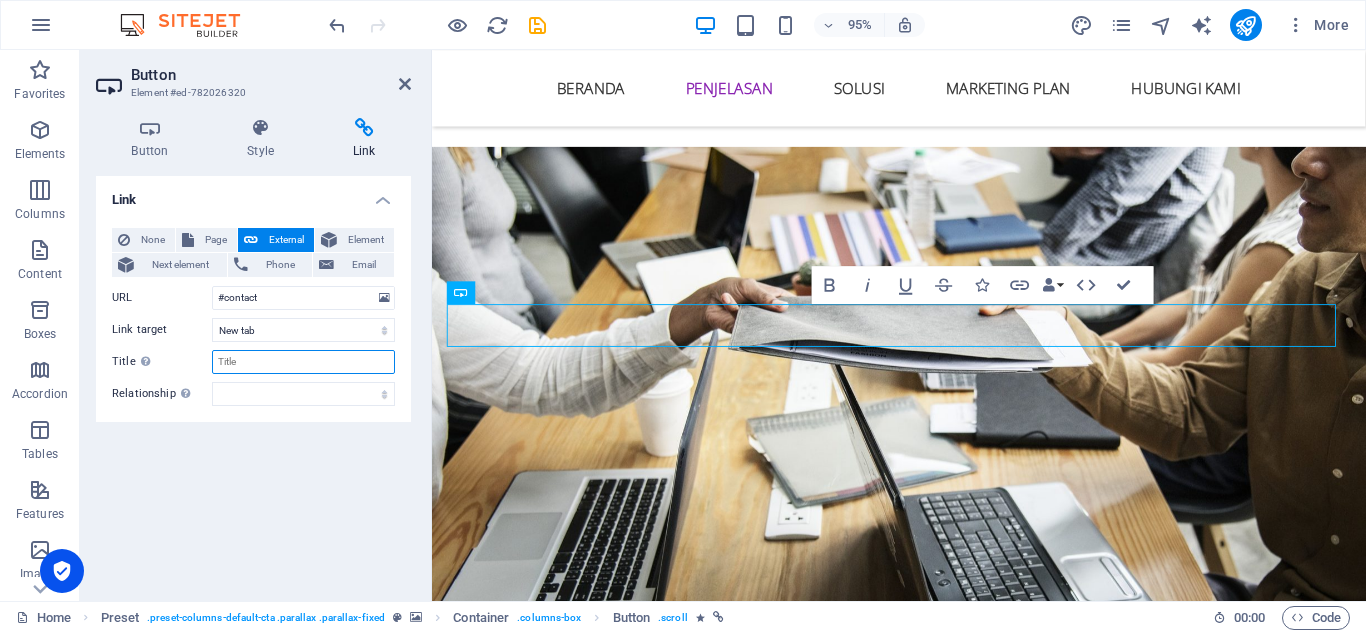 click on "Title Additional link description, should not be the same as the link text. The title is most often shown as a tooltip text when the mouse moves over the element. Leave empty if uncertain." at bounding box center [303, 362] 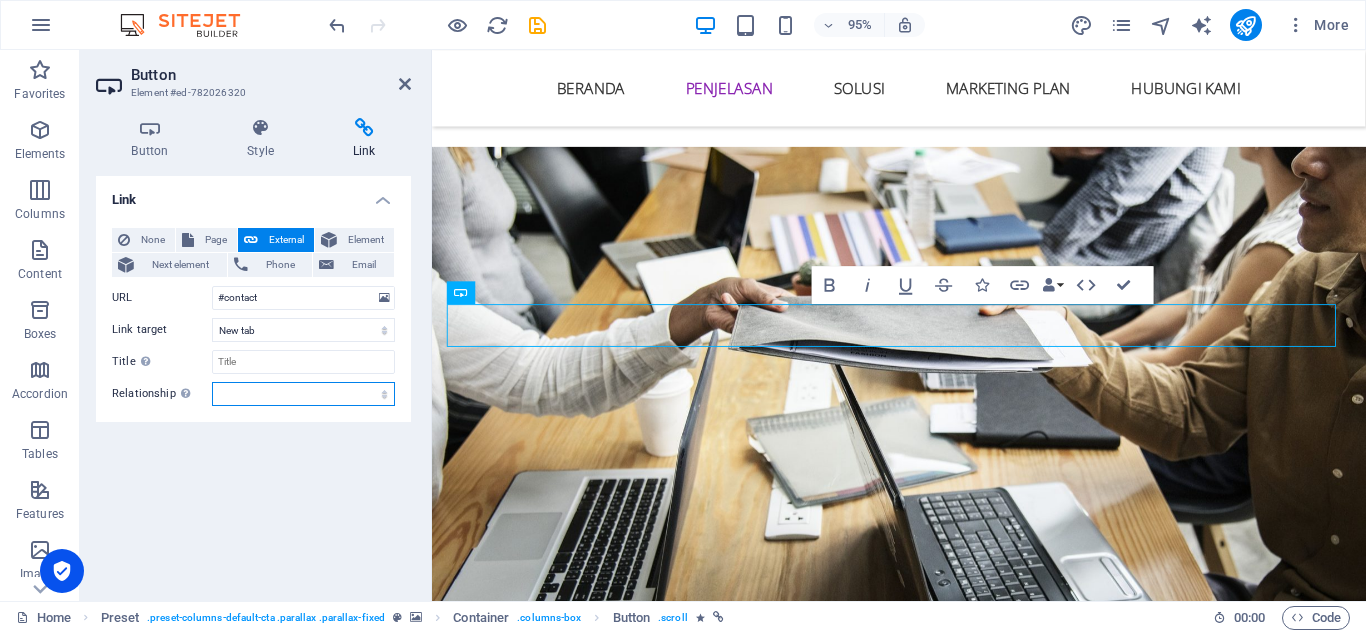 click on "alternate author bookmark external help license next nofollow noreferrer noopener prev search tag" at bounding box center (303, 394) 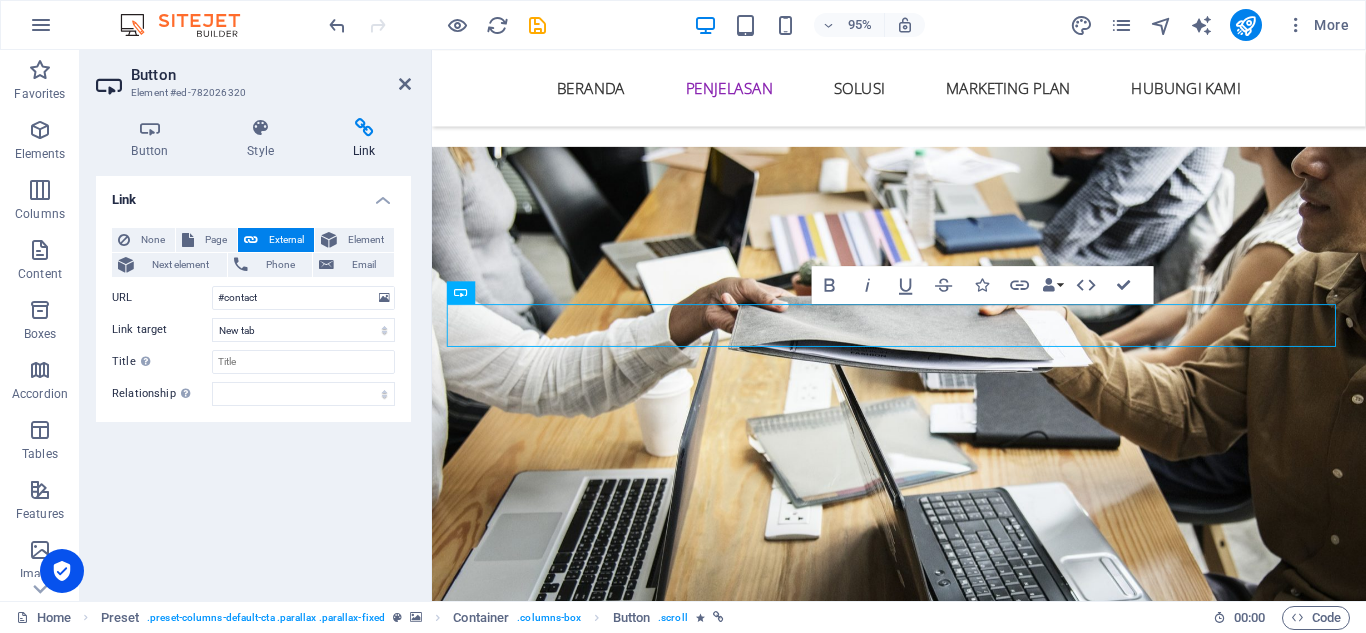 click on "Link None Page External Element Next element Phone Email Page Home Subpage Legal Notice Privacy Element
URL #contact Phone Email Link target New tab Same tab Overlay Title Additional link description, should not be the same as the link text. The title is most often shown as a tooltip text when the mouse moves over the element. Leave empty if uncertain. Relationship Sets the  relationship of this link to the link target . For example, the value "nofollow" instructs search engines not to follow the link. Can be left empty. alternate author bookmark external help license next nofollow noreferrer noopener prev search tag" at bounding box center (253, 380) 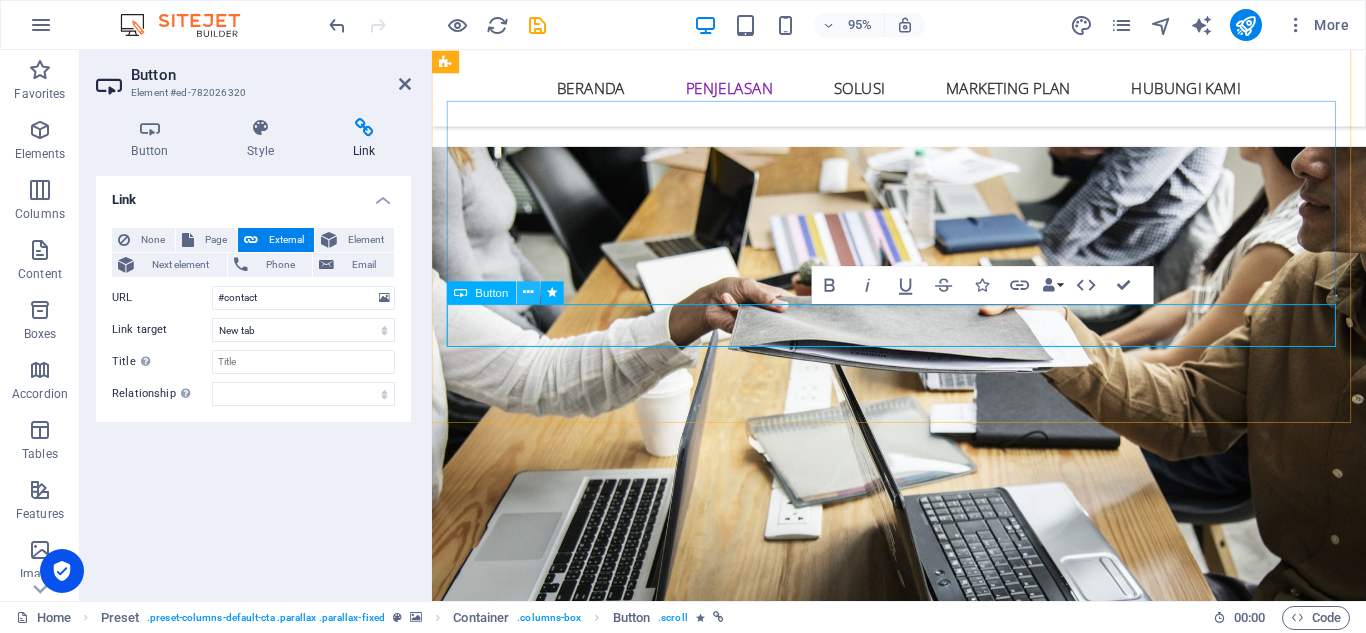 click at bounding box center [528, 293] 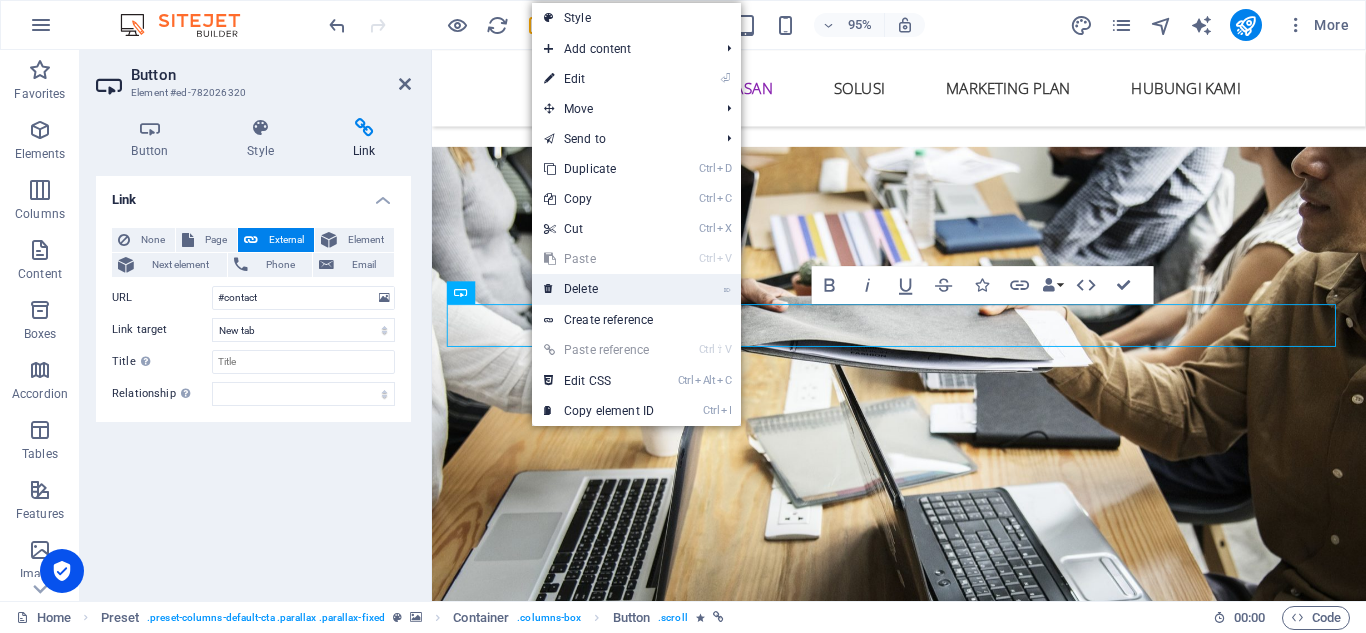 click on "⌦  Delete" at bounding box center [599, 289] 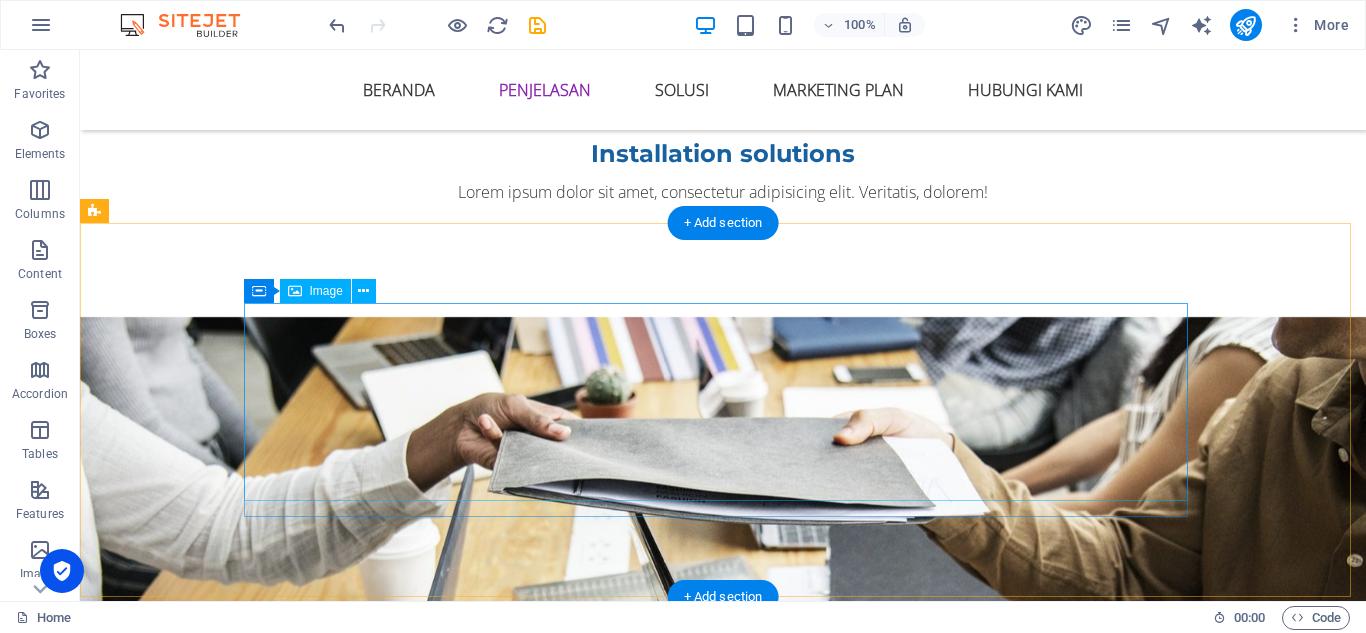 scroll, scrollTop: 4436, scrollLeft: 0, axis: vertical 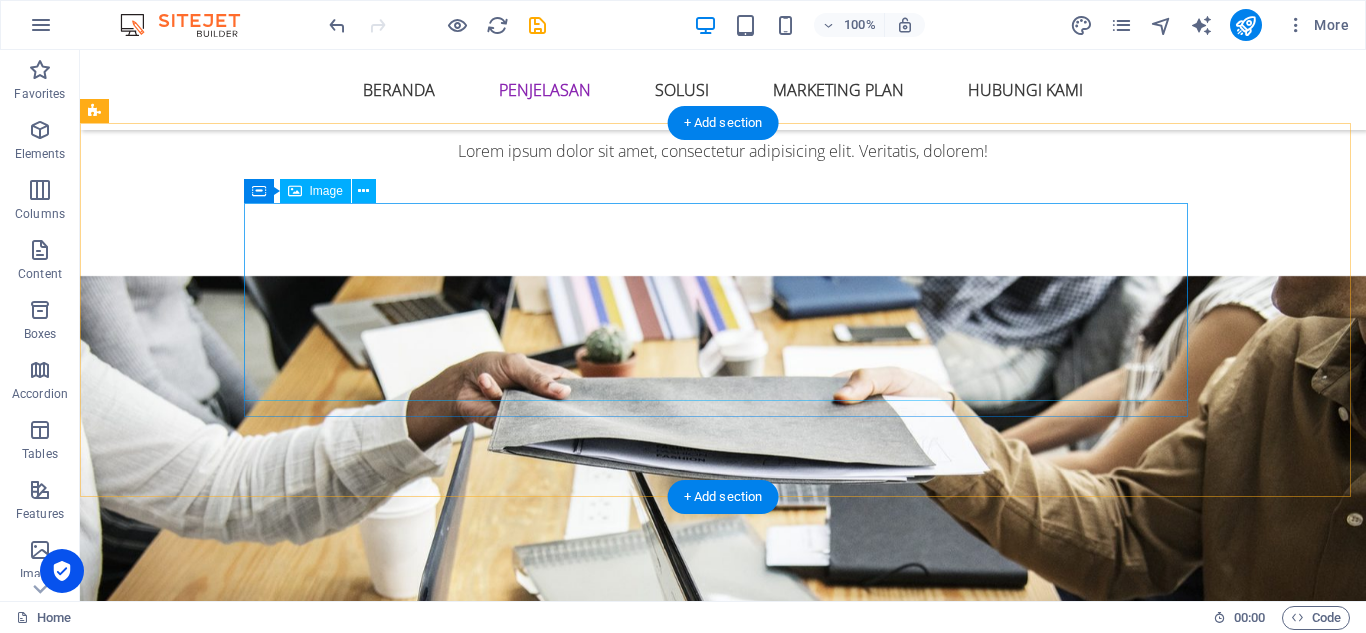 click at bounding box center [568, 455] 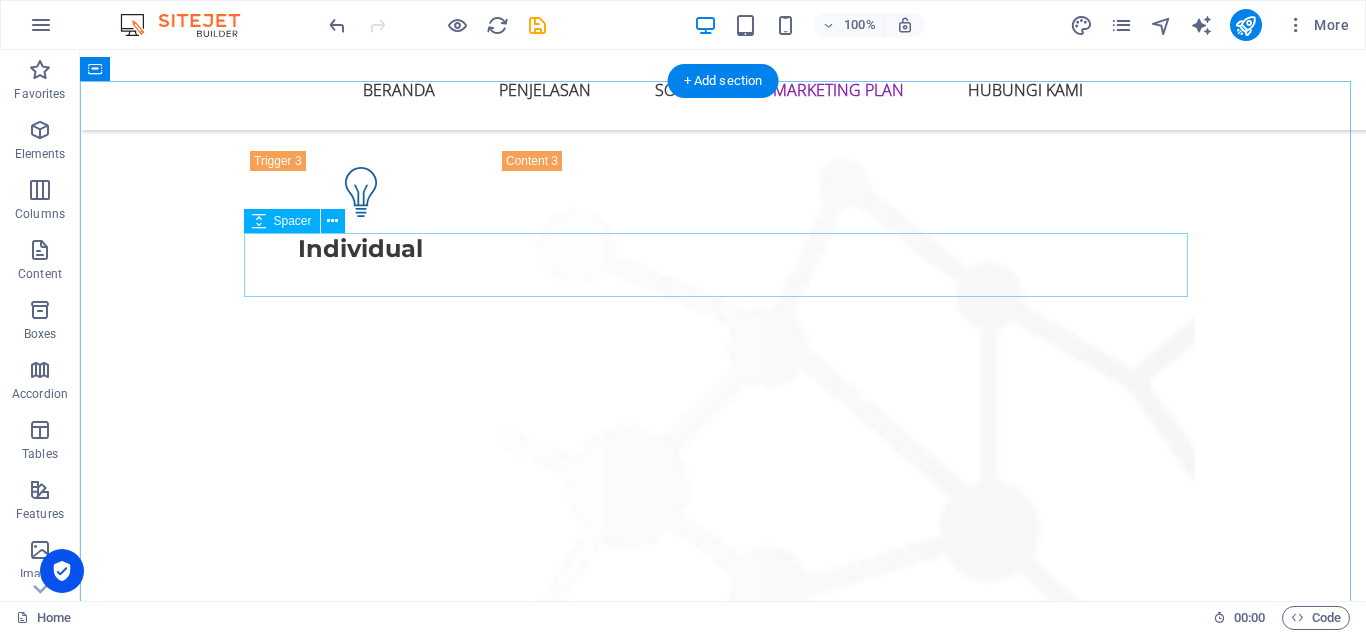 scroll, scrollTop: 6736, scrollLeft: 0, axis: vertical 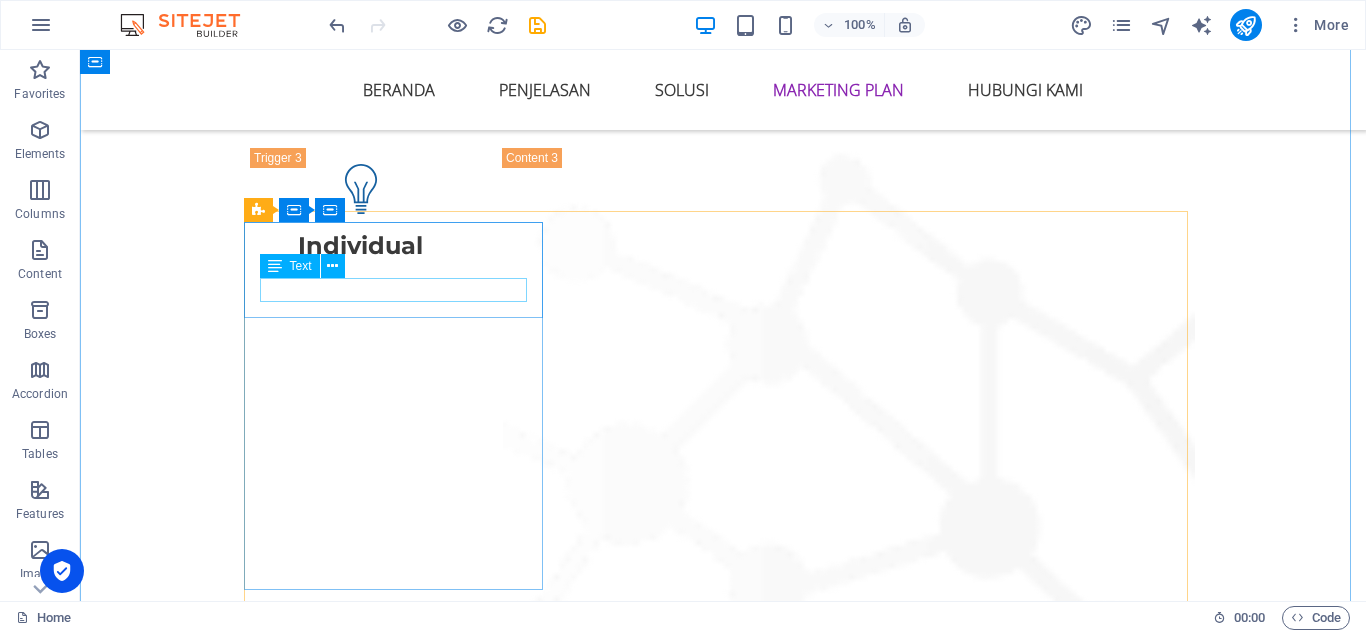 click on "web" at bounding box center [723, 2034] 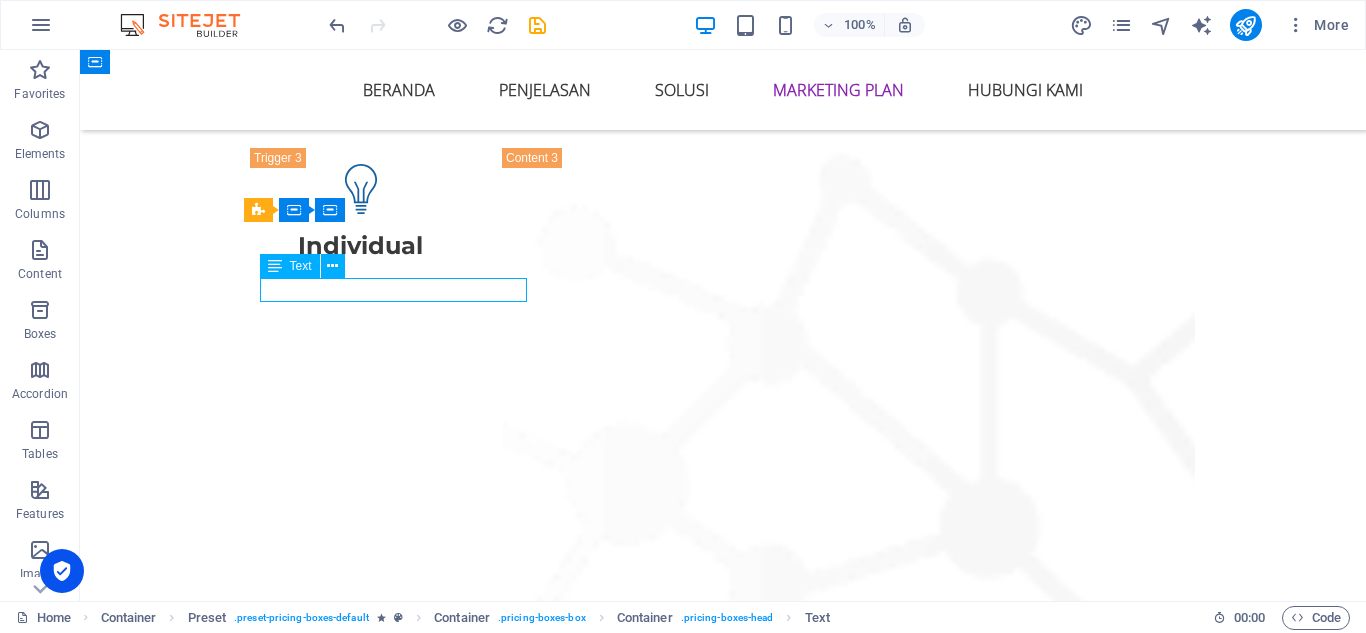click on "web" at bounding box center (723, 2034) 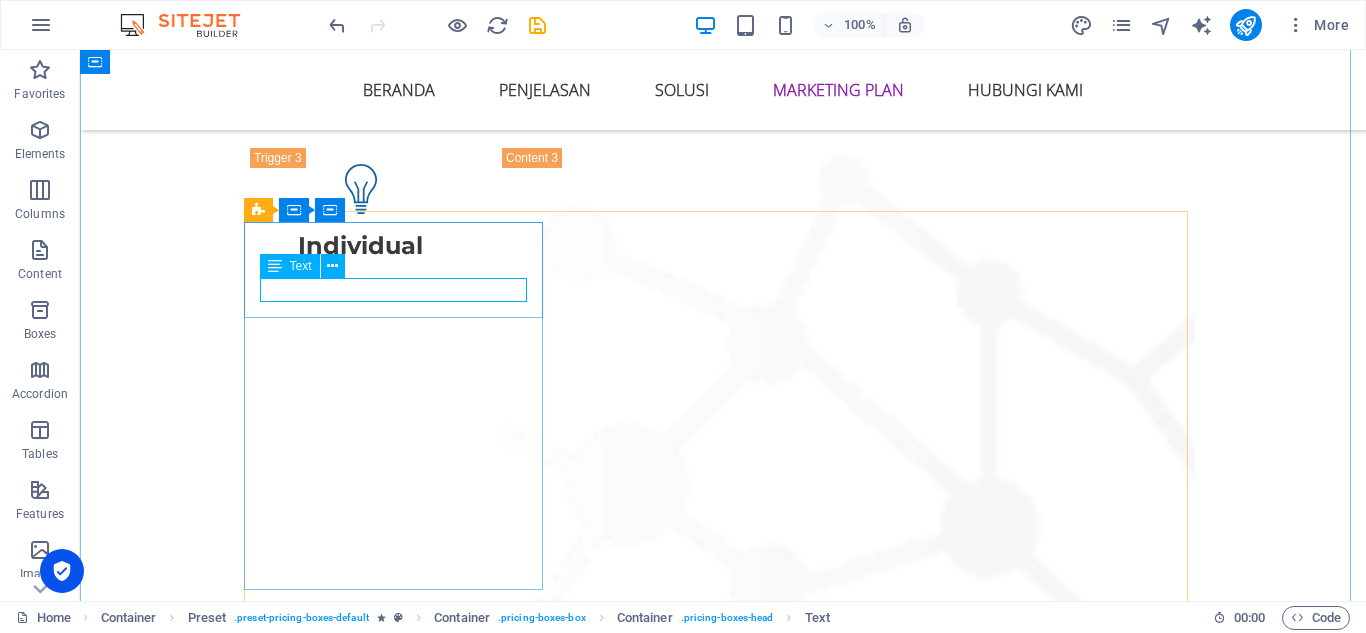 click on "web" at bounding box center (723, 2034) 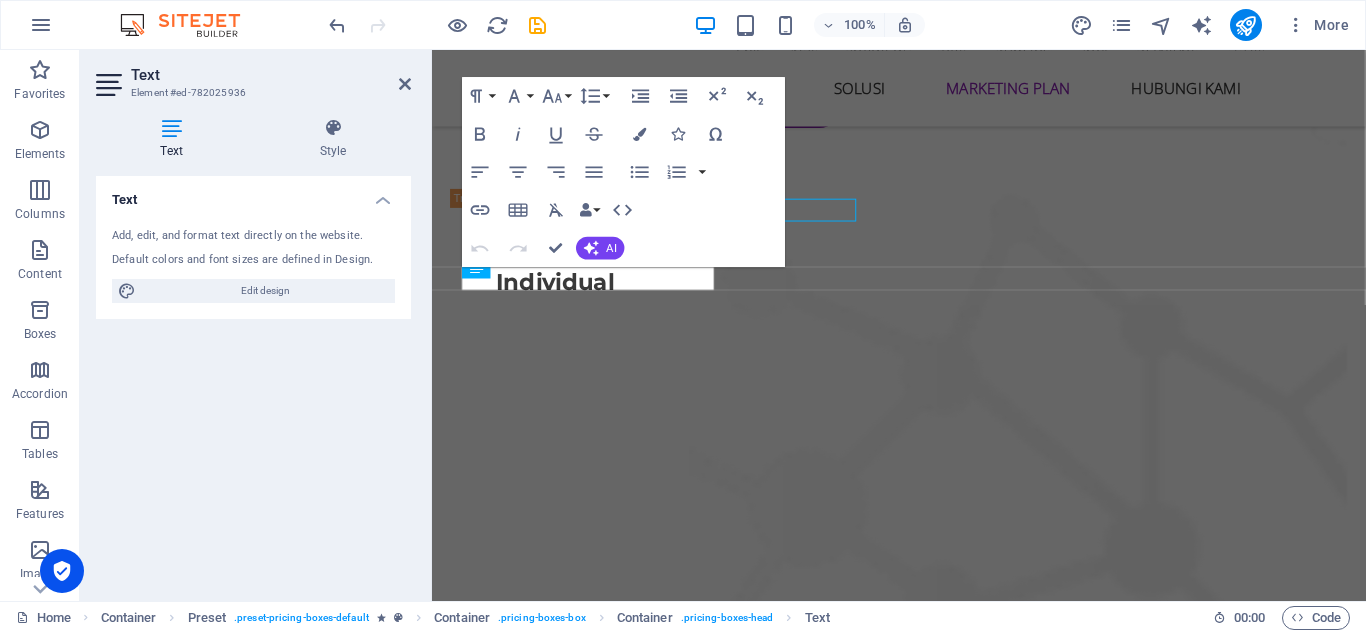 scroll, scrollTop: 6808, scrollLeft: 0, axis: vertical 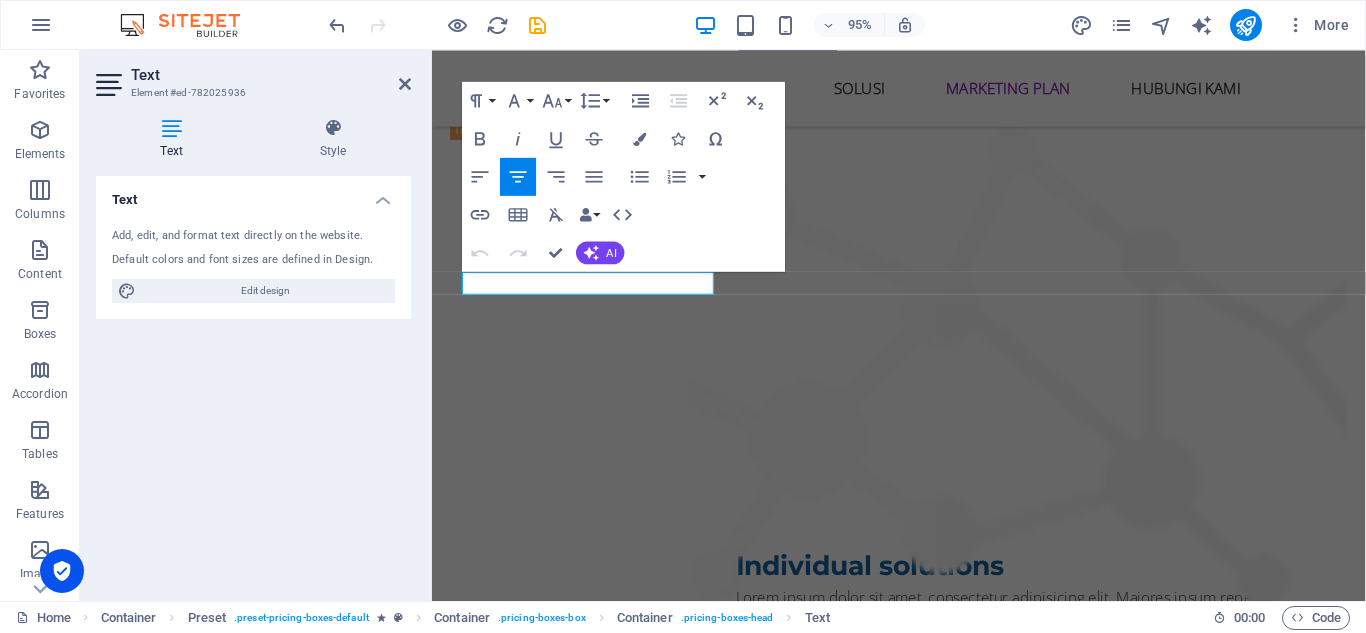 type 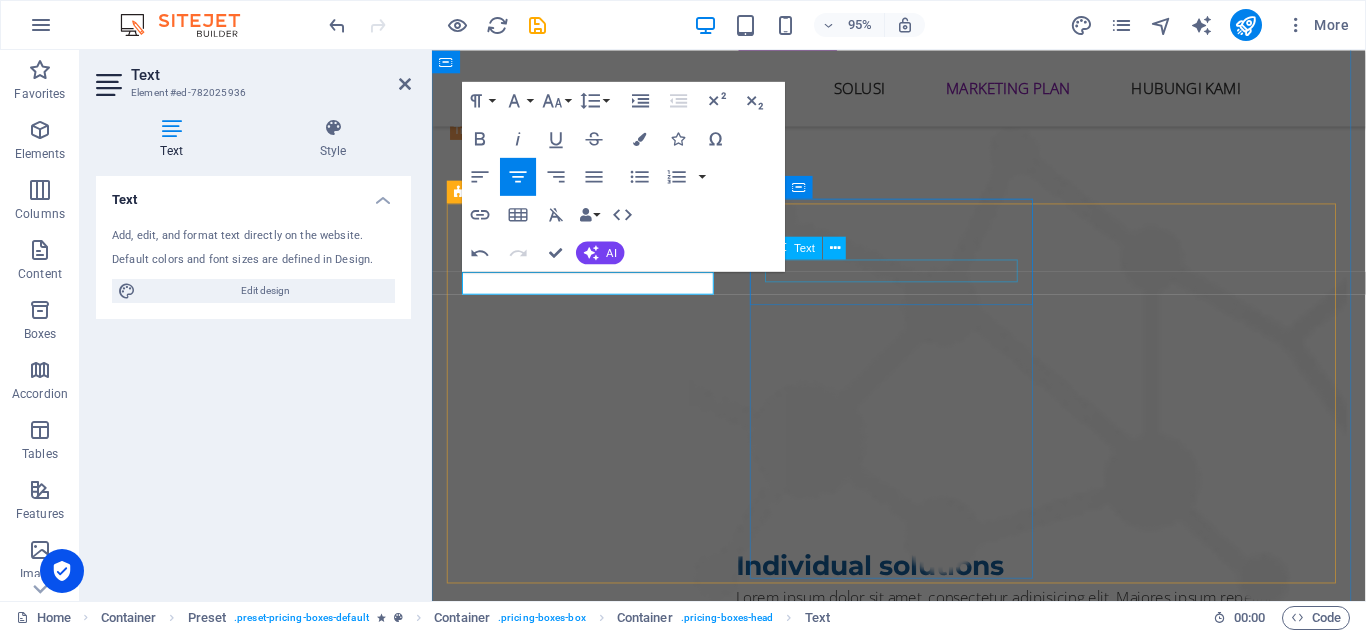 click on "Hardware" at bounding box center (924, 2409) 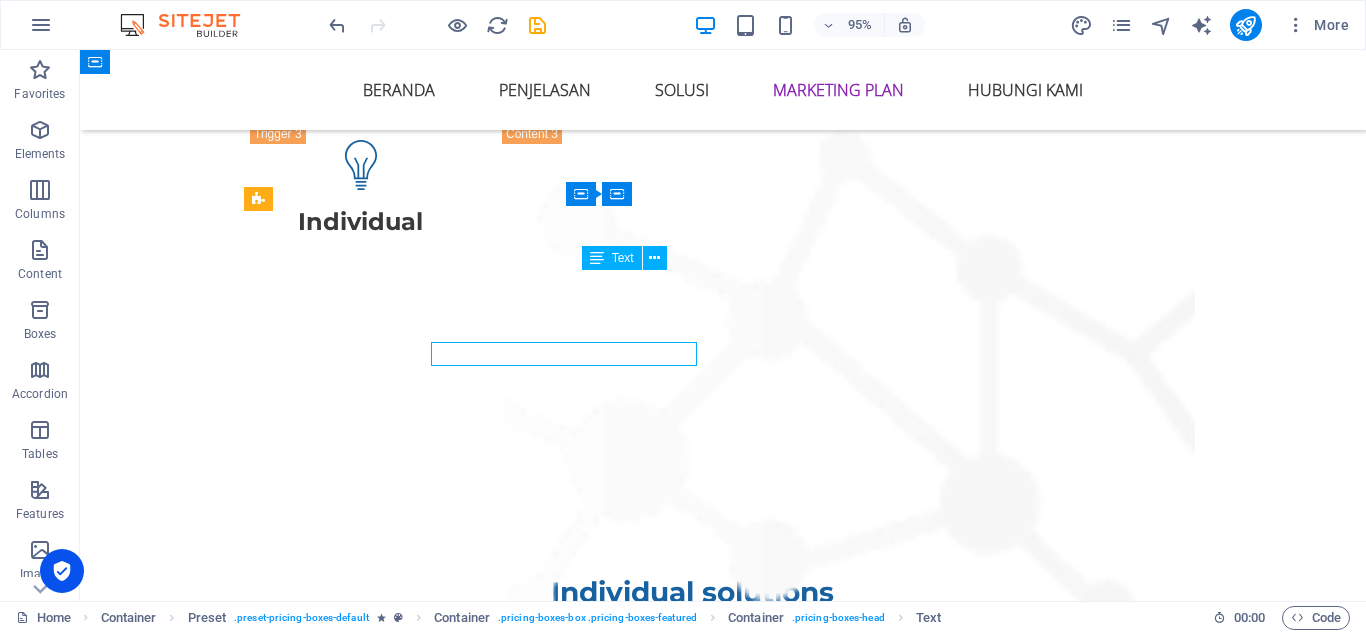 scroll, scrollTop: 6736, scrollLeft: 0, axis: vertical 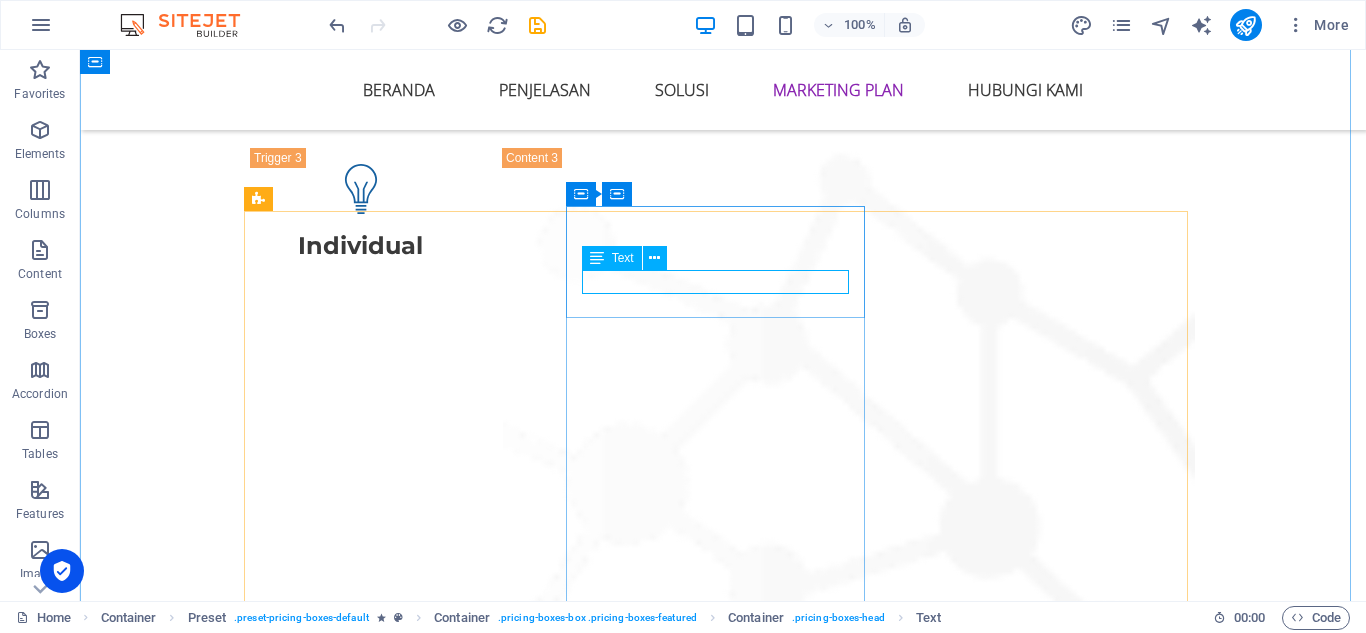 click on "Hardware" at bounding box center (723, 2433) 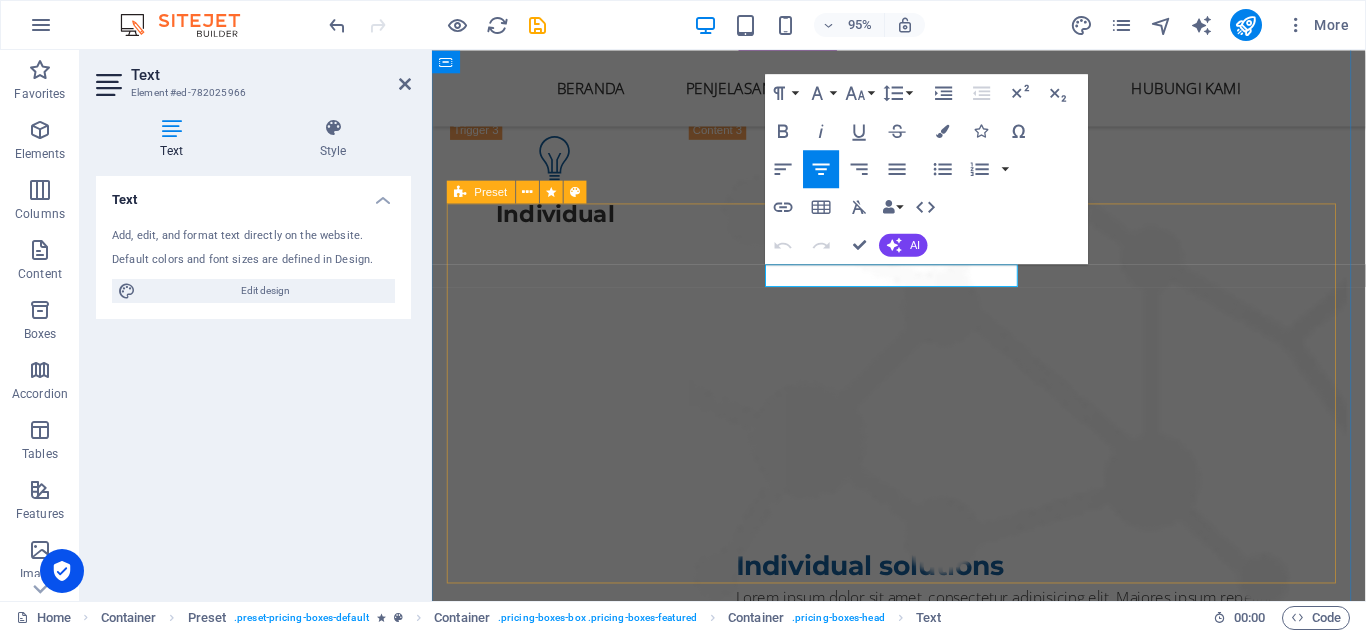 type 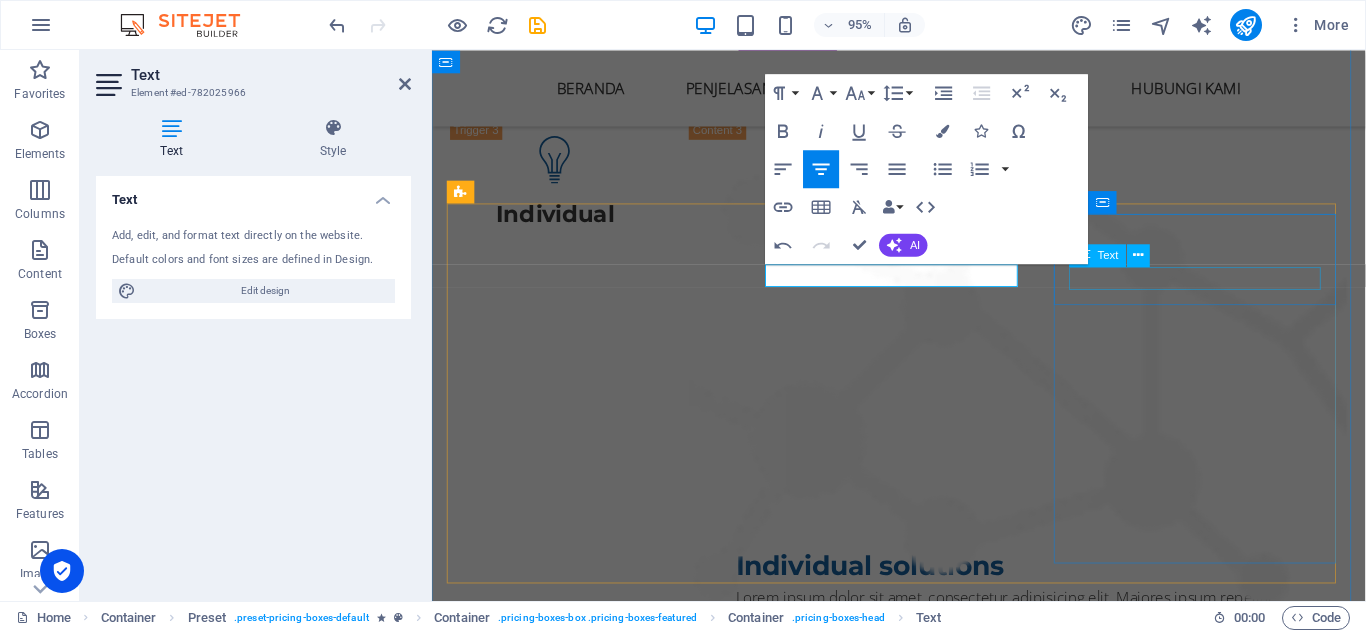 click on "Individual" at bounding box center (924, 2823) 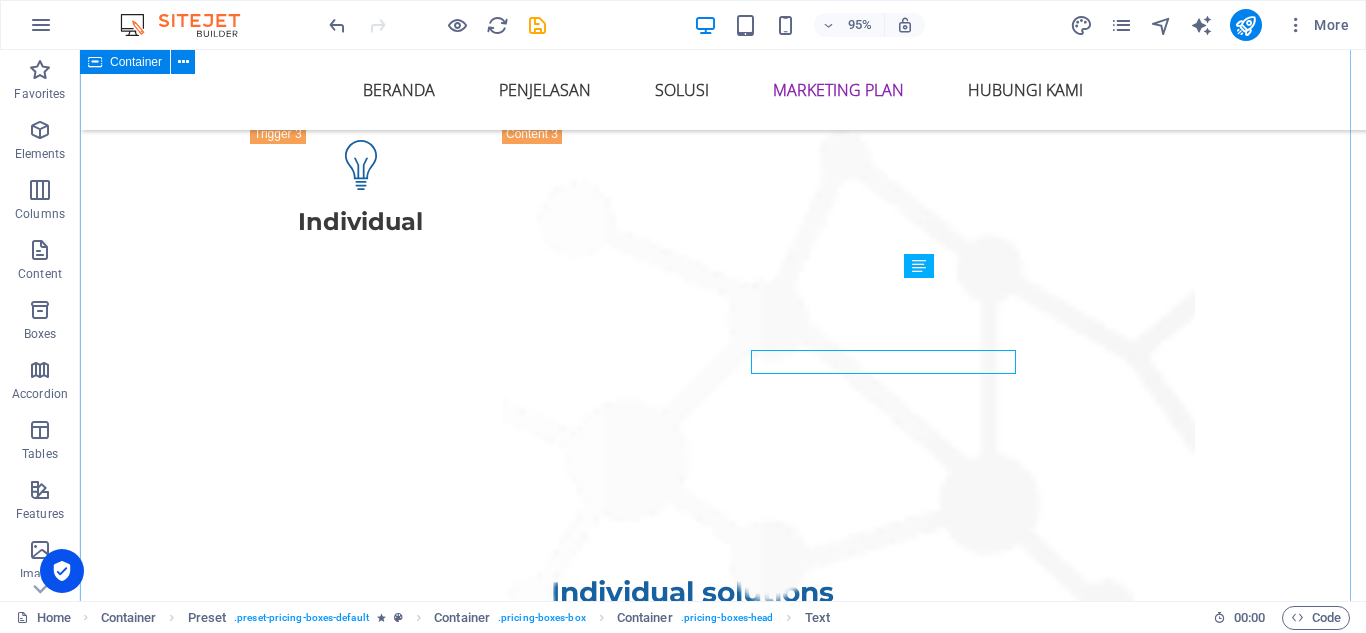 scroll, scrollTop: 6736, scrollLeft: 0, axis: vertical 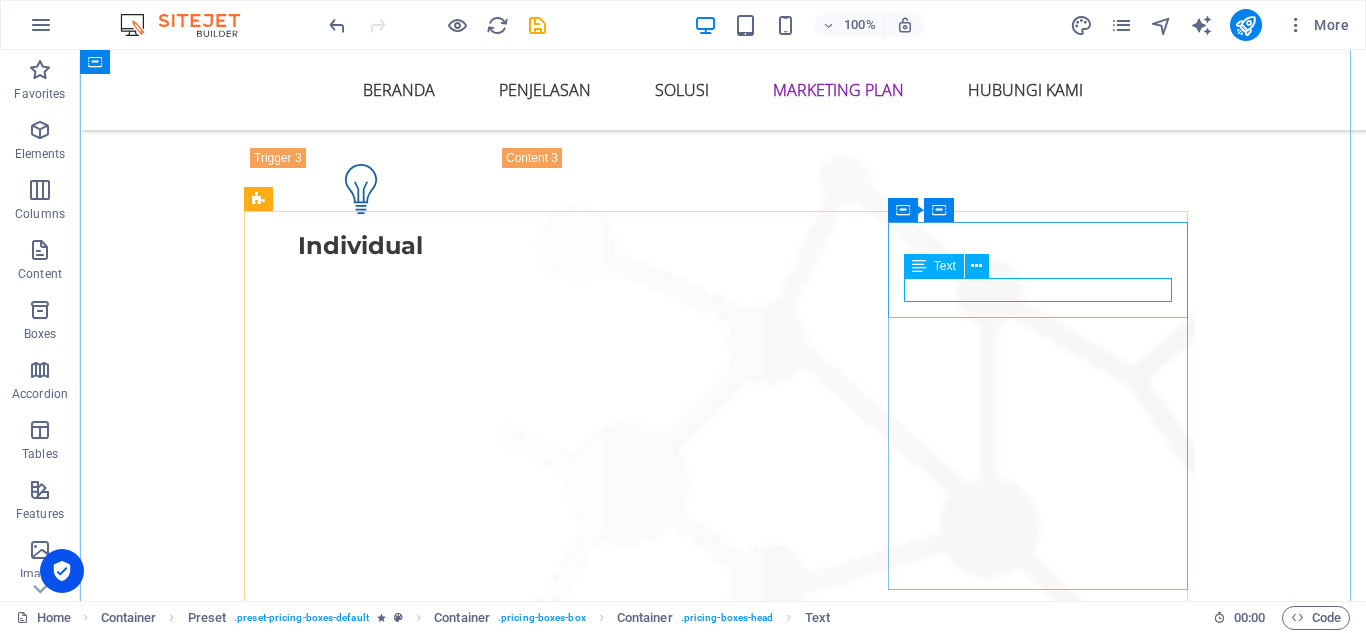 click on "Individual" at bounding box center [723, 2847] 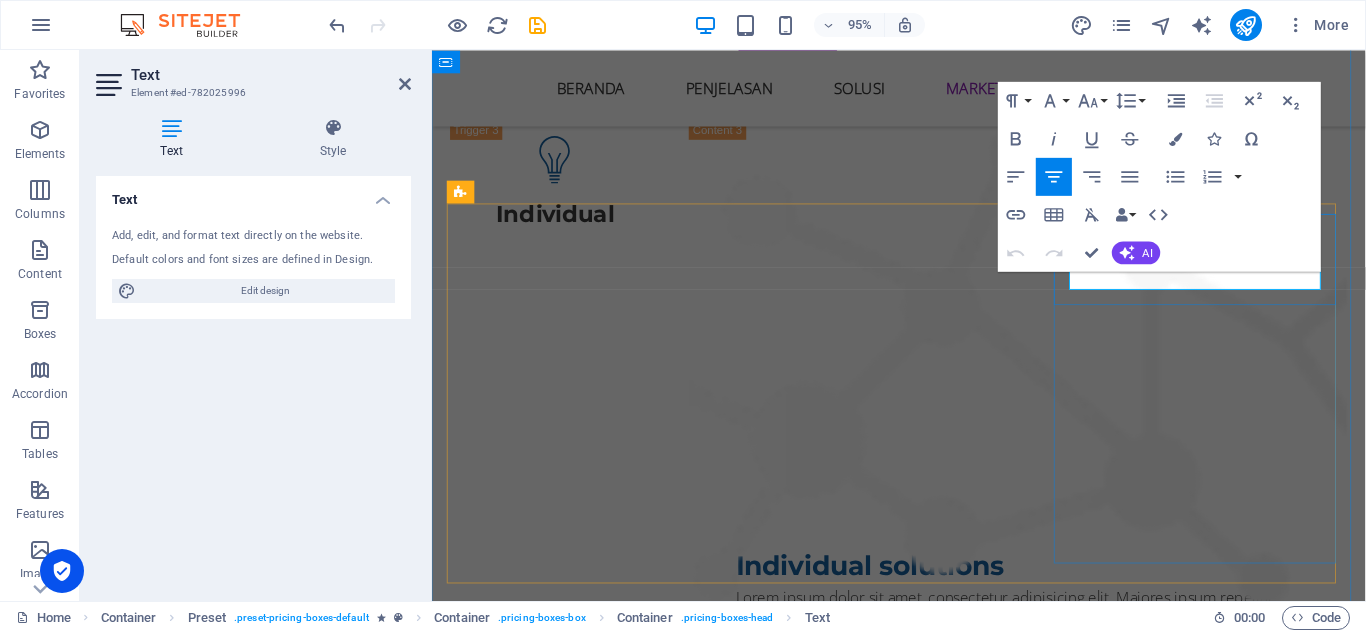 type 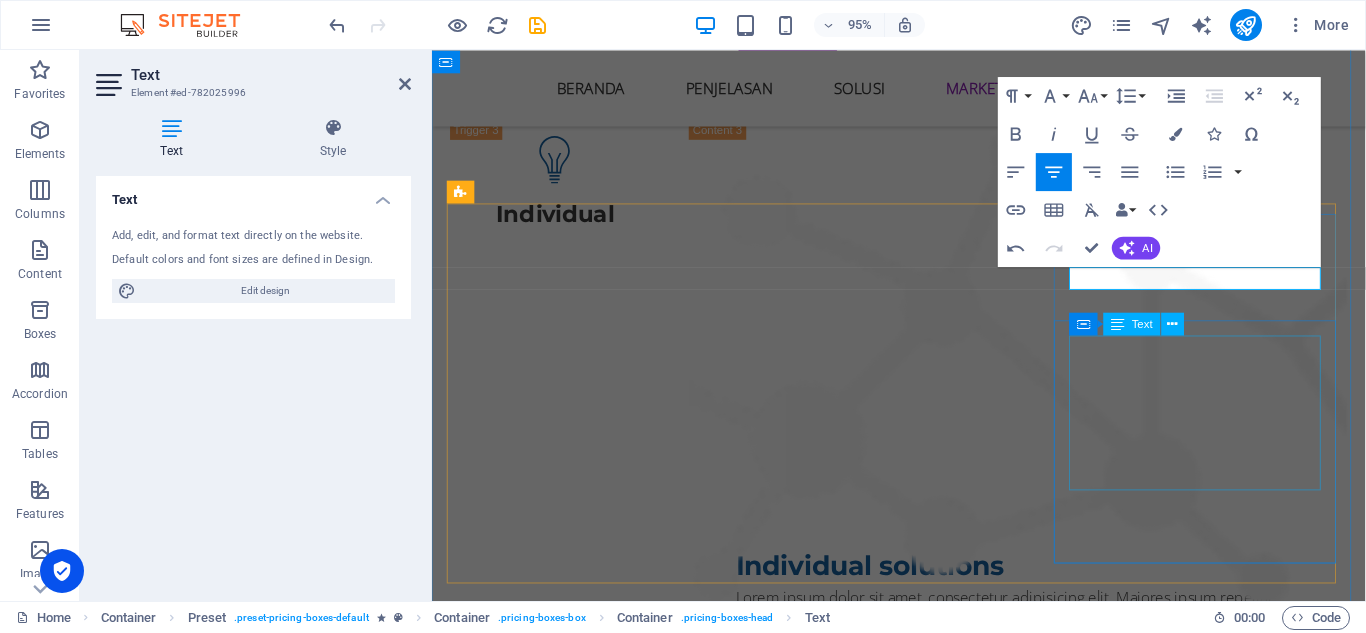 click on "10  Users 30  Projects 50GB  Storage 1000GB  Bandwidth" at bounding box center [924, 2964] 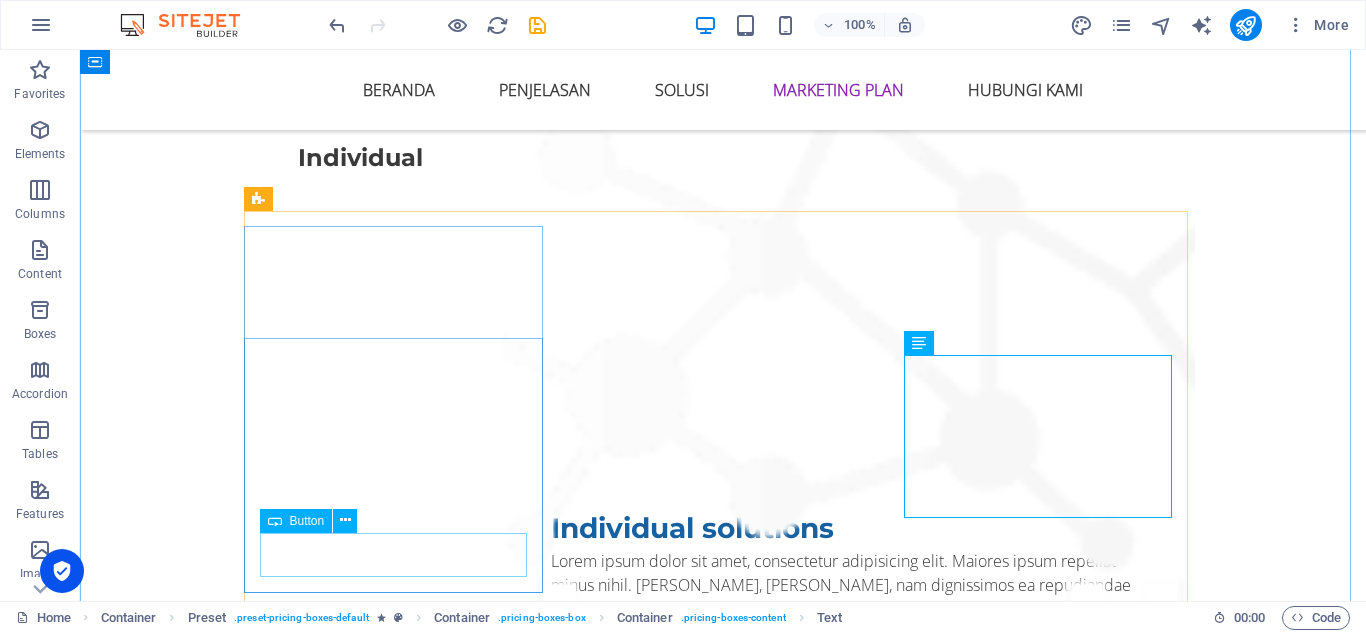 scroll, scrollTop: 6836, scrollLeft: 0, axis: vertical 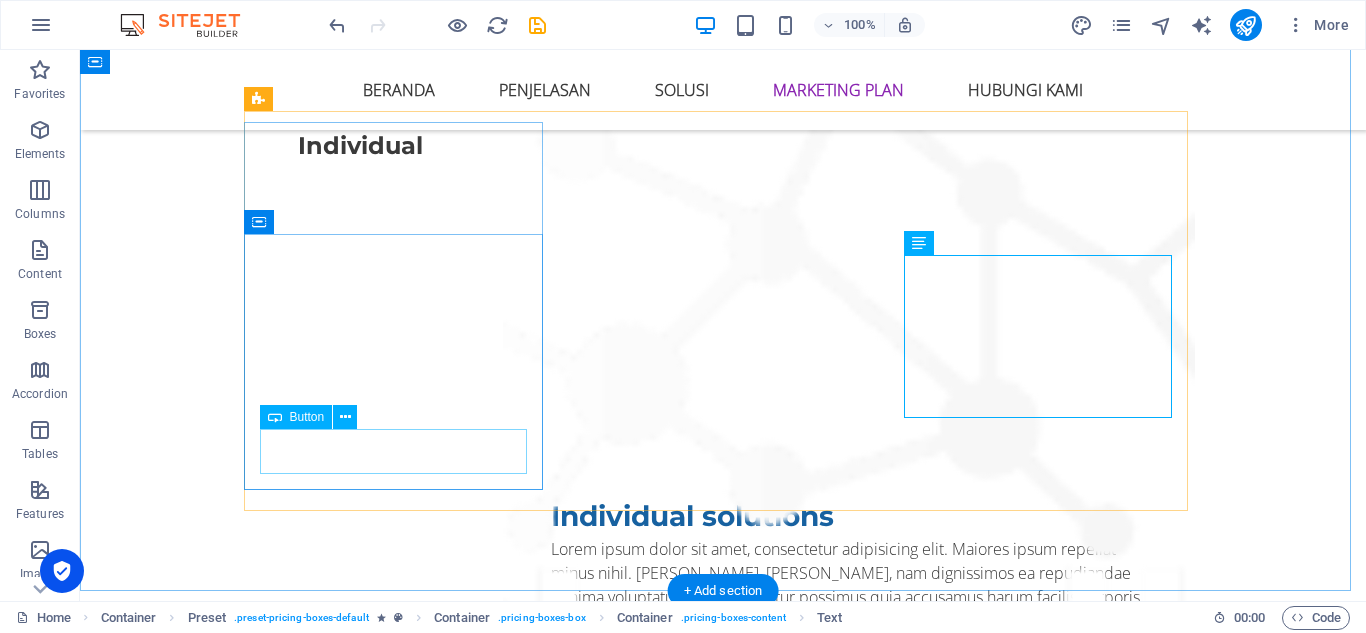 click on "pilihan" at bounding box center [723, 2195] 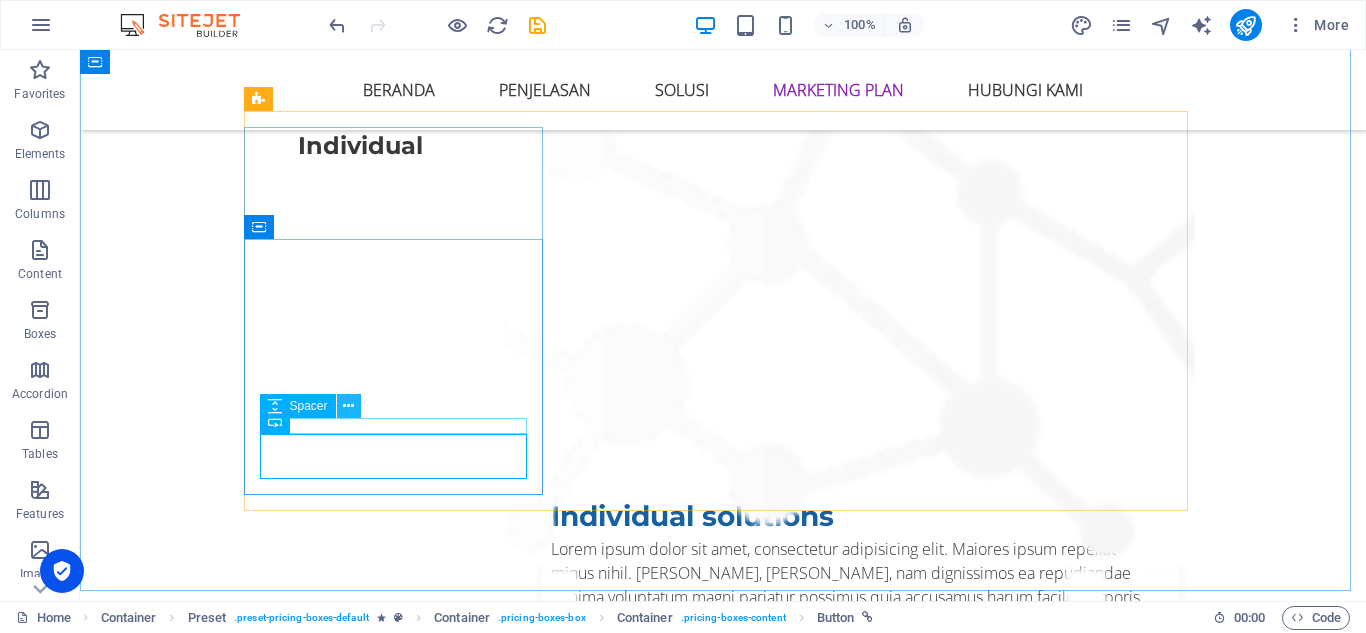 click at bounding box center [348, 406] 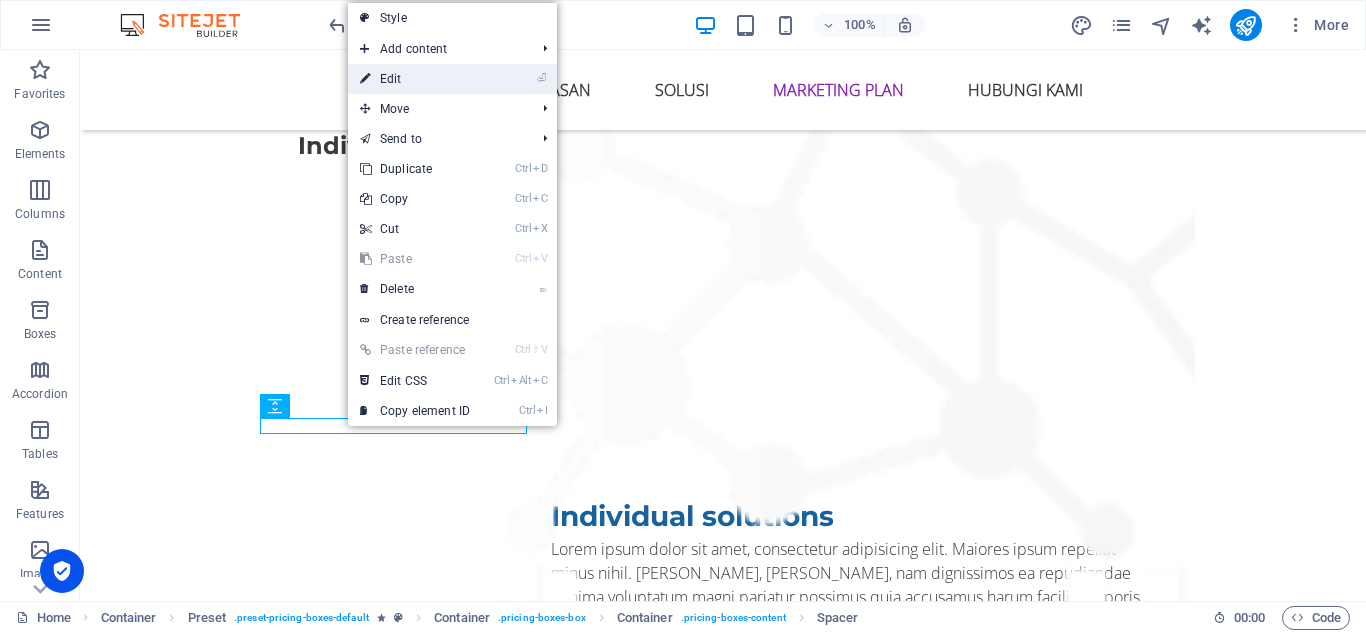 click on "⏎  Edit" at bounding box center (415, 79) 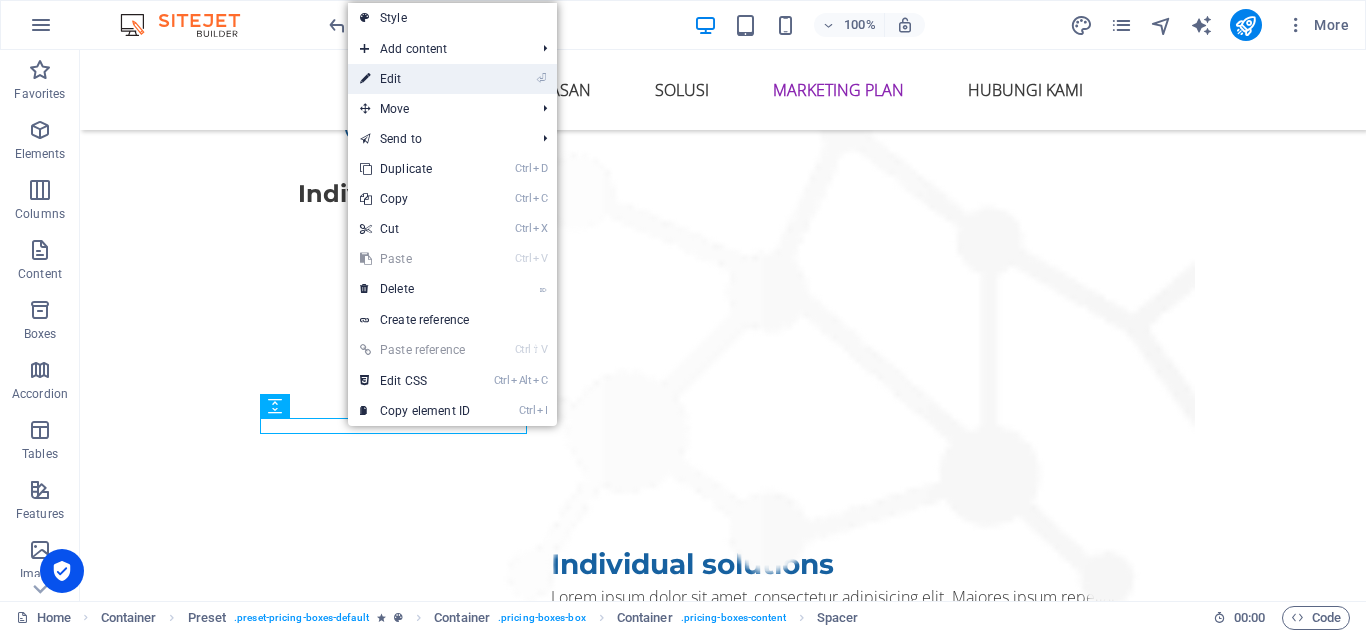select on "rem" 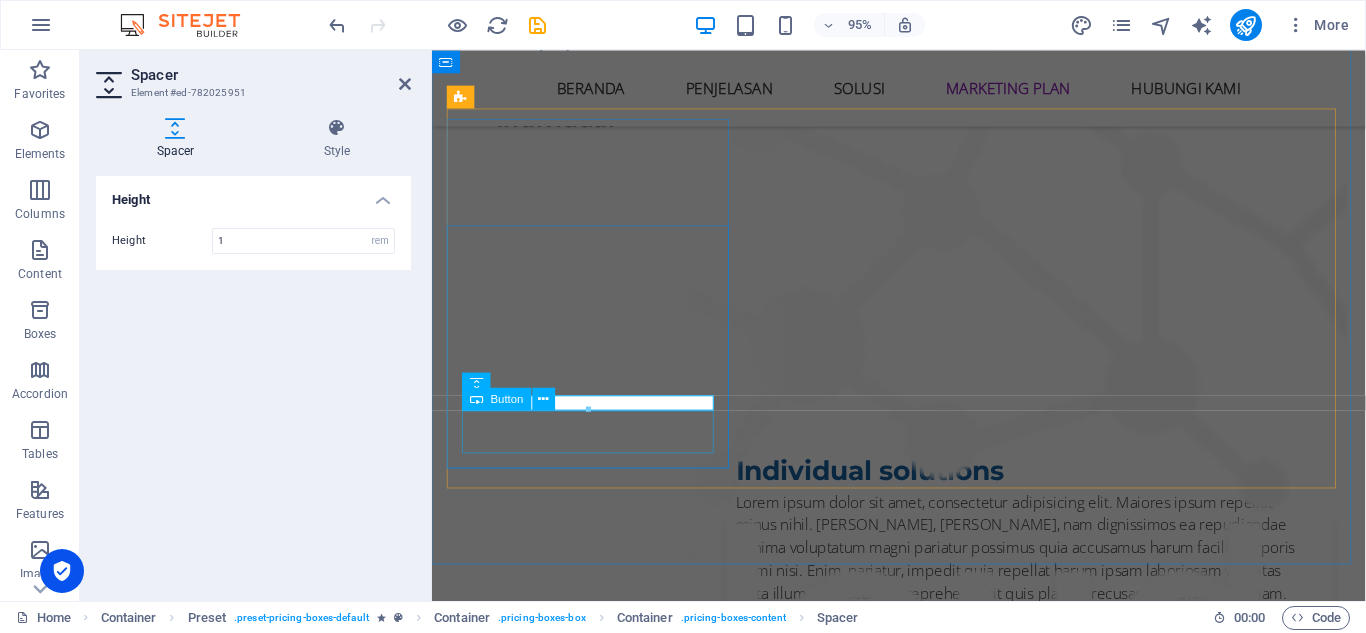 scroll, scrollTop: 7008, scrollLeft: 0, axis: vertical 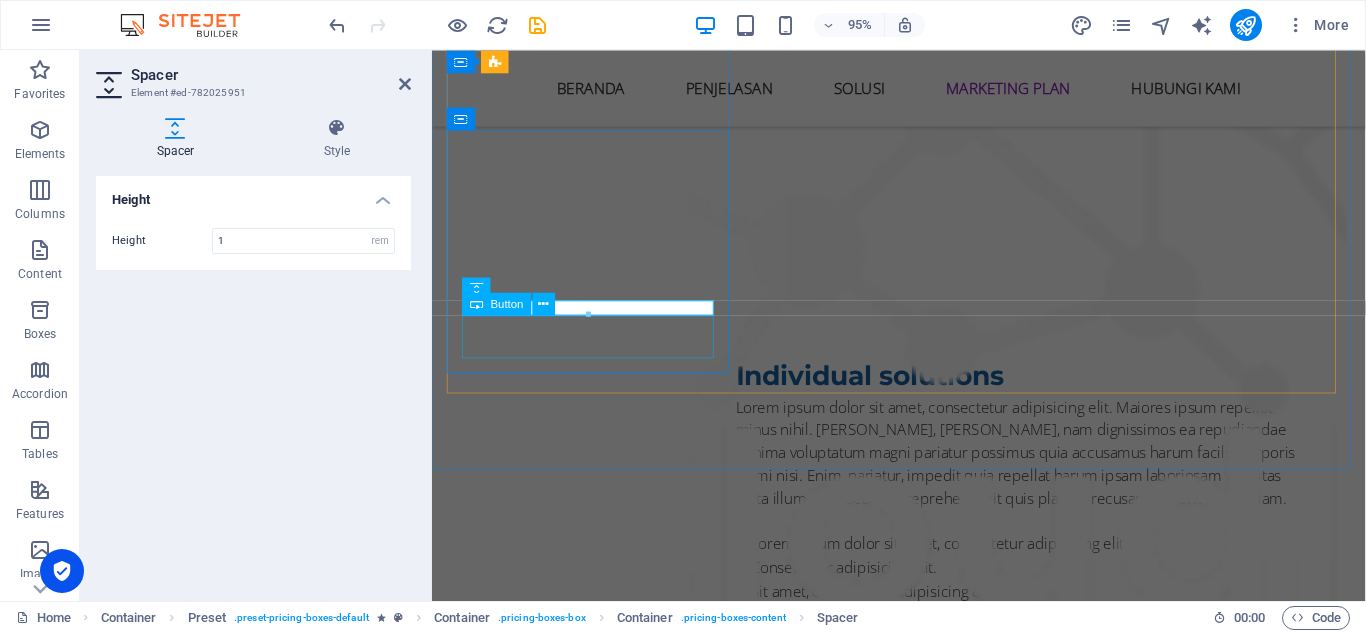 click on "pilihan" at bounding box center [924, 2071] 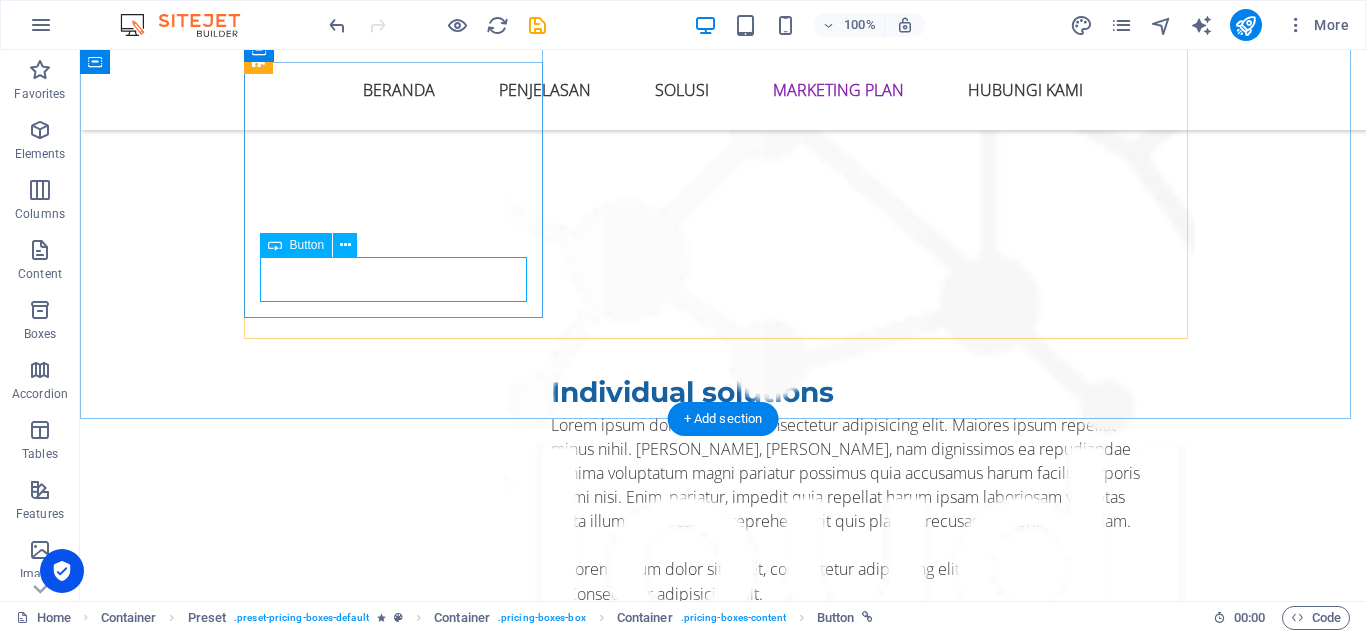 click on "pilihan" at bounding box center [723, 2071] 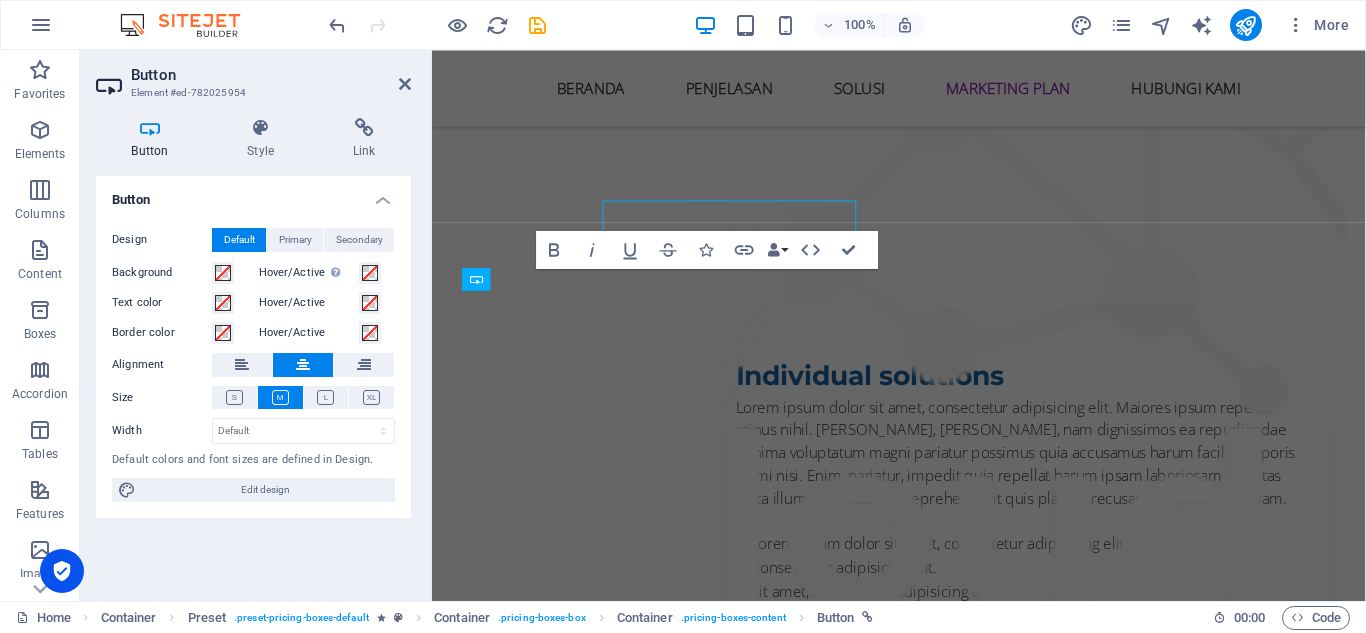 scroll, scrollTop: 7057, scrollLeft: 0, axis: vertical 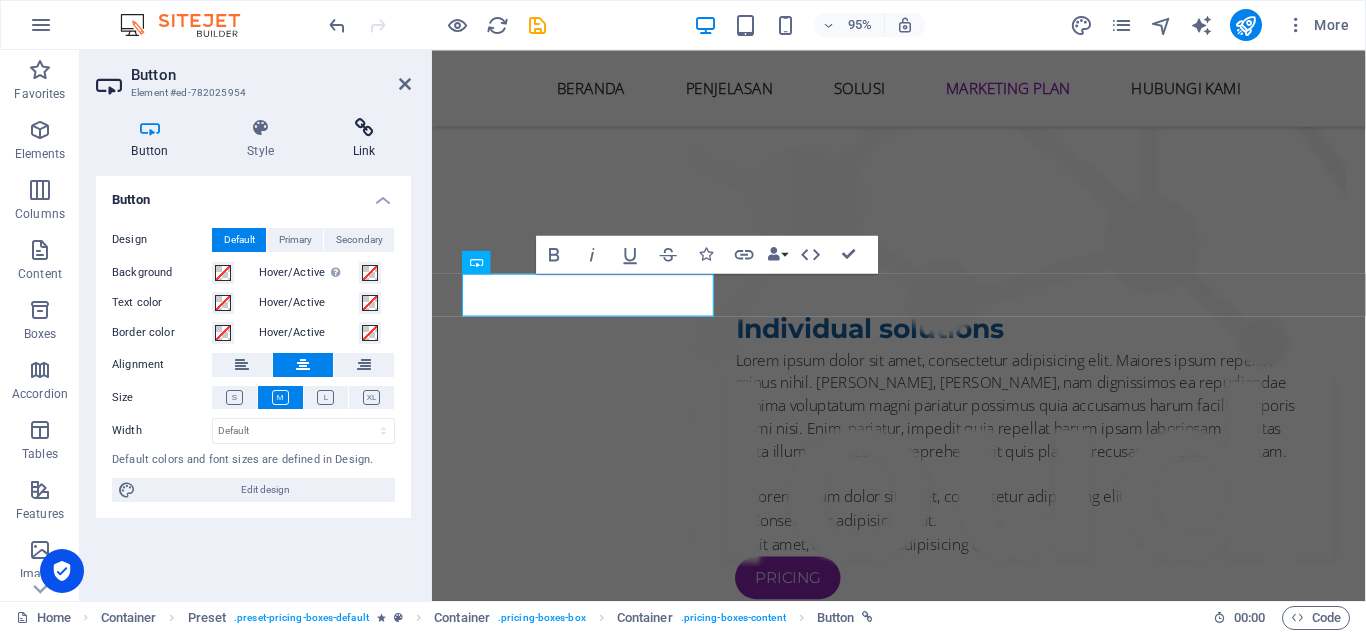 click at bounding box center [364, 128] 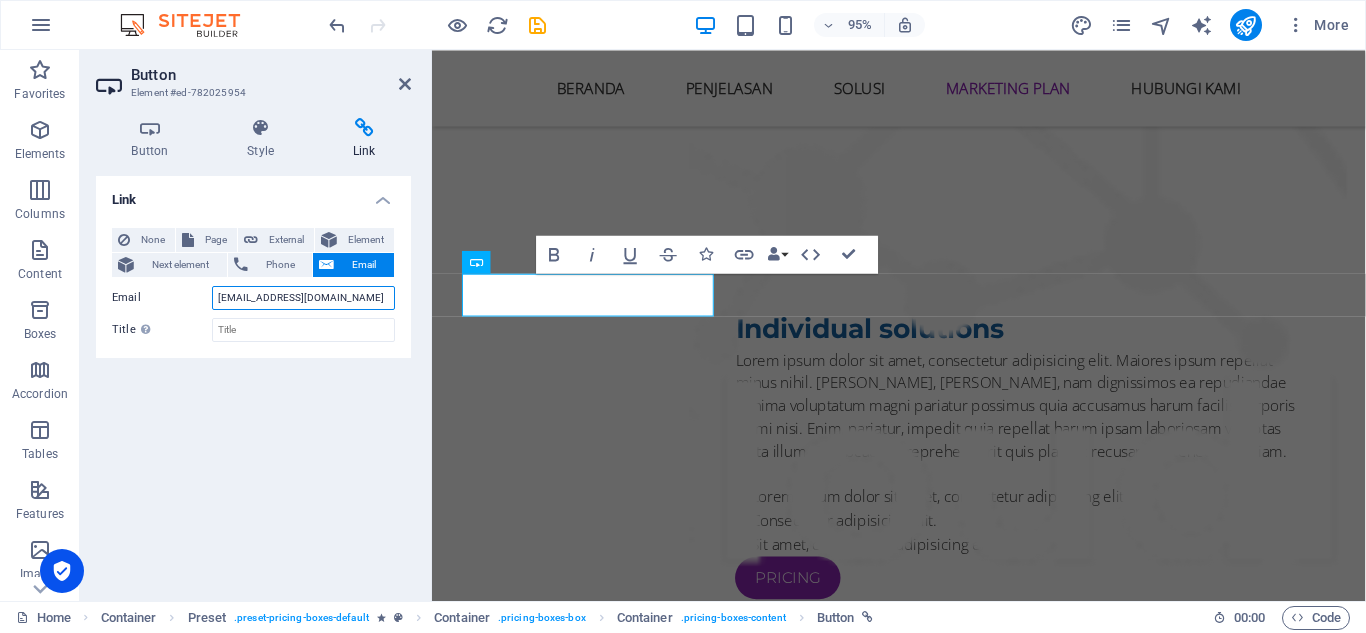click on "[EMAIL_ADDRESS][DOMAIN_NAME]" at bounding box center [303, 298] 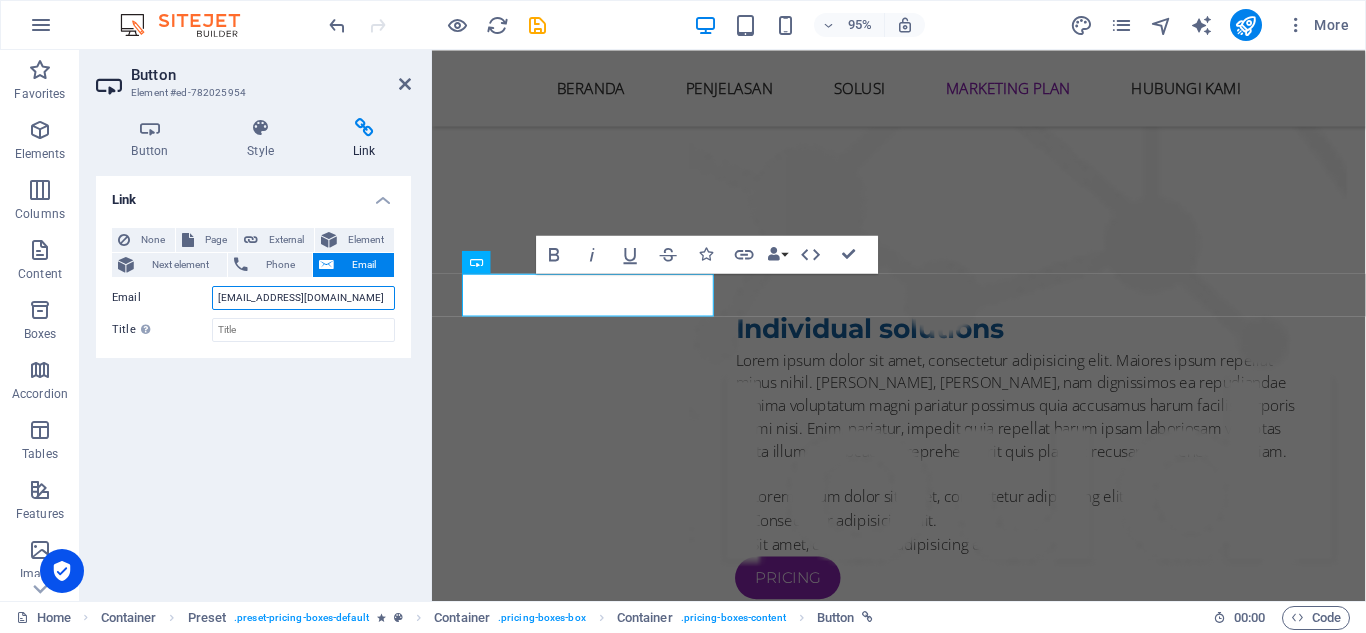 click on "[EMAIL_ADDRESS][DOMAIN_NAME]" at bounding box center (303, 298) 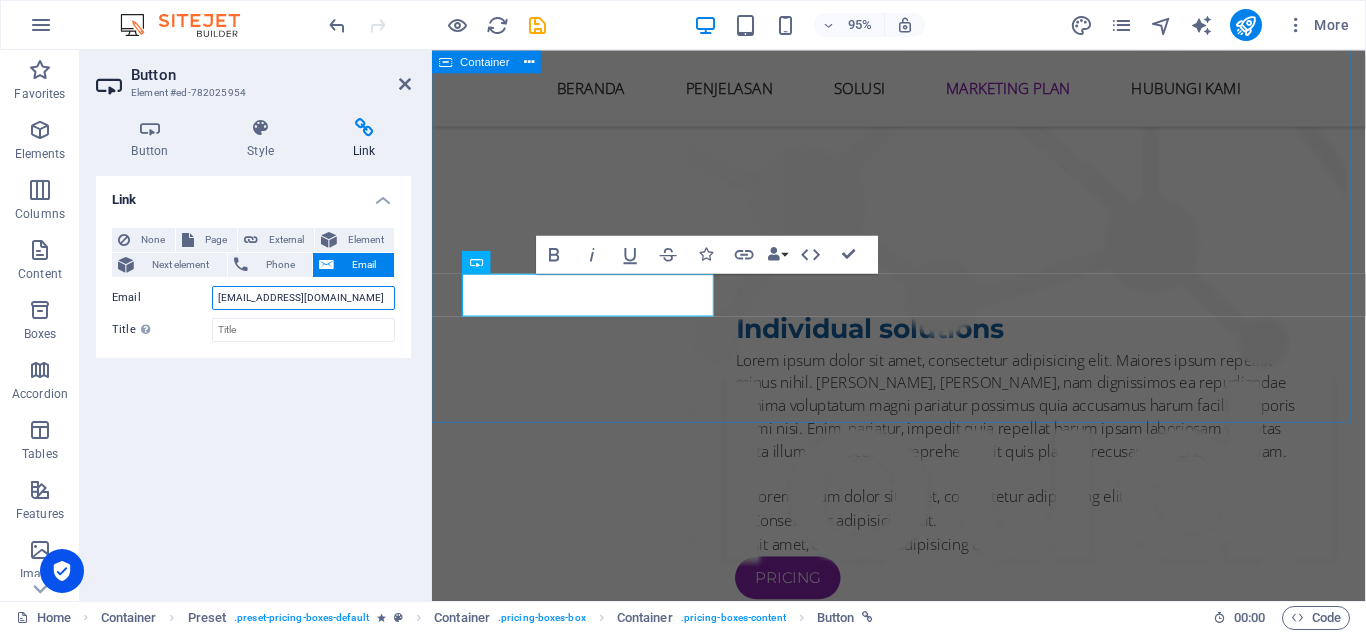 type on "[EMAIL_ADDRESS][DOMAIN_NAME]" 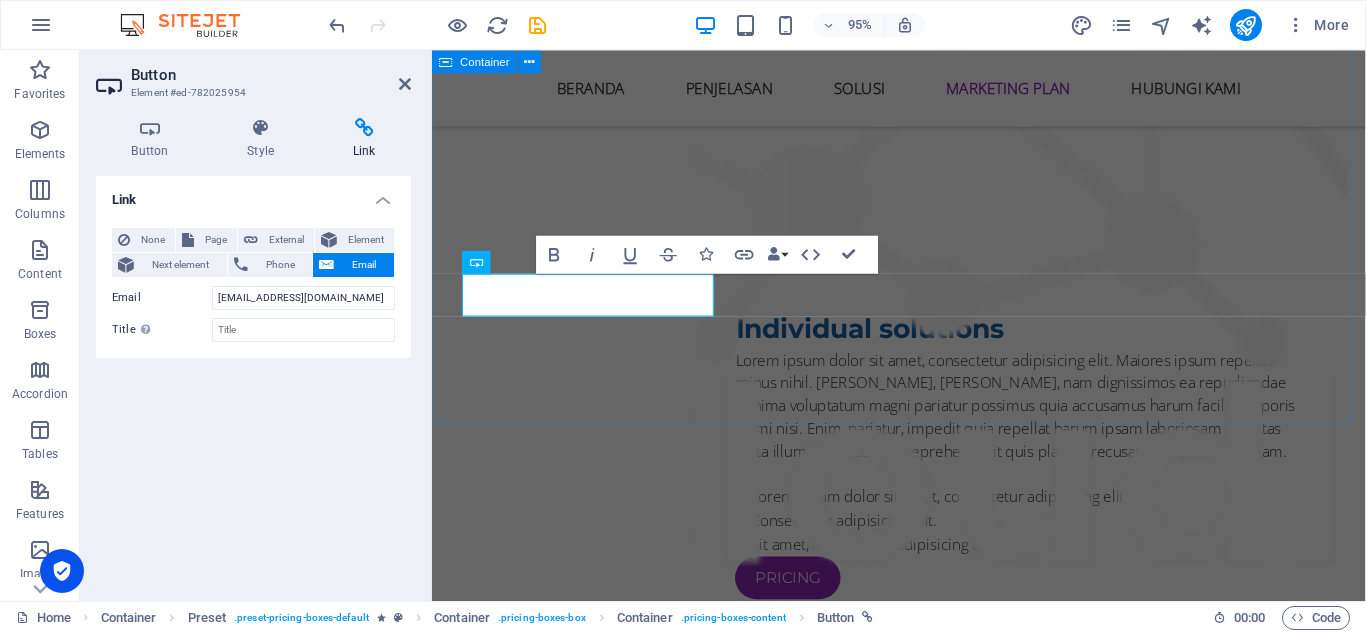 click on "Marketing plan Kami memberikan peluang untuk anda dengan membeli saham [PERSON_NAME] miliki dengan harga perlembar saham dengan Nilai $10. Starter
10  Users 30  Projects 50GB  Storage 1000GB  Bandwidth pilihan vip
10  Users 30  Projects 50GB  Storage 1000GB  Bandwidth pilihan gold
10  Users 30  Projects 50GB  Storage 1000GB  Bandwidth pilihan" at bounding box center (923, 2220) 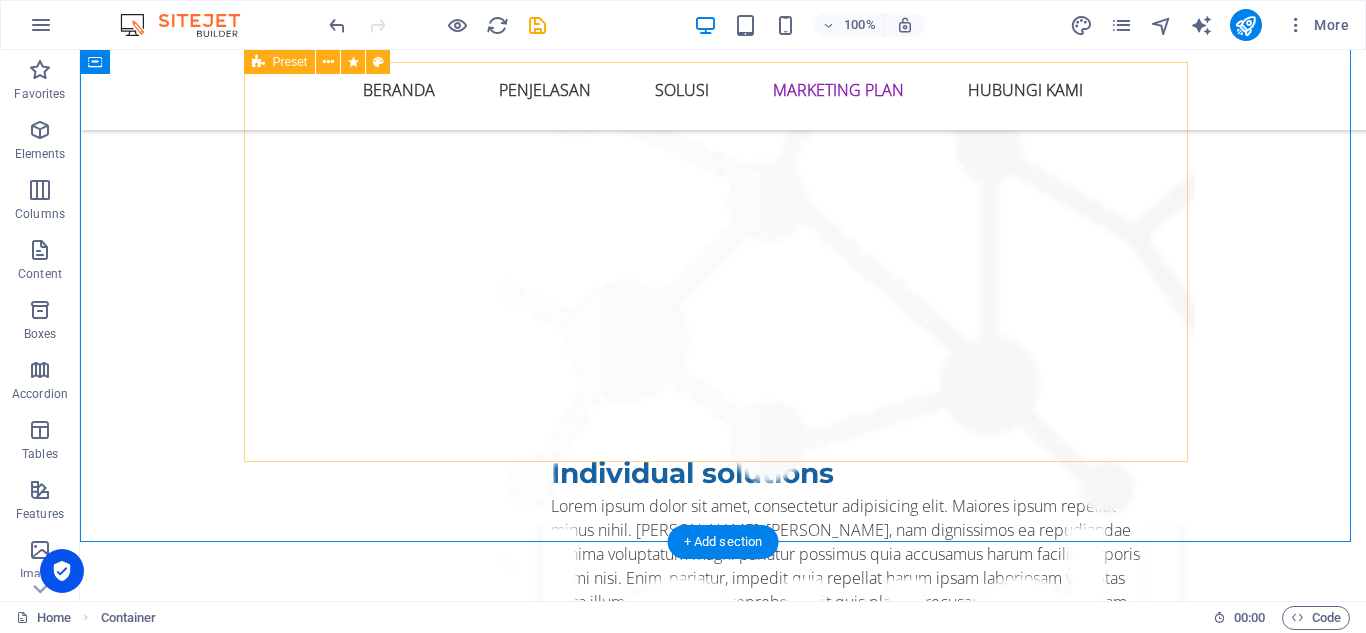 scroll, scrollTop: 6785, scrollLeft: 0, axis: vertical 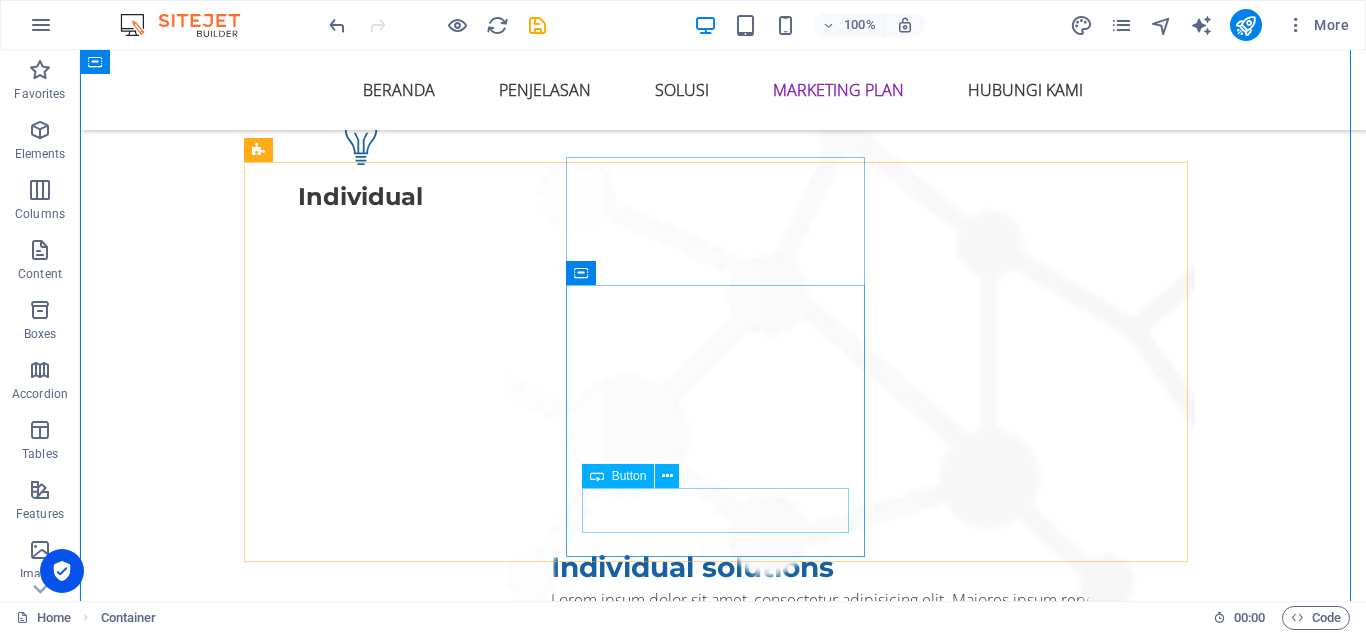 click on "pilihan" at bounding box center [723, 2661] 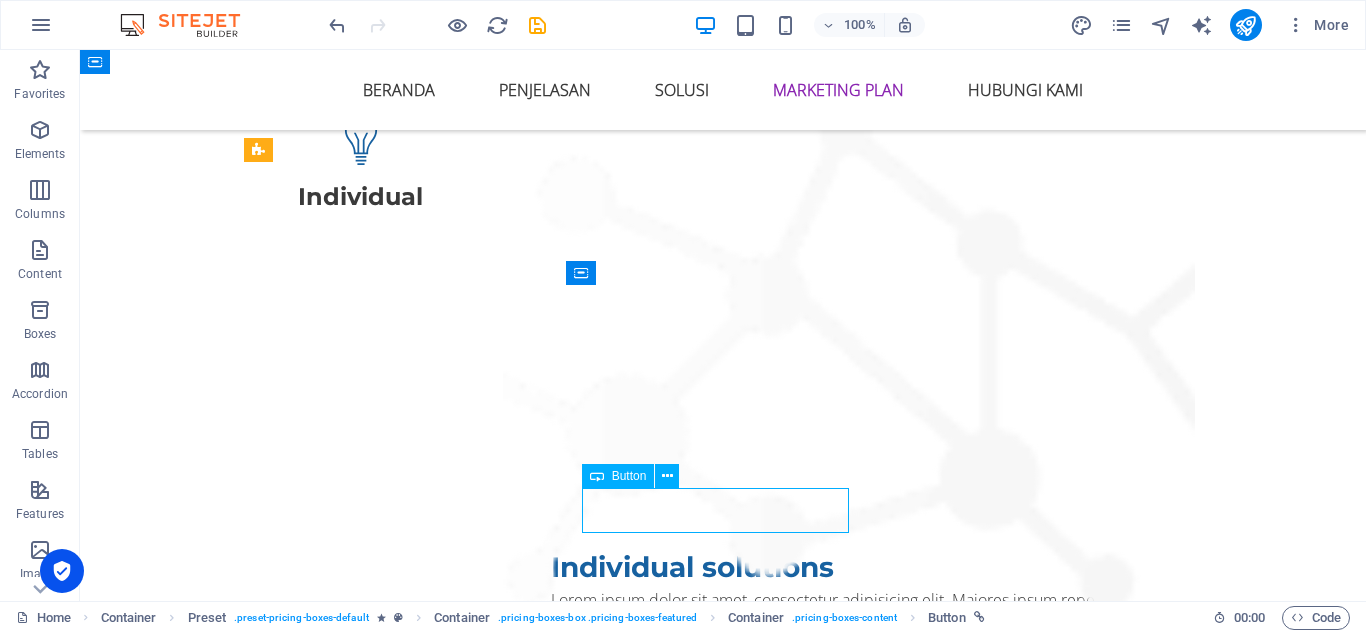 click on "pilihan" at bounding box center [723, 2661] 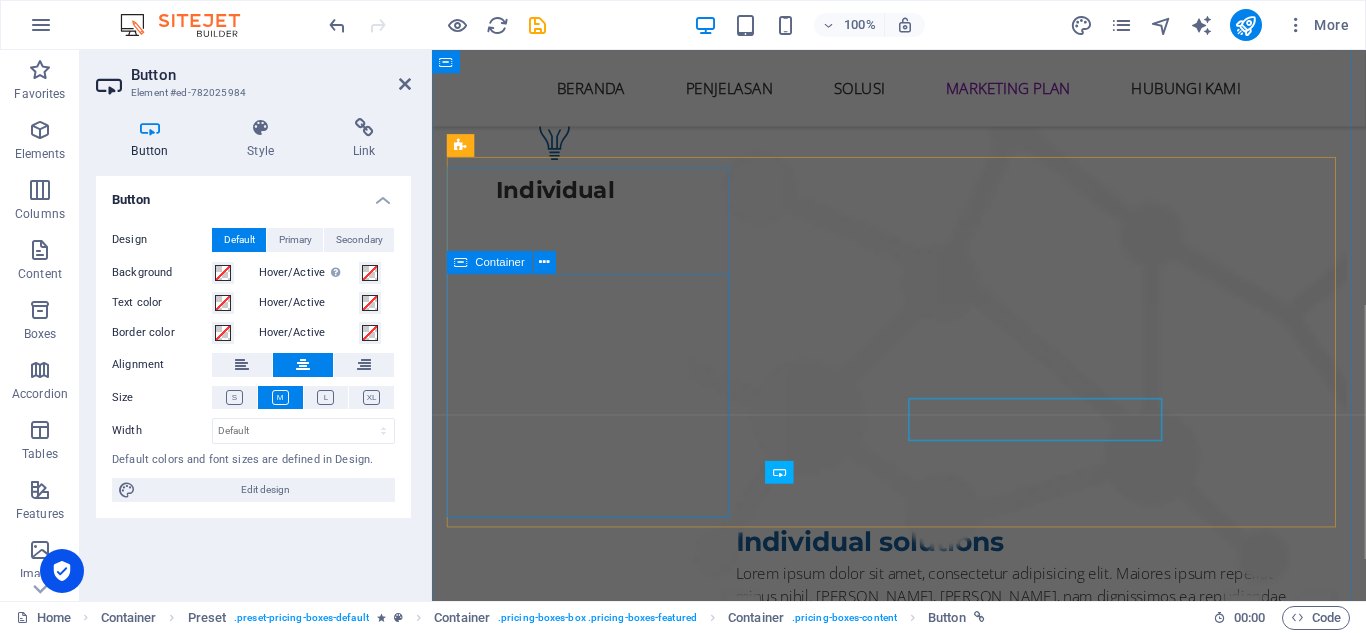 scroll, scrollTop: 6857, scrollLeft: 0, axis: vertical 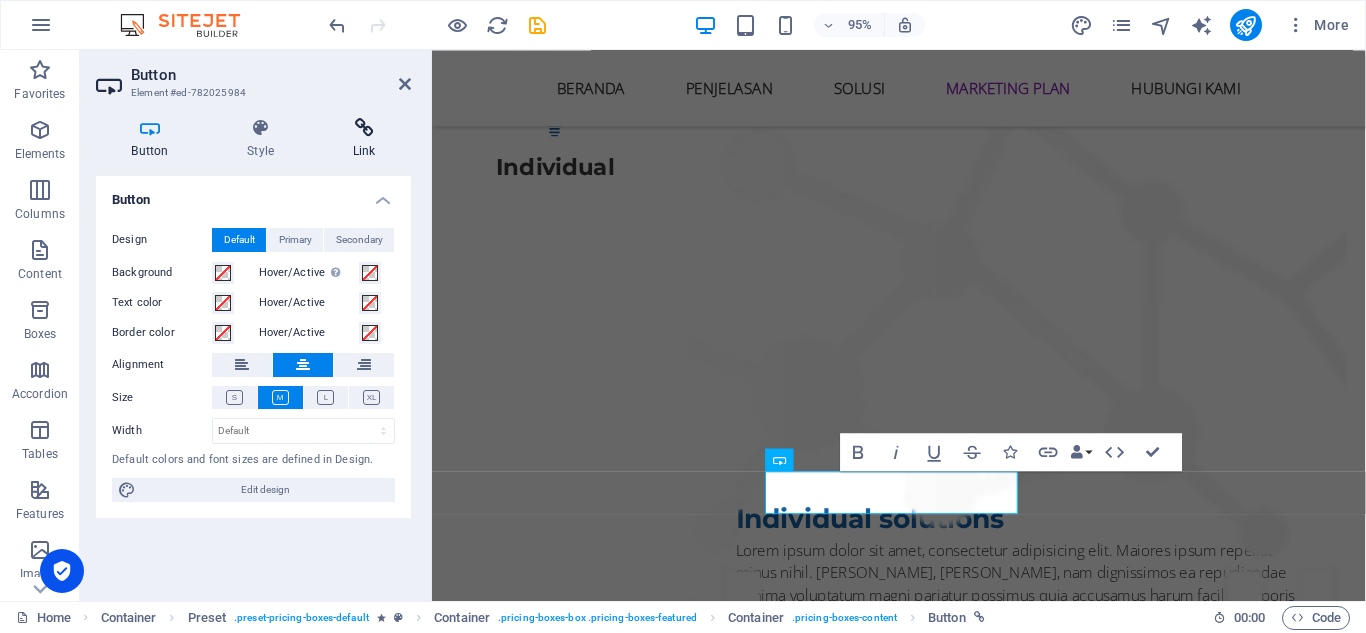 click at bounding box center (364, 128) 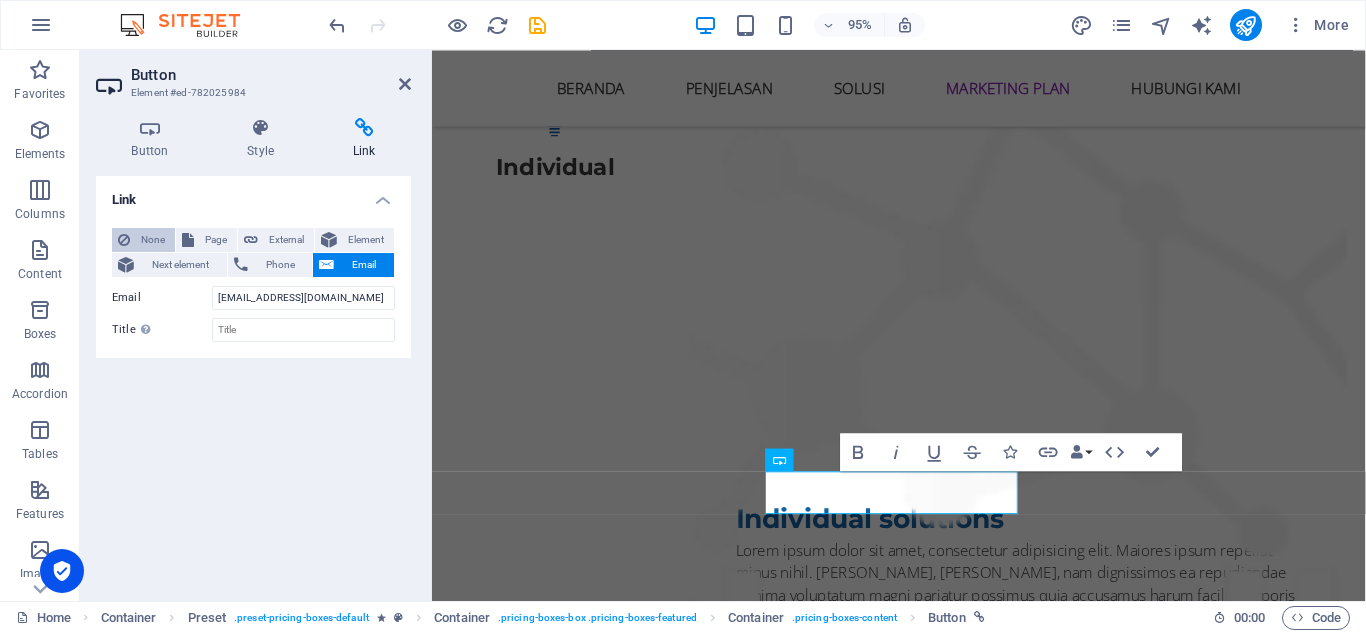 click on "None" at bounding box center [152, 240] 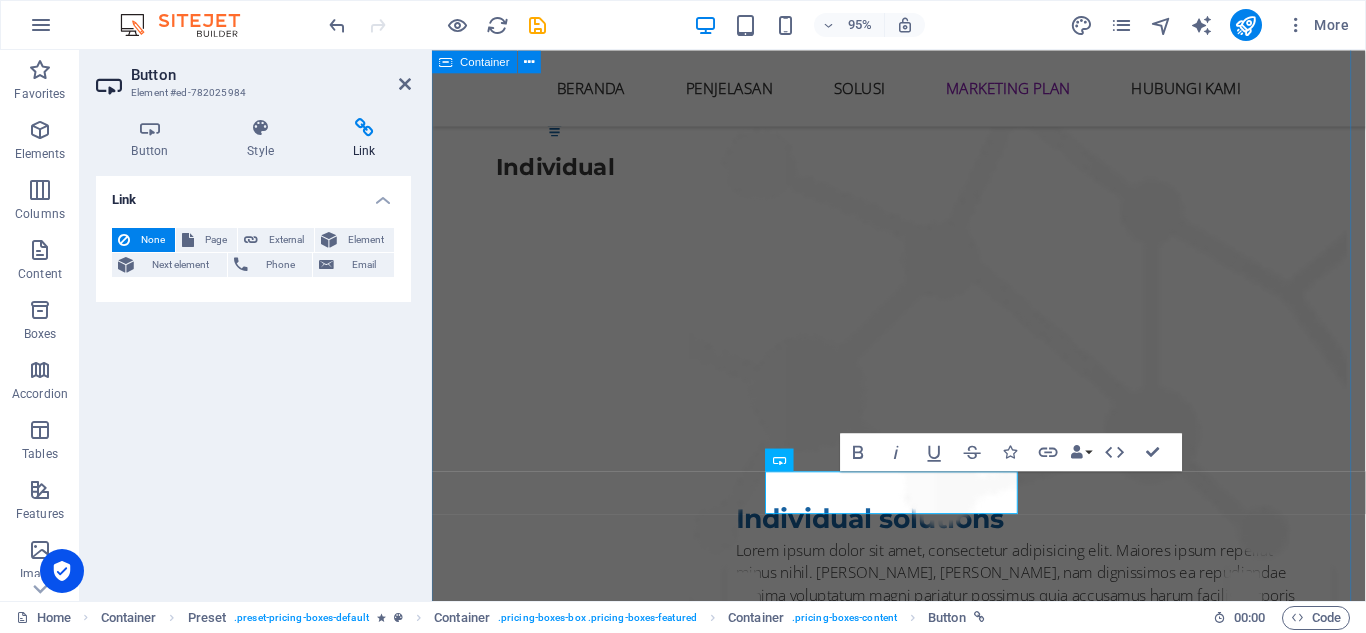 click on "Marketing plan Kami memberikan peluang untuk anda dengan membeli saham [PERSON_NAME] miliki dengan harga perlembar saham dengan Nilai $10. Starter
10  Users 30  Projects 50GB  Storage 1000GB  Bandwidth pilihan vip
10  Users 30  Projects 50GB  Storage 1000GB  Bandwidth pilihan gold
10  Users 30  Projects 50GB  Storage 1000GB  Bandwidth pilihan" at bounding box center (923, 2420) 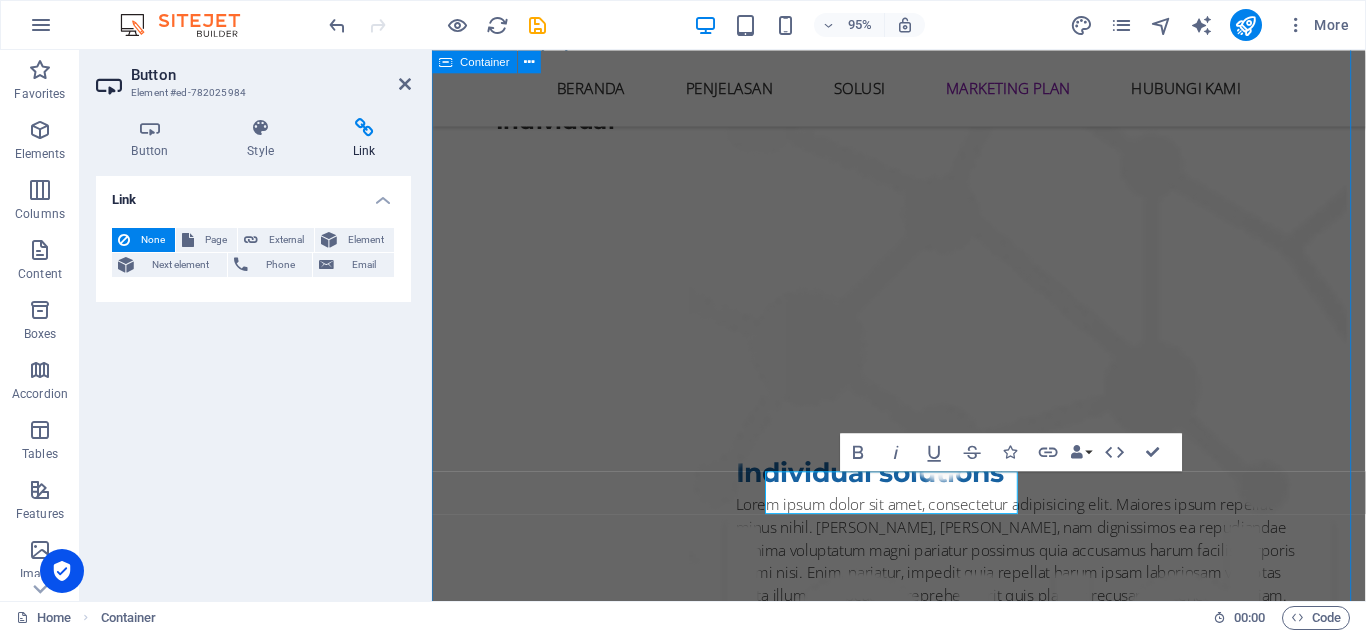 scroll, scrollTop: 6785, scrollLeft: 0, axis: vertical 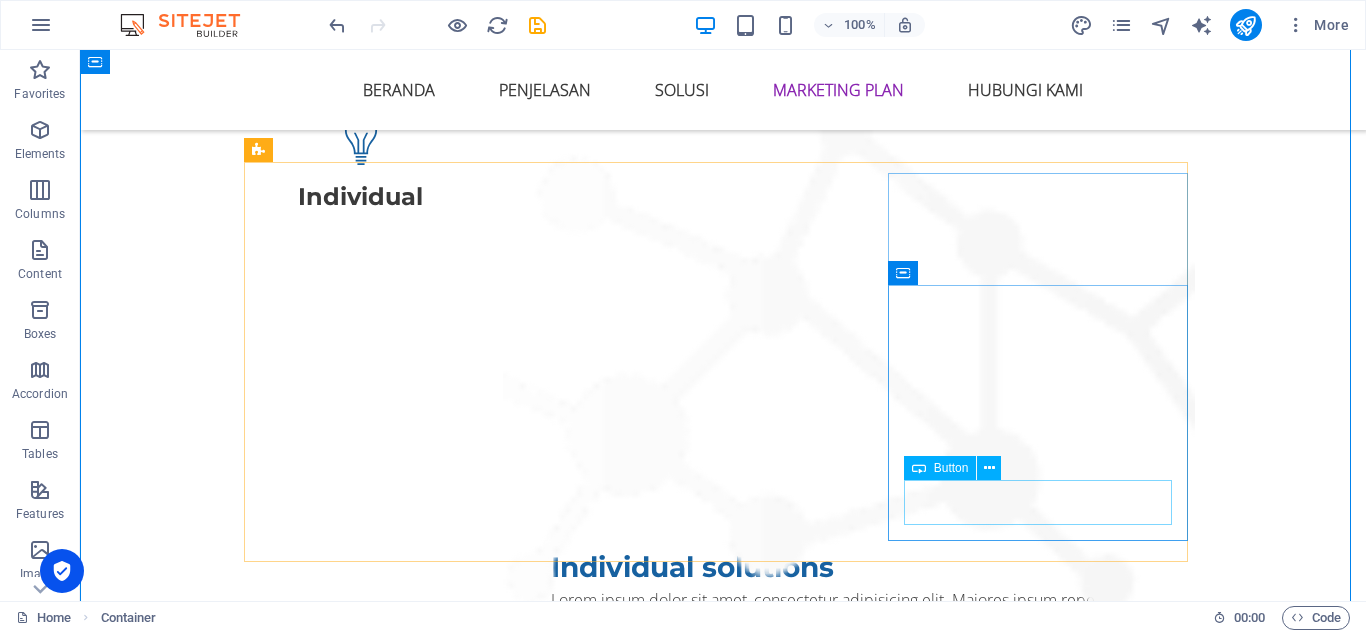 click on "pilihan" at bounding box center [723, 3059] 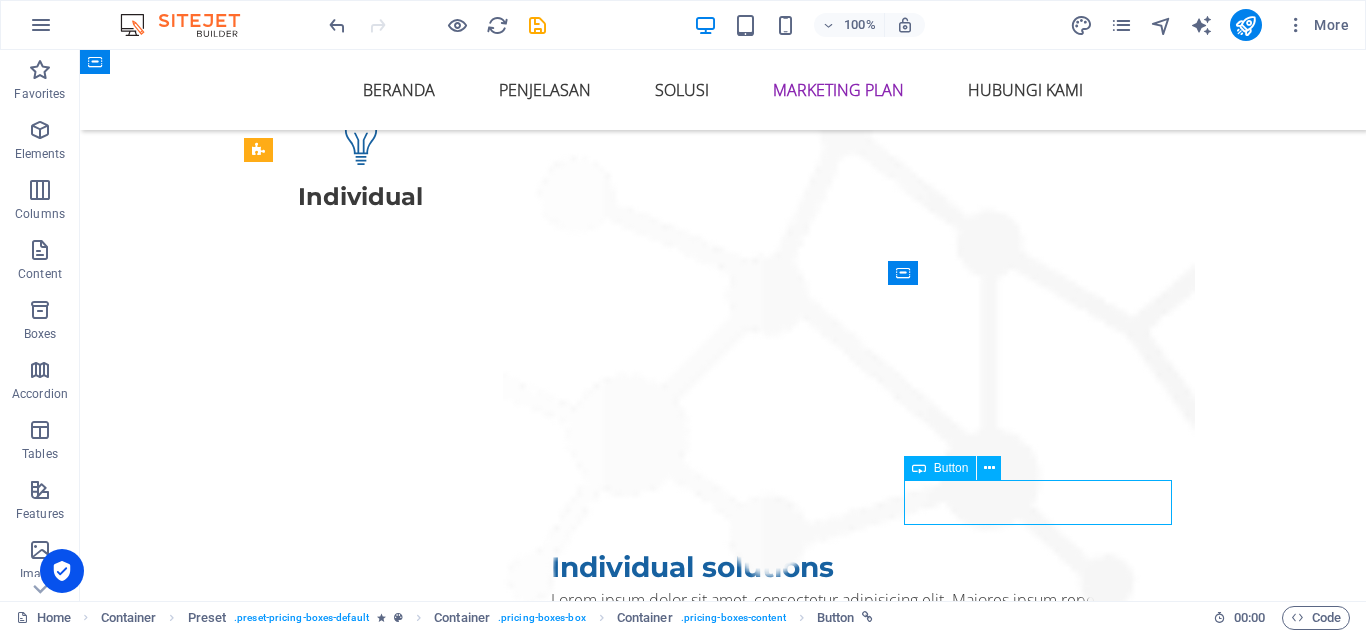 click on "pilihan" at bounding box center (723, 3059) 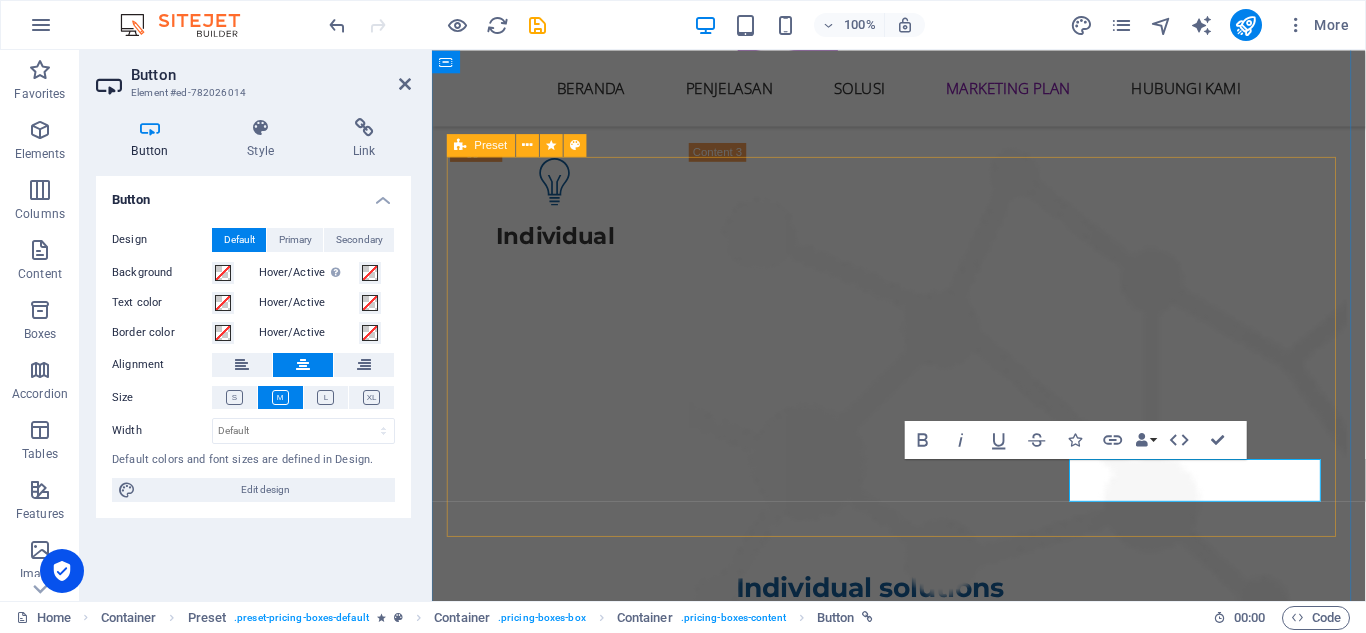 scroll, scrollTop: 6857, scrollLeft: 0, axis: vertical 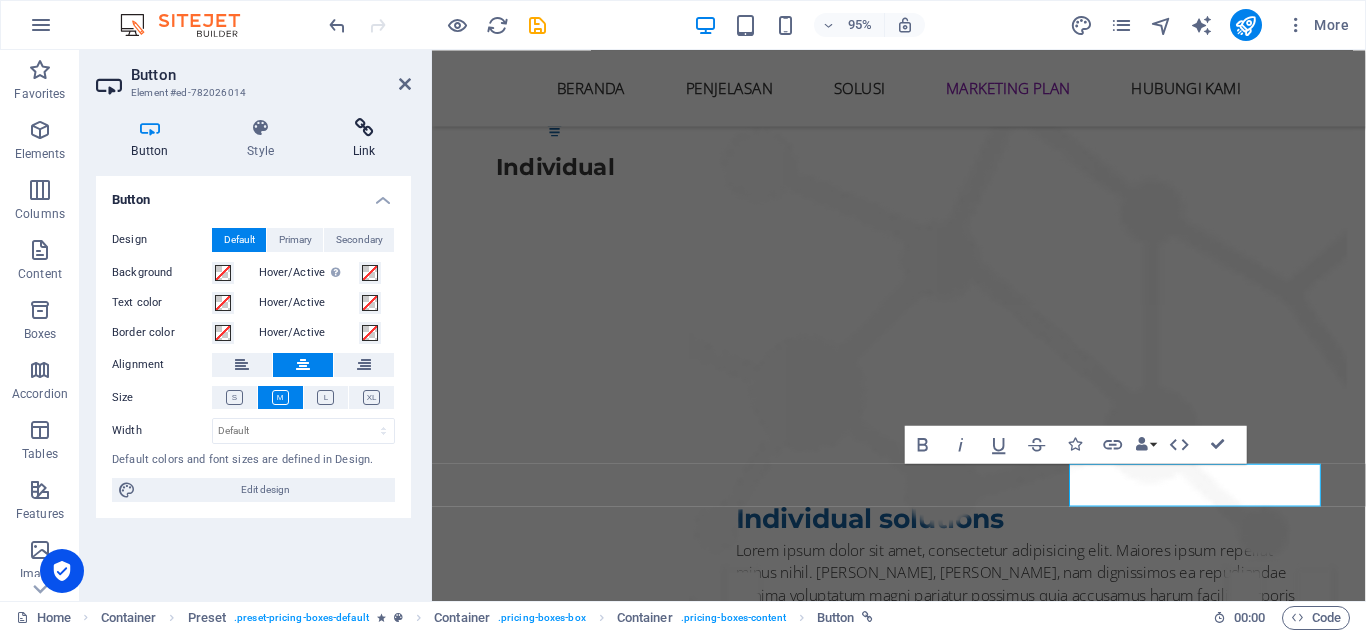 click at bounding box center [364, 128] 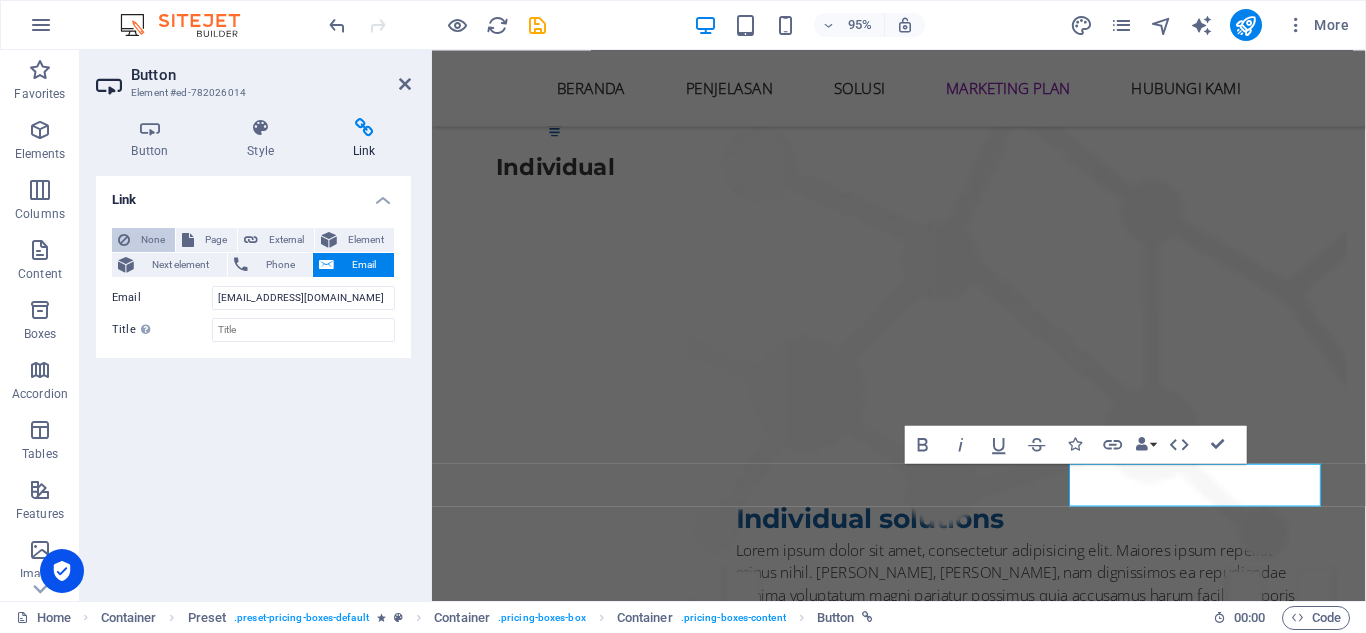 click at bounding box center (124, 240) 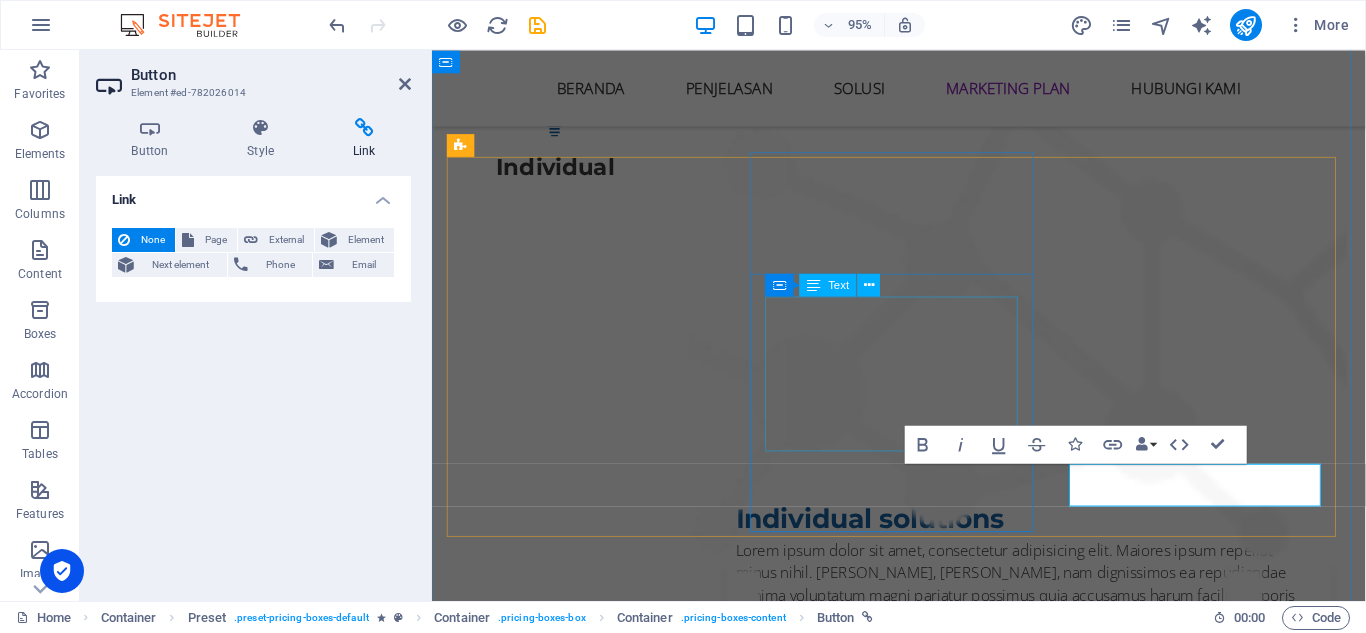 click on "10  Users 30  Projects 50GB  Storage 1000GB  Bandwidth" at bounding box center (924, 2517) 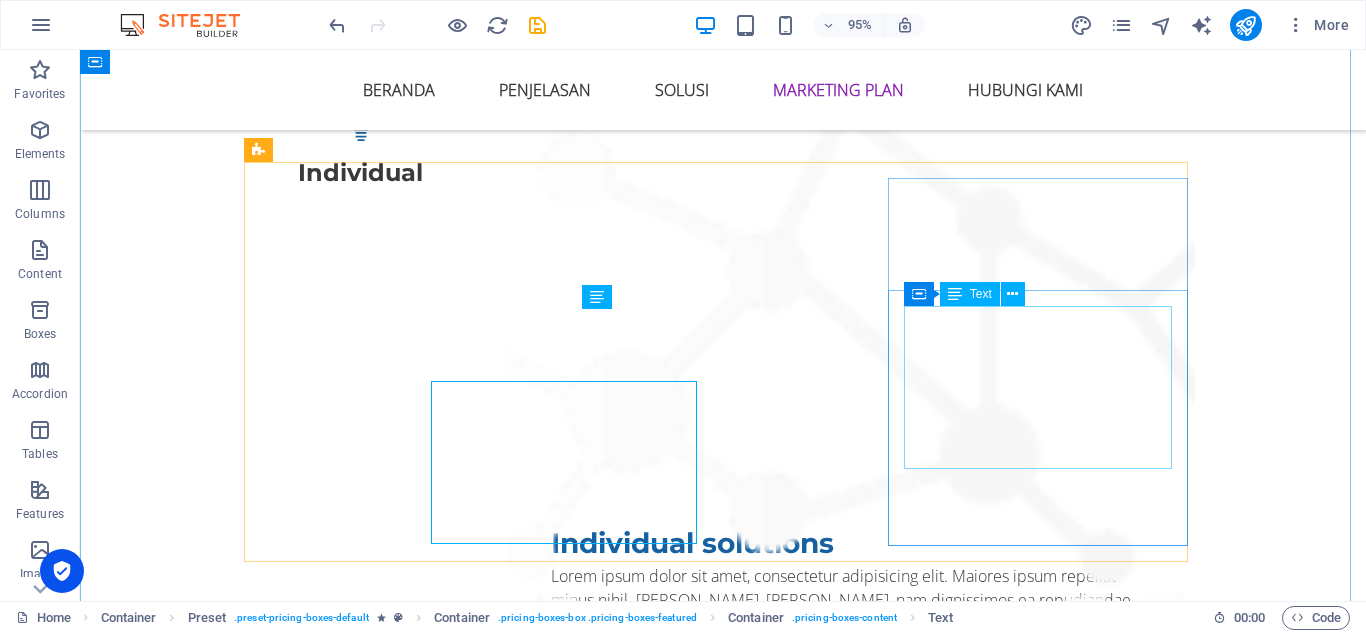 scroll, scrollTop: 6785, scrollLeft: 0, axis: vertical 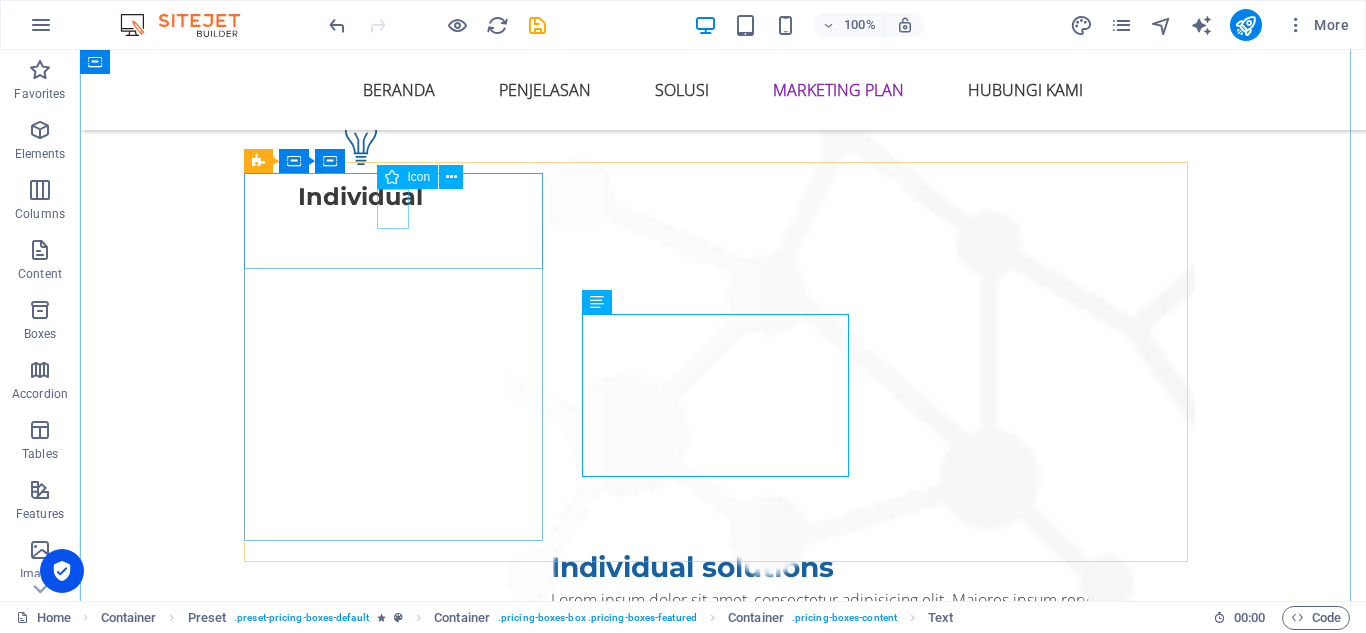 click at bounding box center (723, 1949) 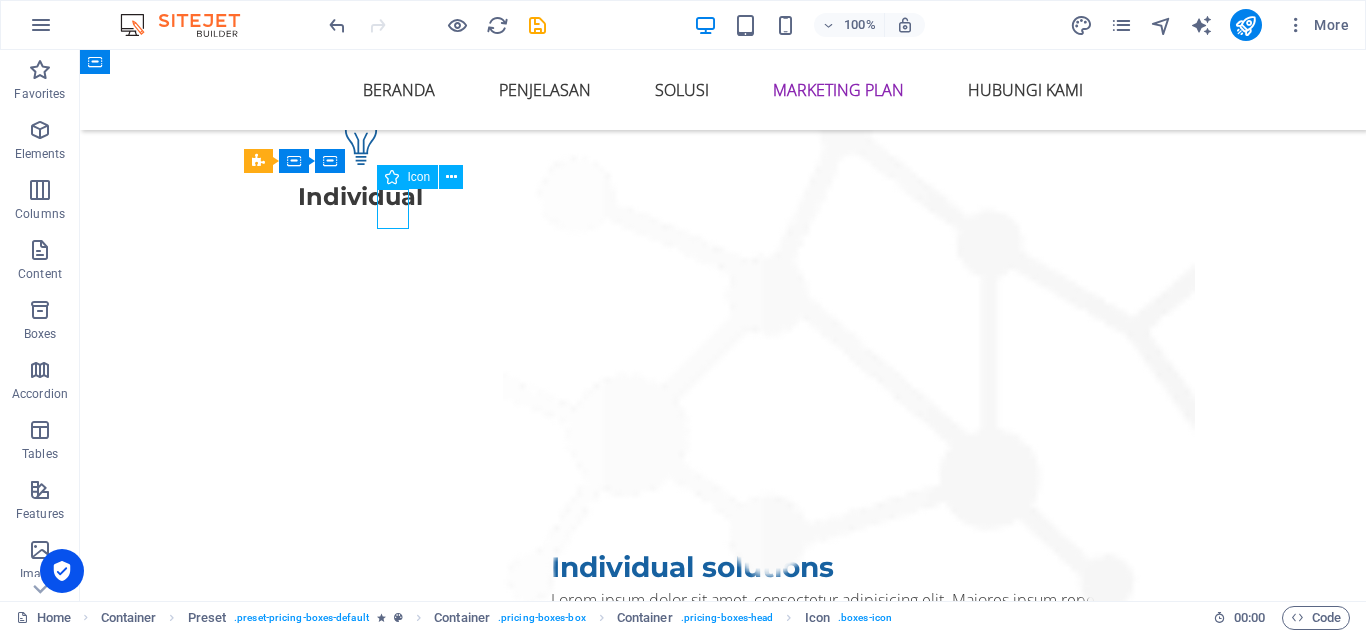 click at bounding box center [723, 1949] 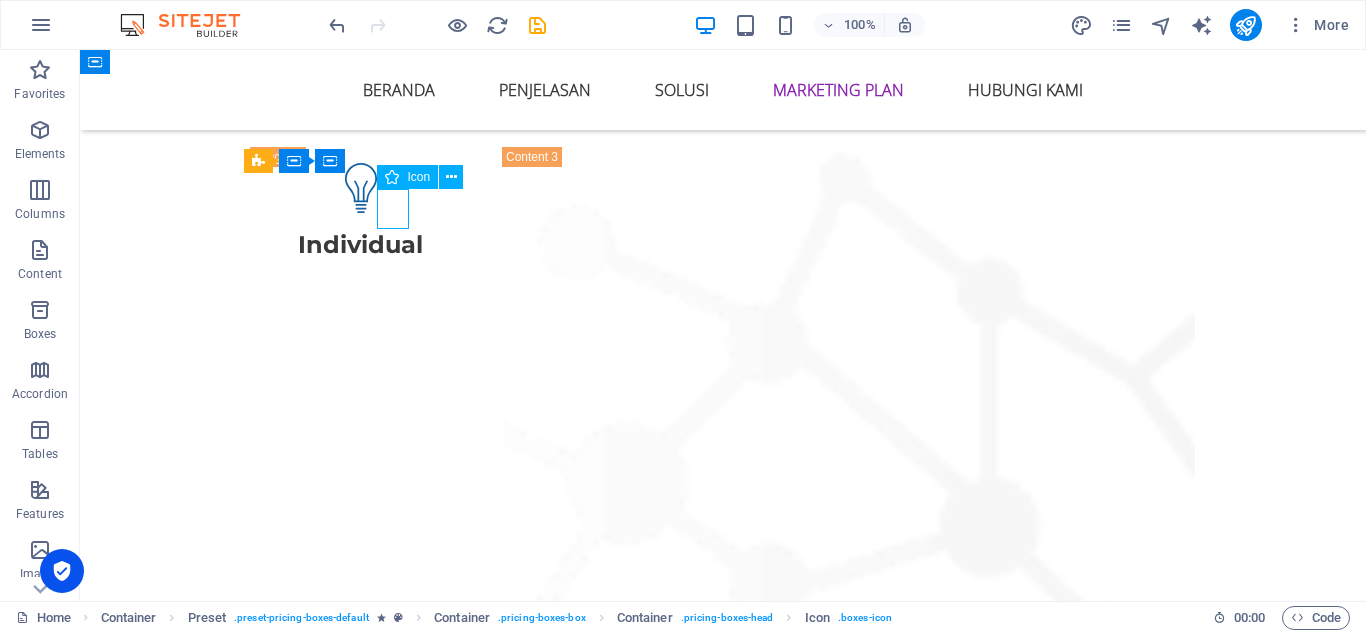 select on "xMidYMid" 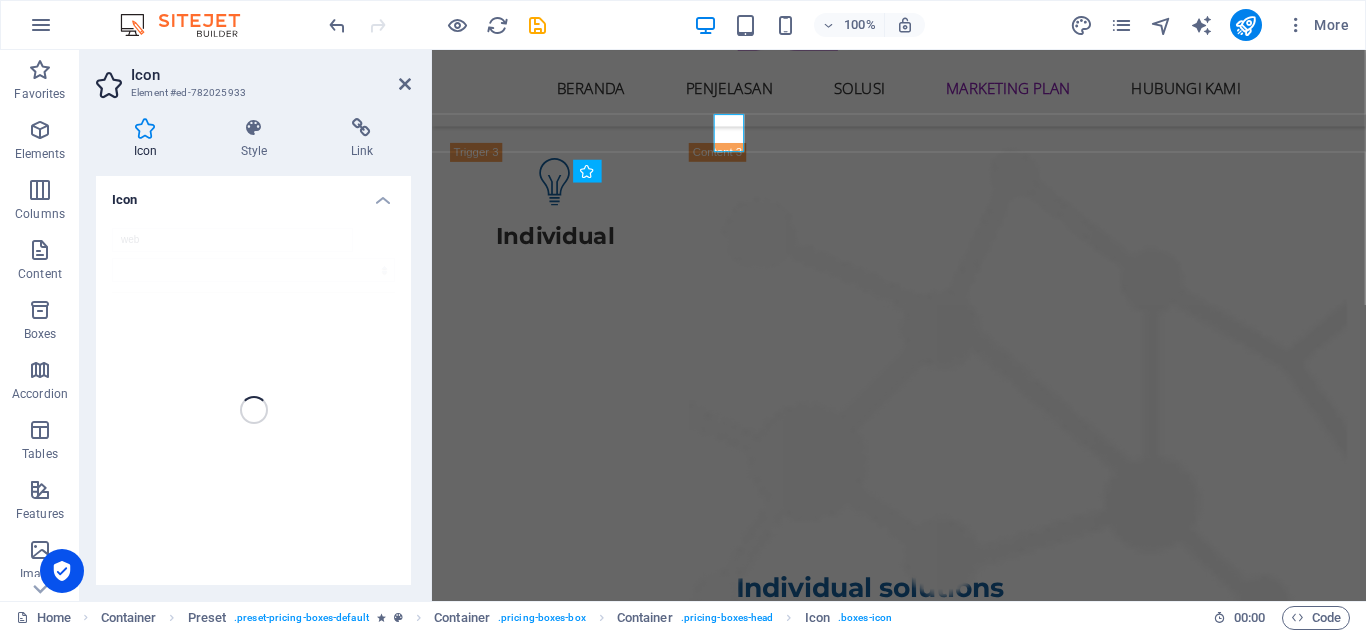 scroll, scrollTop: 6857, scrollLeft: 0, axis: vertical 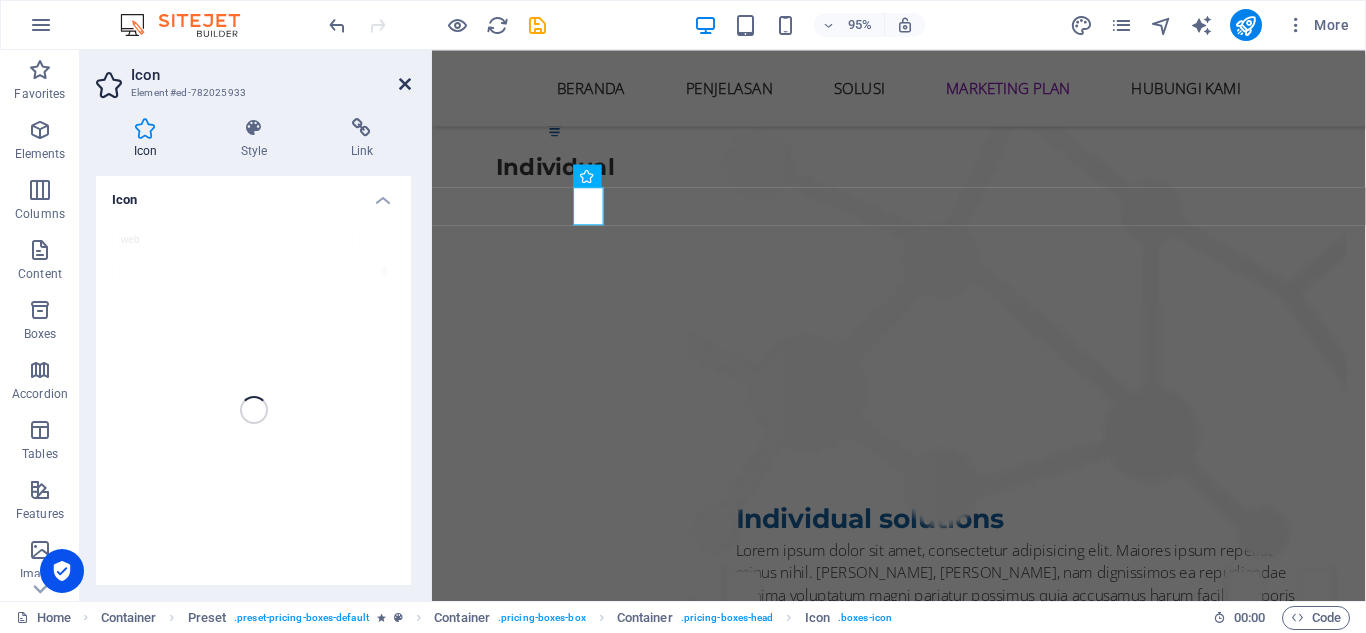 click at bounding box center [405, 84] 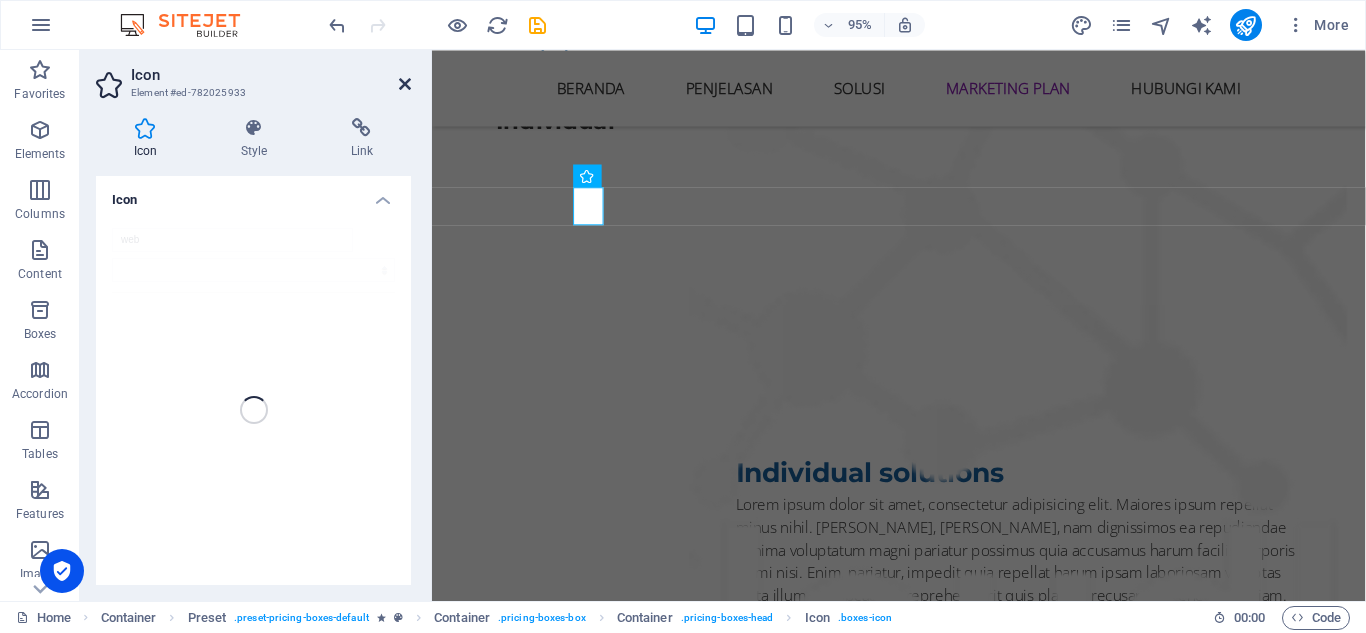 scroll, scrollTop: 6785, scrollLeft: 0, axis: vertical 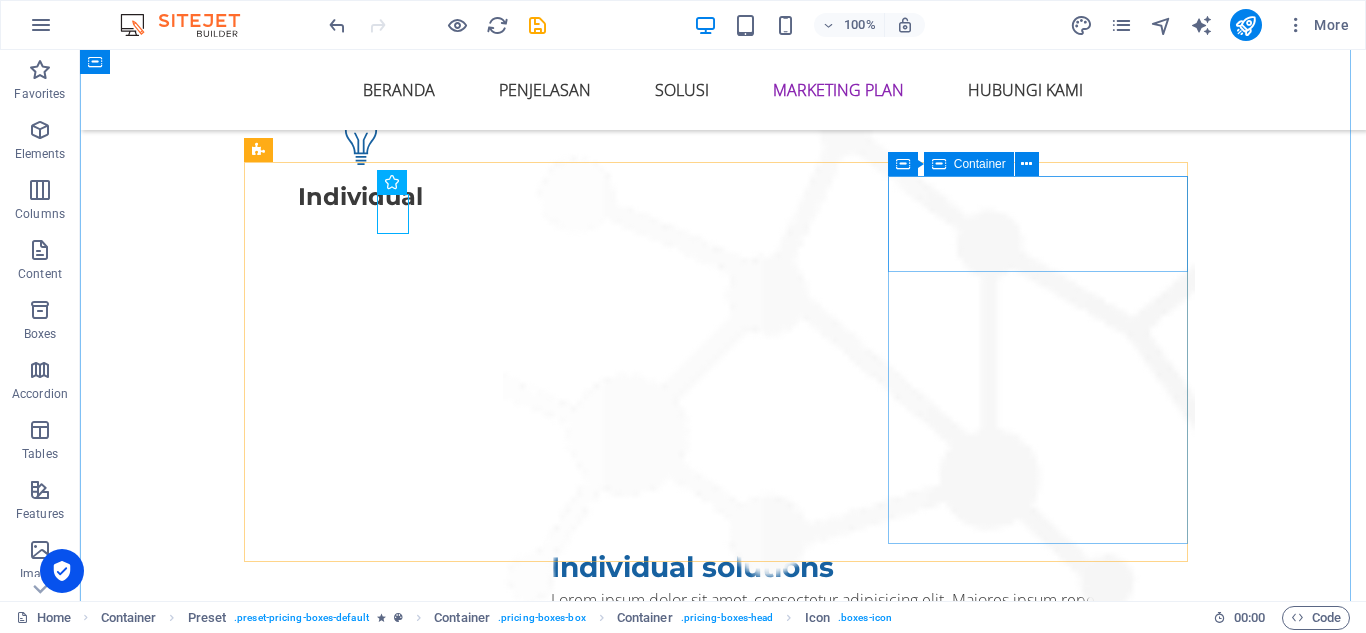 click on "gold" at bounding box center (723, 2778) 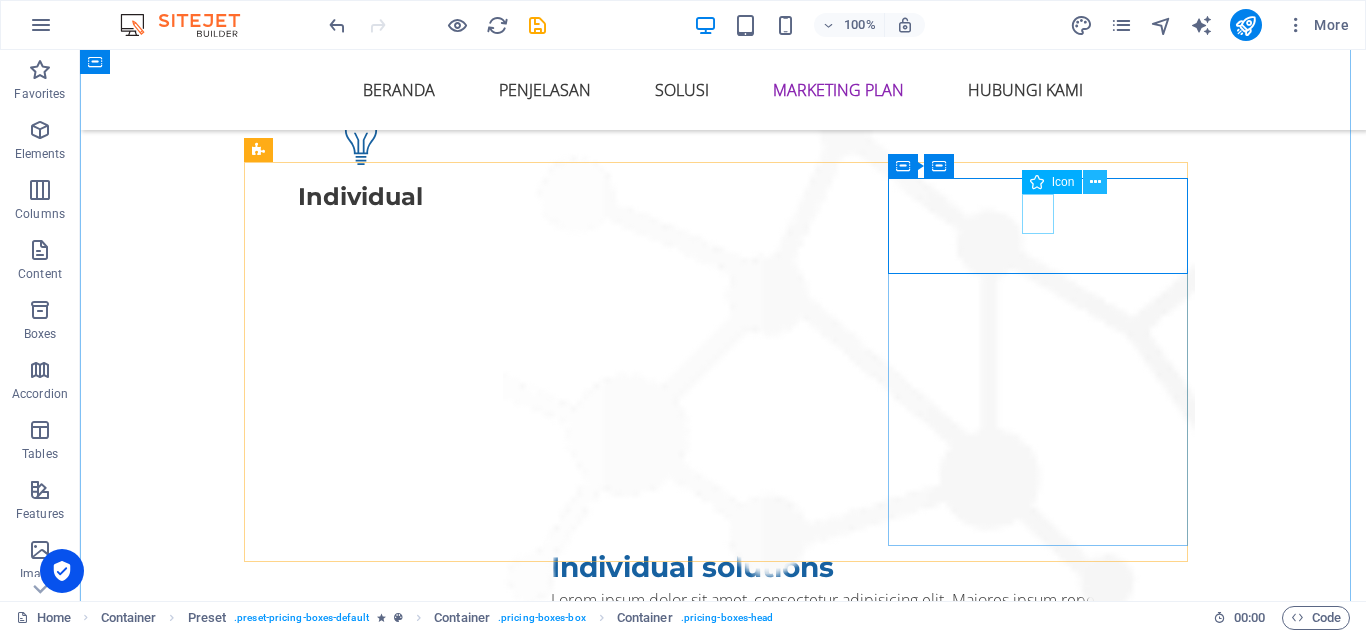 click at bounding box center (1095, 182) 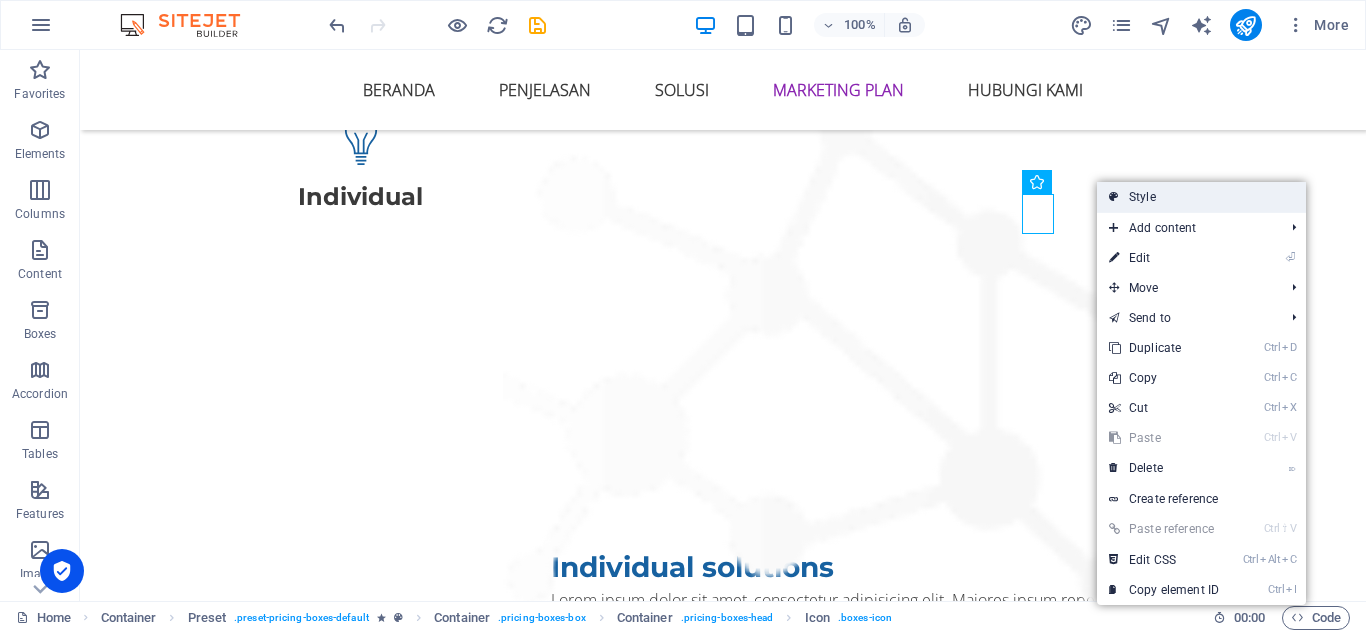 click on "Style" at bounding box center (1201, 197) 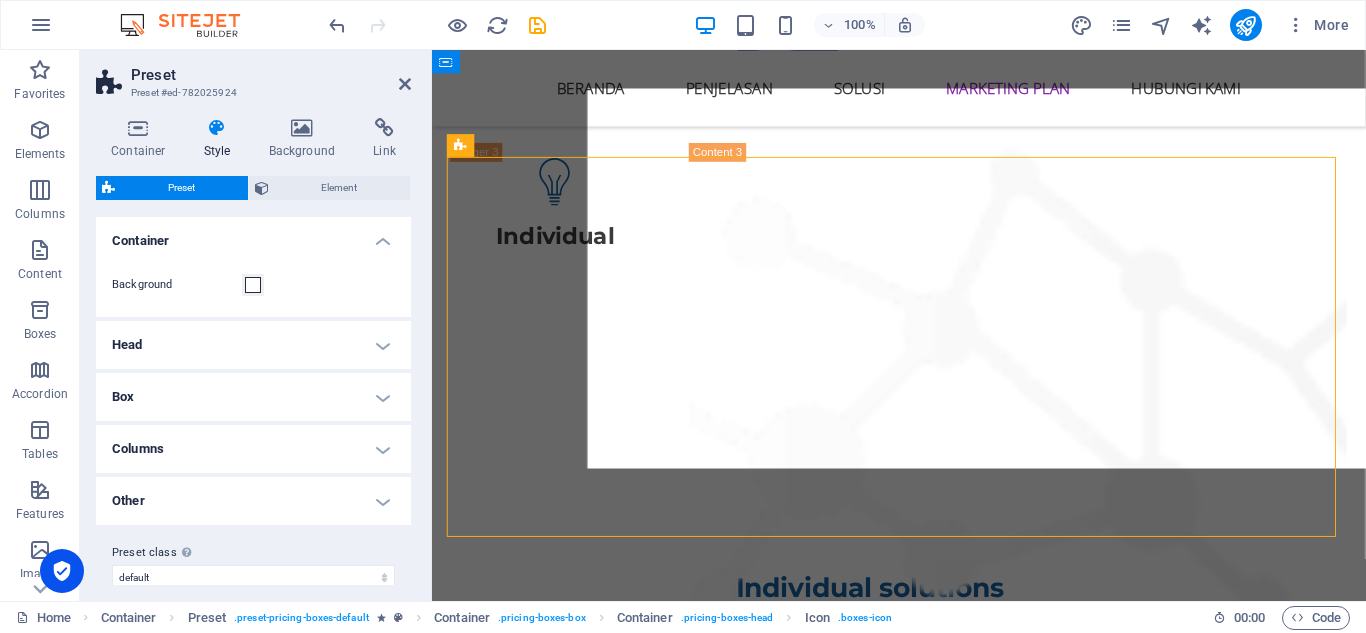 scroll, scrollTop: 6857, scrollLeft: 0, axis: vertical 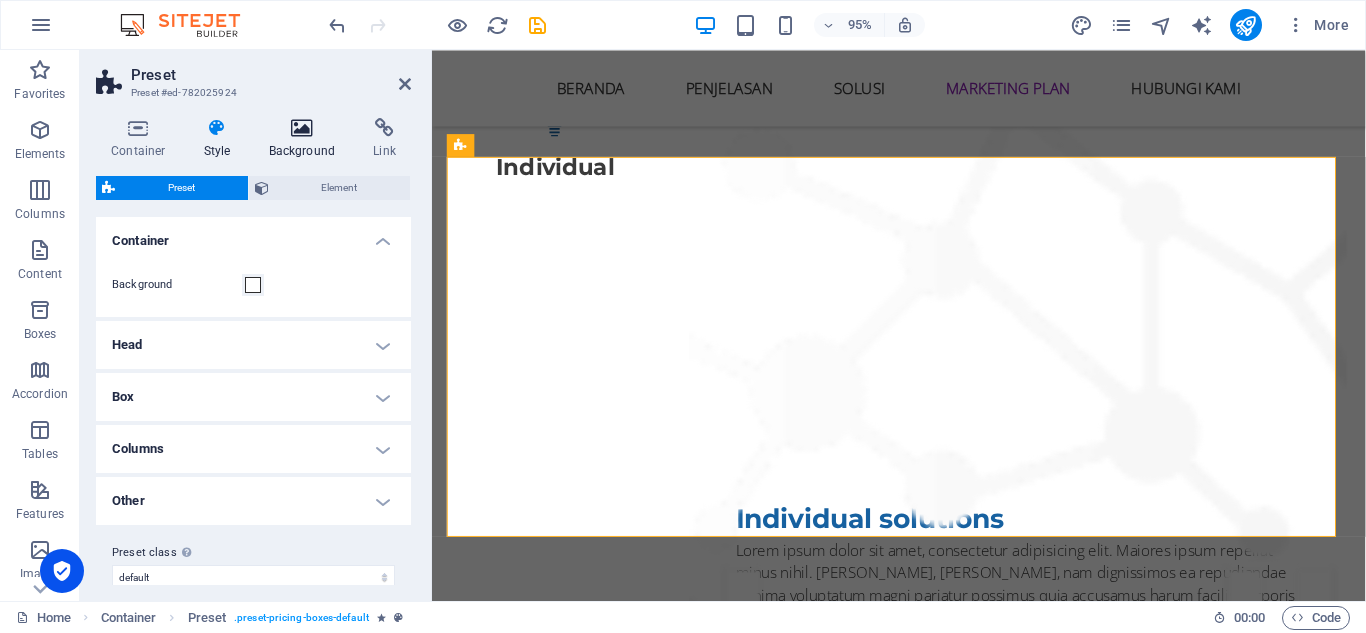 click at bounding box center [302, 128] 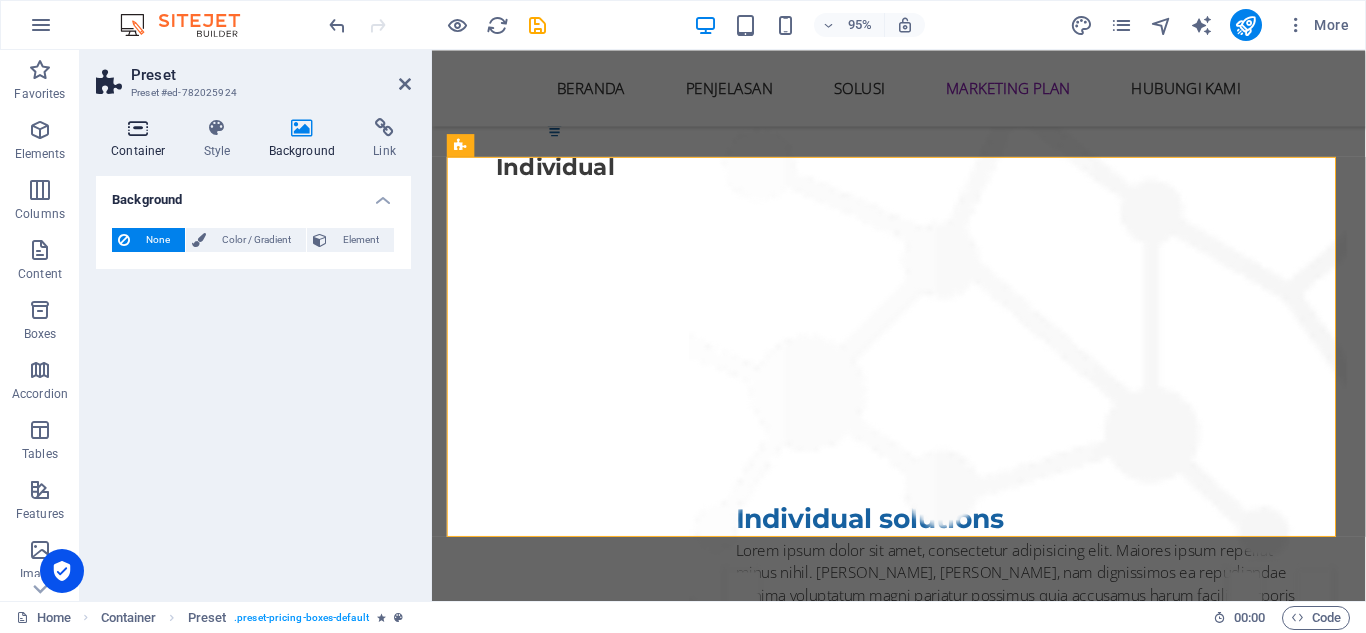 click at bounding box center (138, 128) 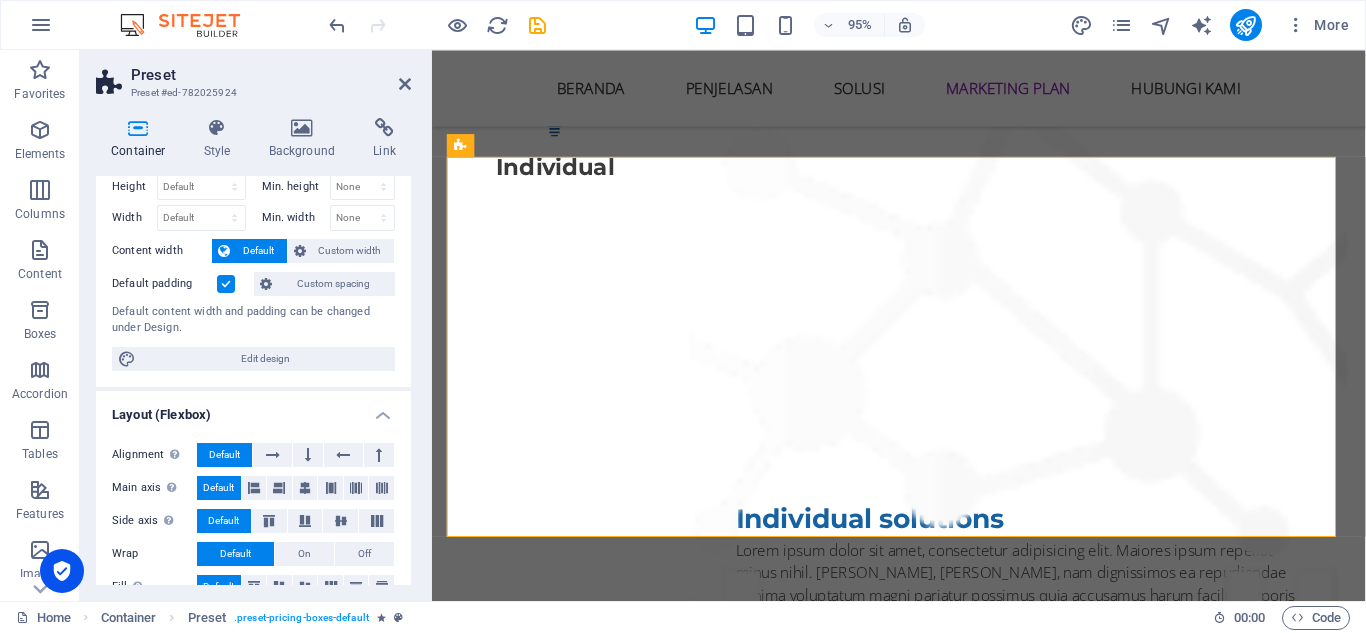 scroll, scrollTop: 0, scrollLeft: 0, axis: both 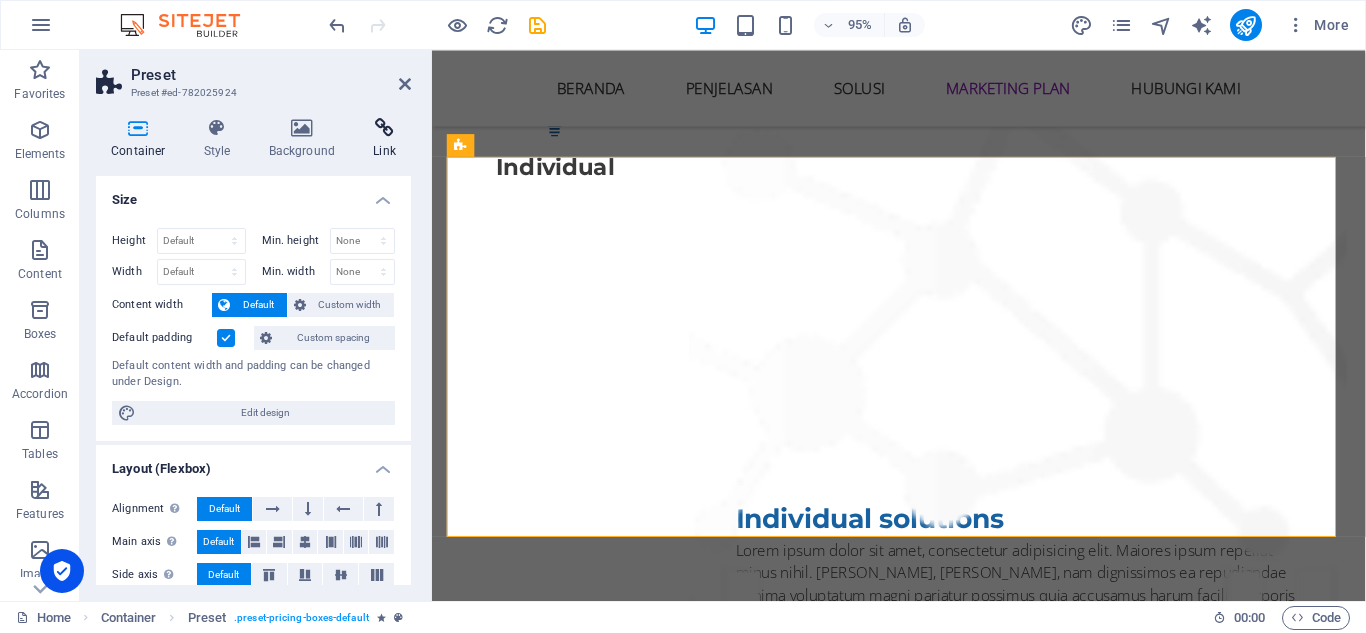 click at bounding box center (384, 128) 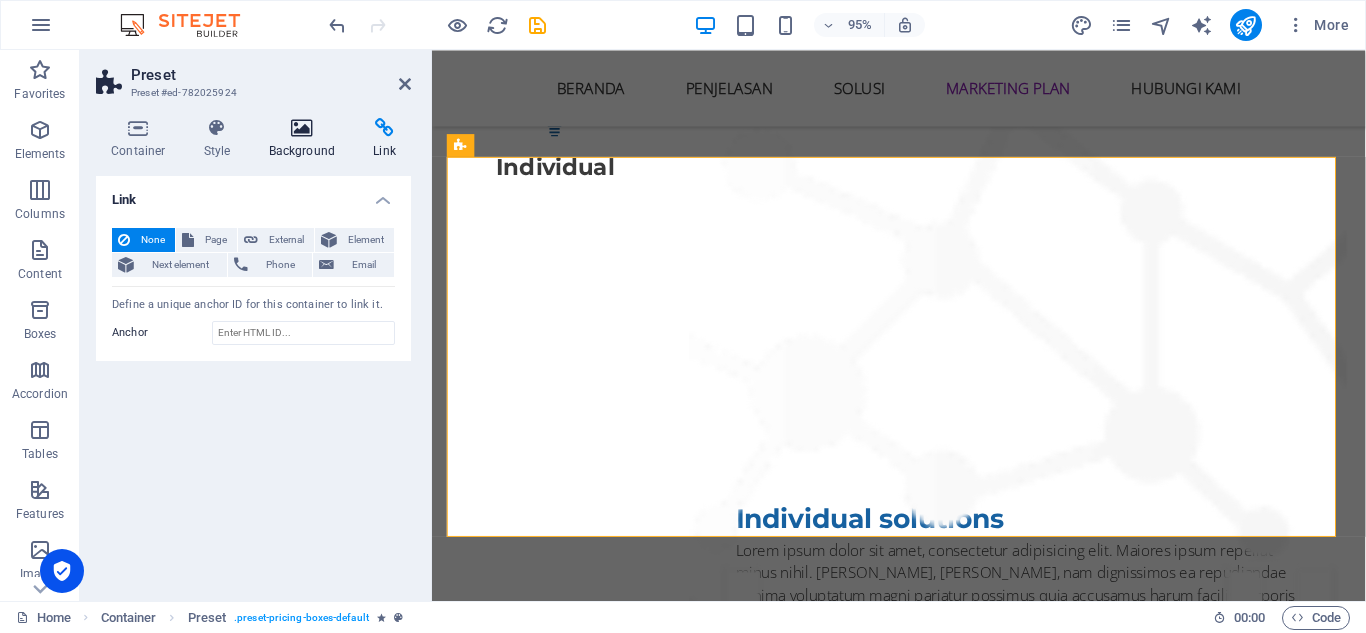 click at bounding box center (302, 128) 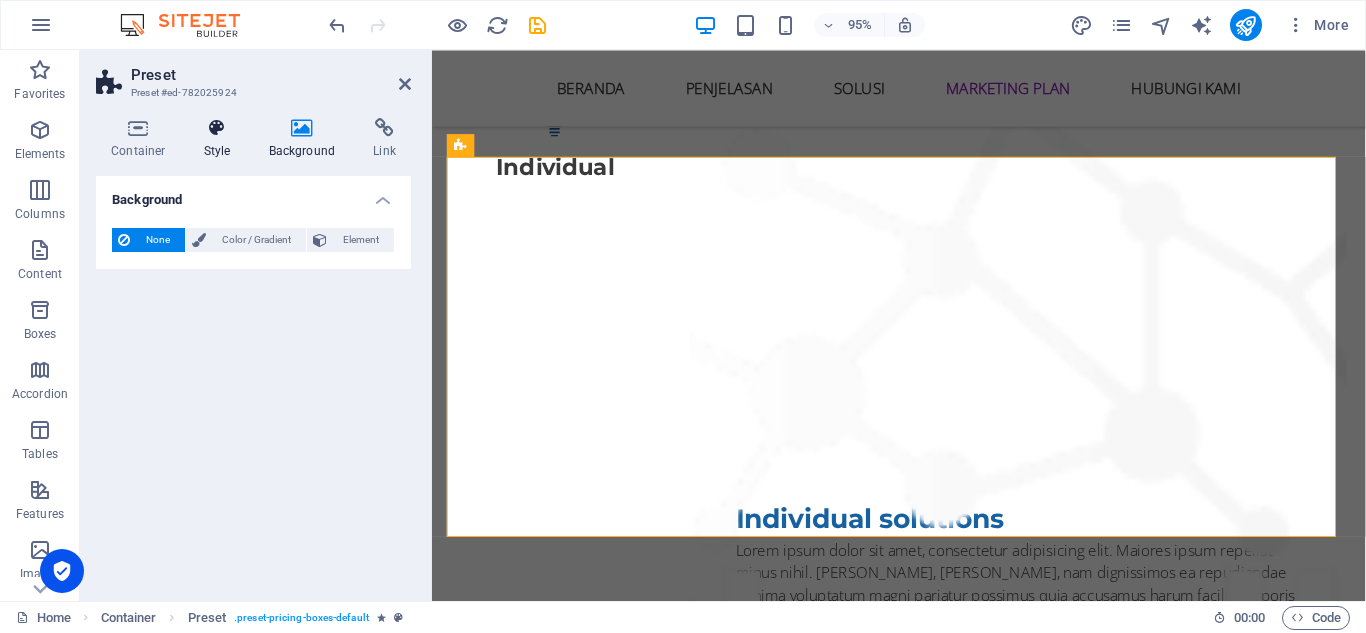click at bounding box center [217, 128] 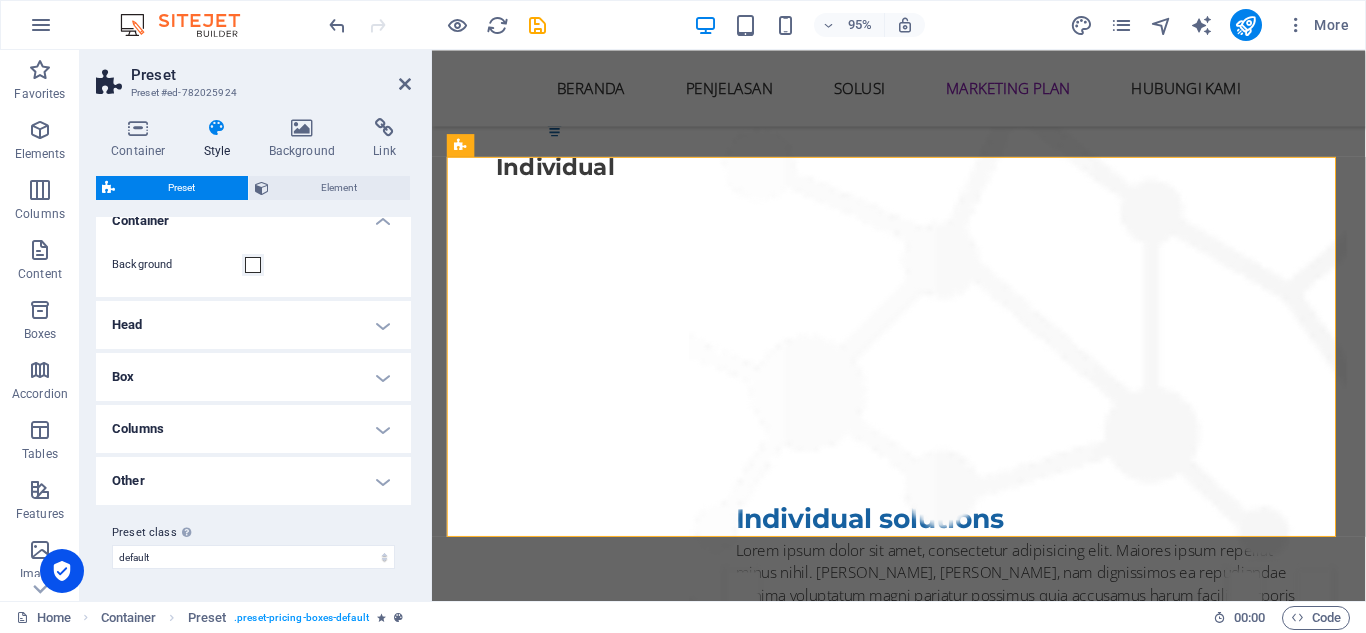 scroll, scrollTop: 0, scrollLeft: 0, axis: both 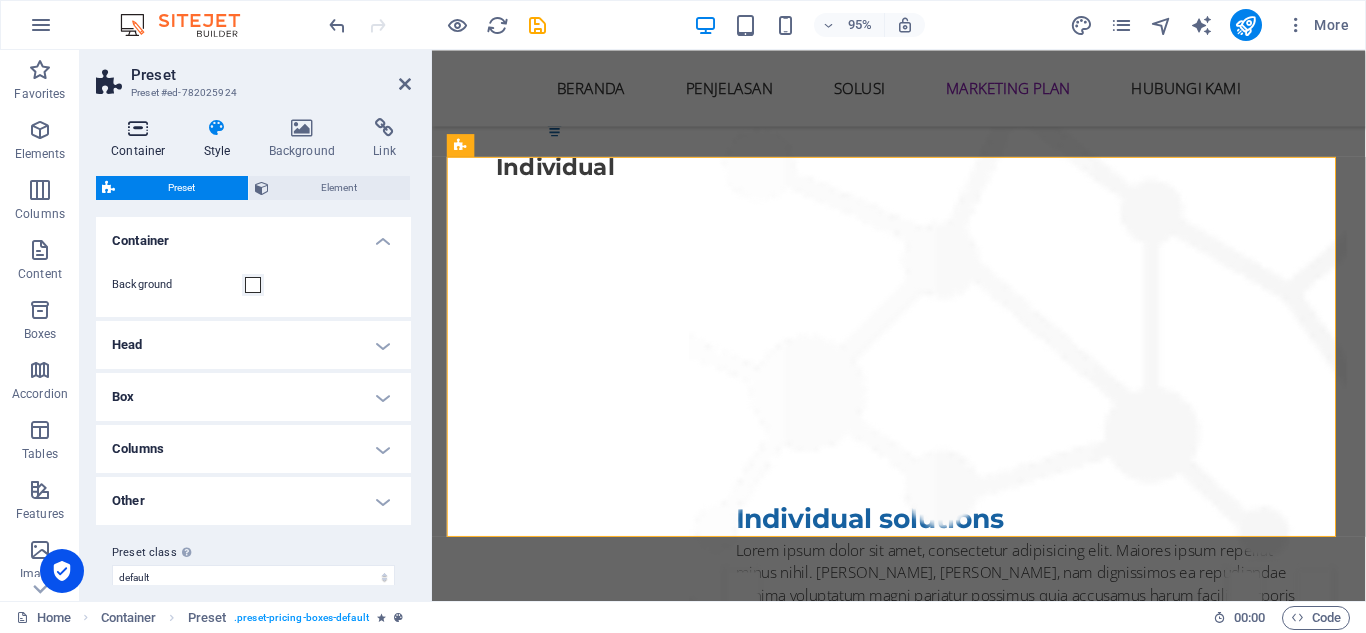 click on "Container" at bounding box center [142, 139] 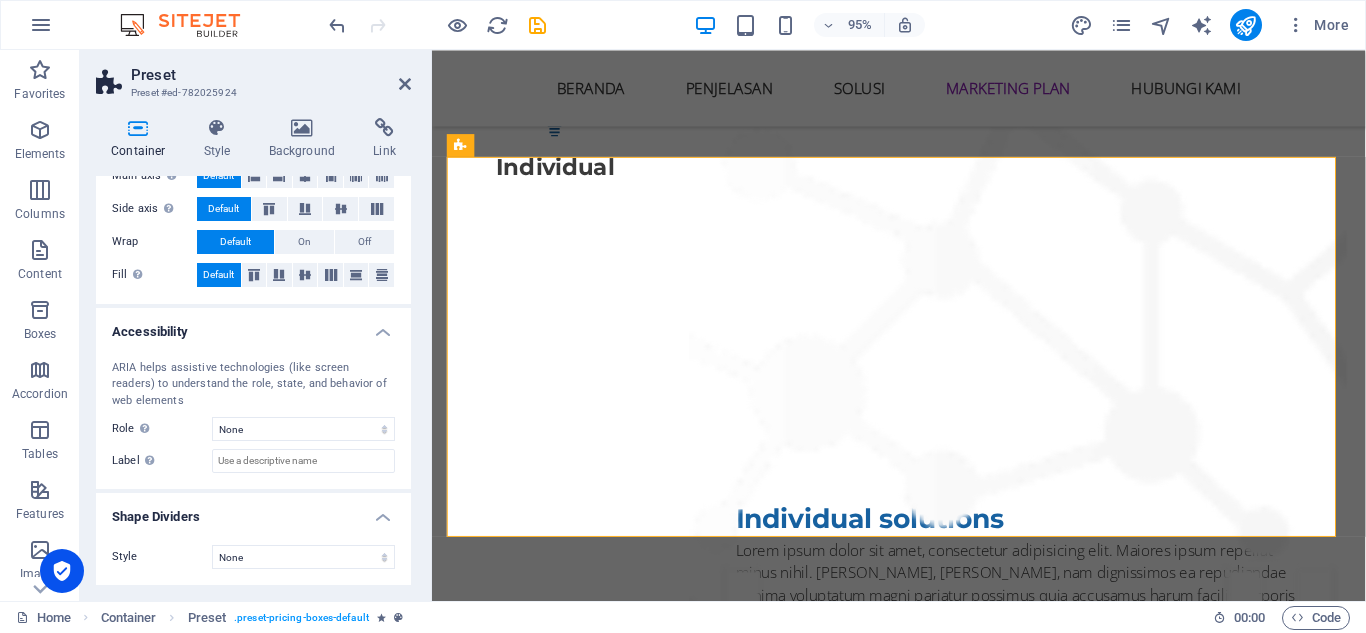 scroll, scrollTop: 0, scrollLeft: 0, axis: both 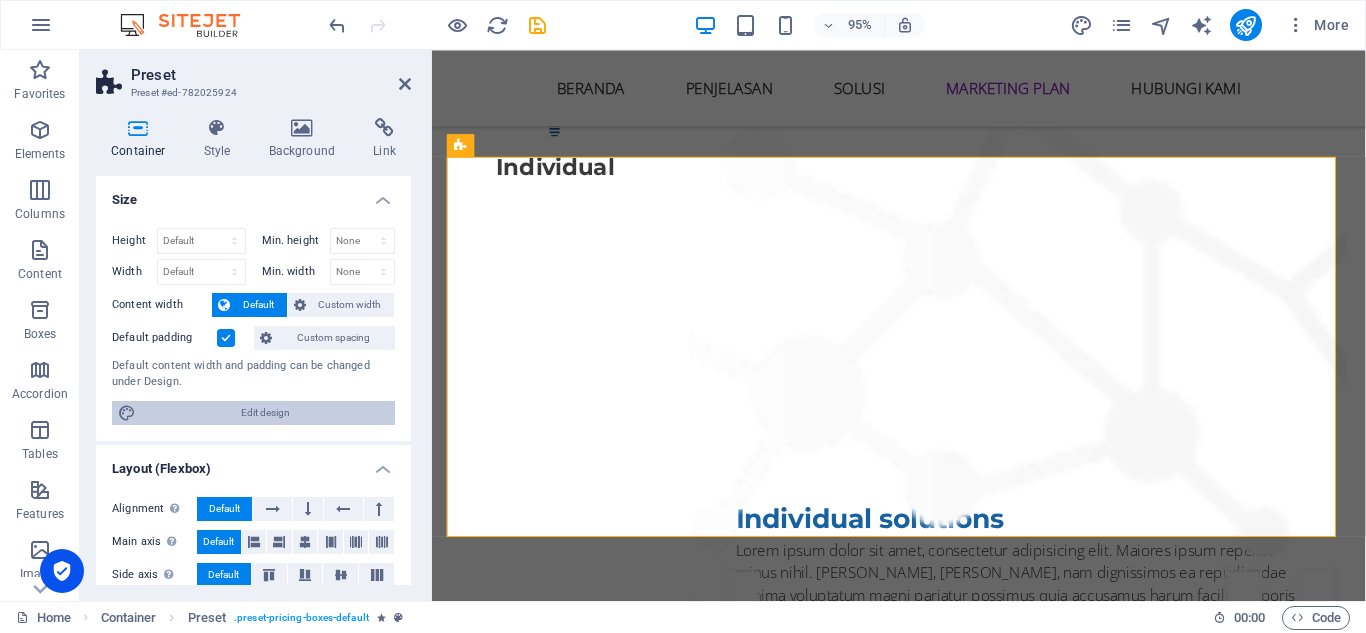 click on "Edit design" at bounding box center [265, 413] 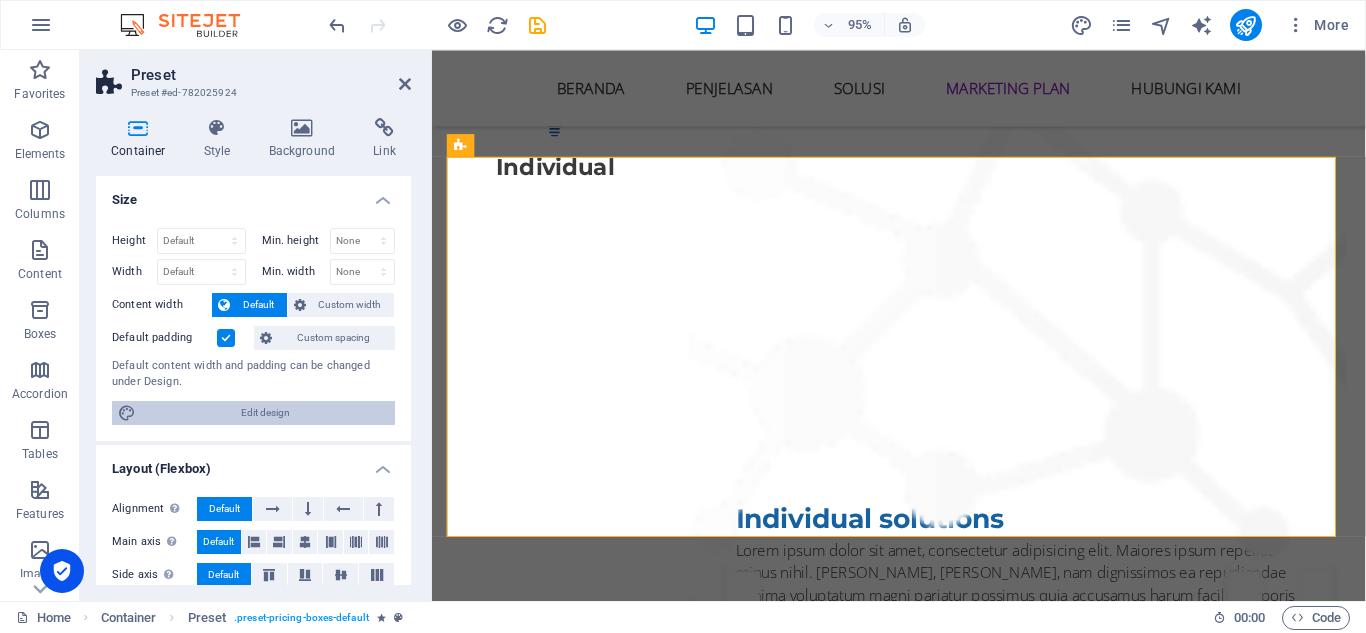 select on "px" 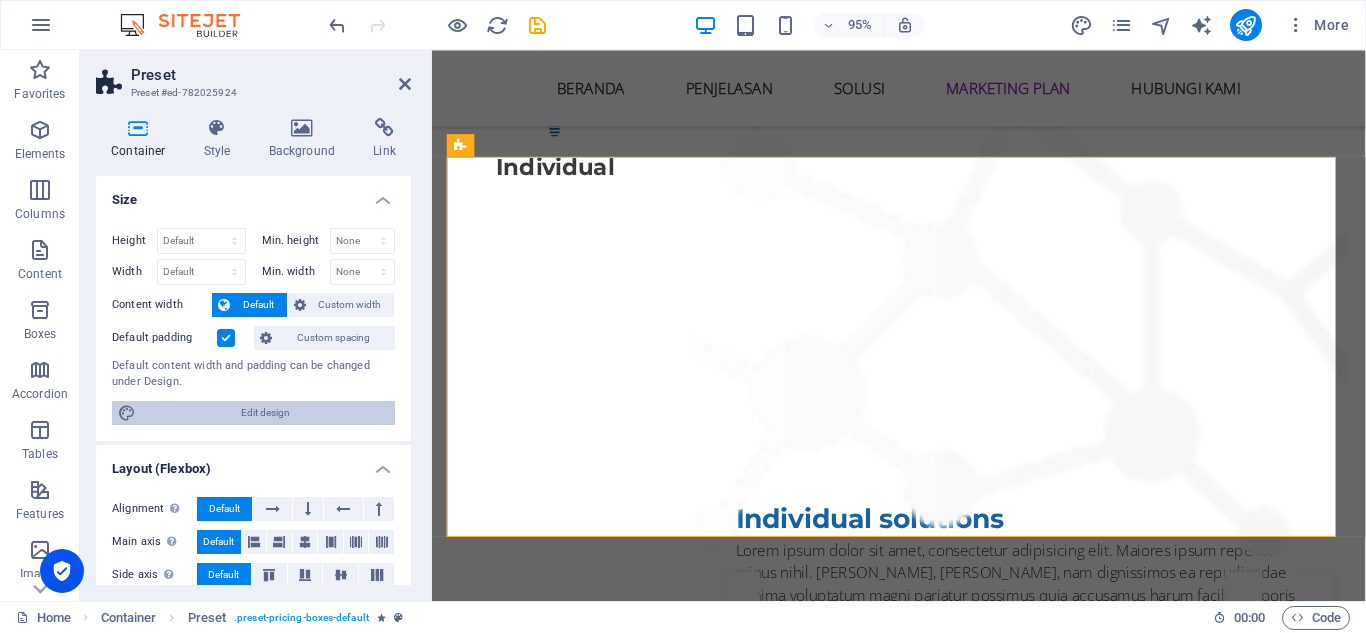 select on "400" 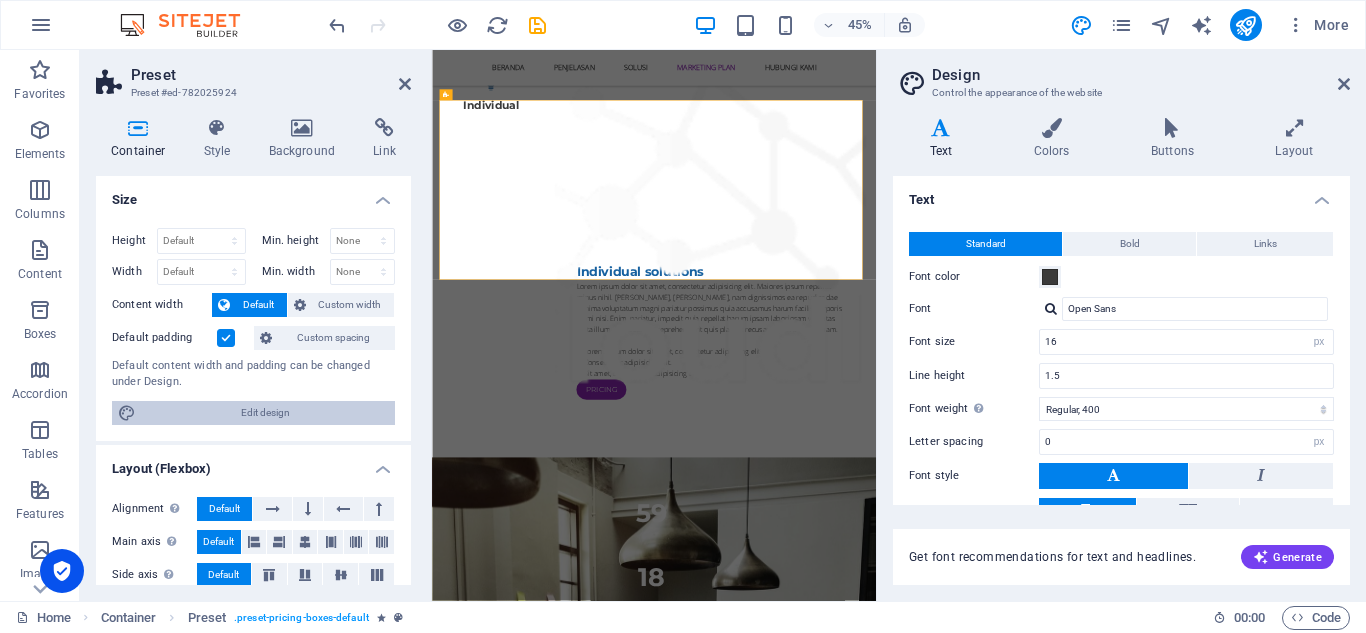 scroll, scrollTop: 7124, scrollLeft: 0, axis: vertical 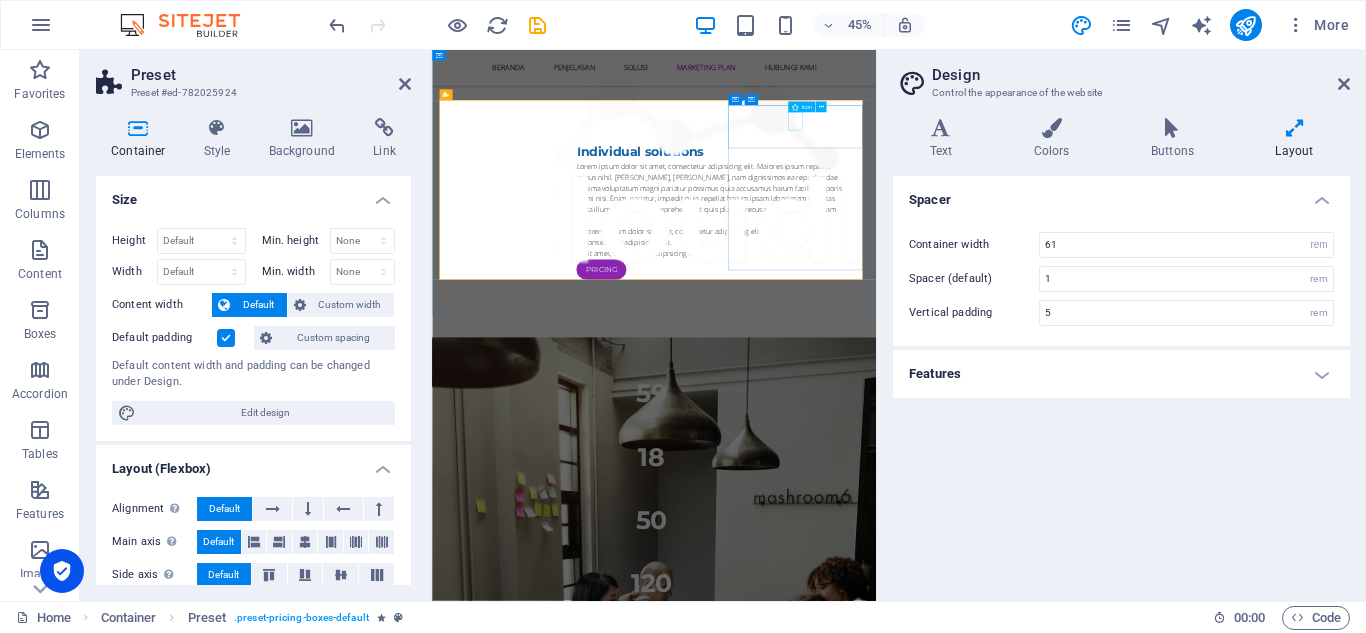 click at bounding box center [926, 2471] 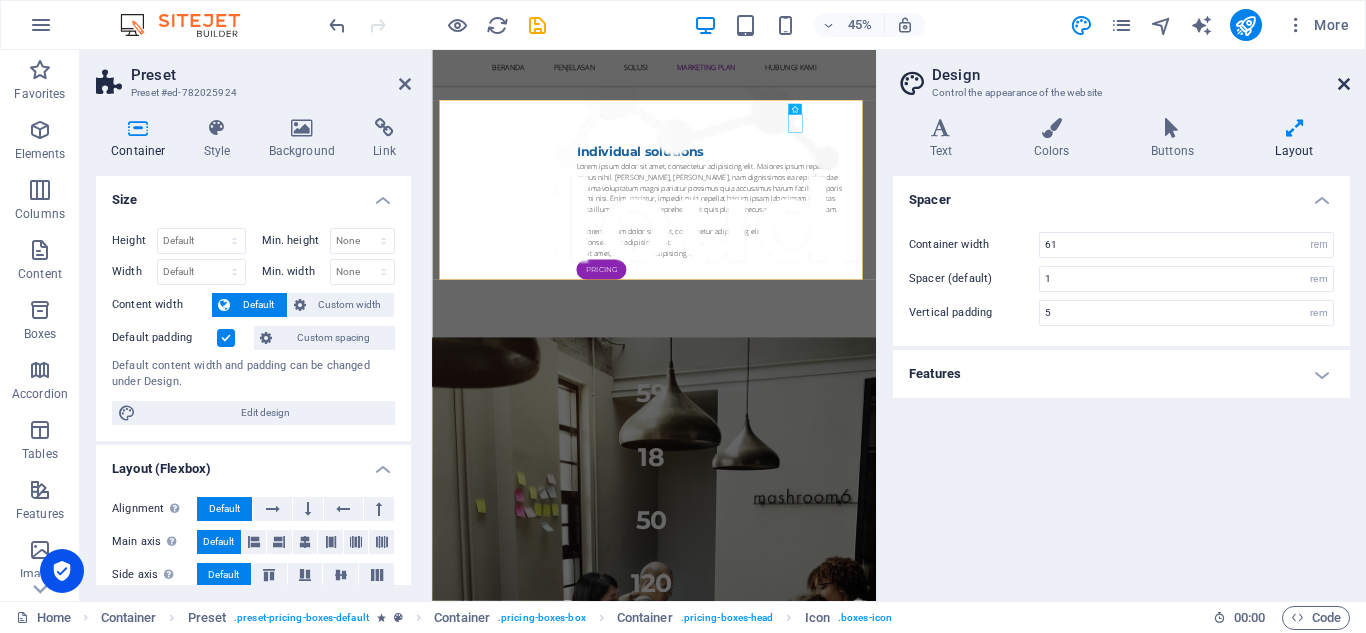 click at bounding box center (1344, 84) 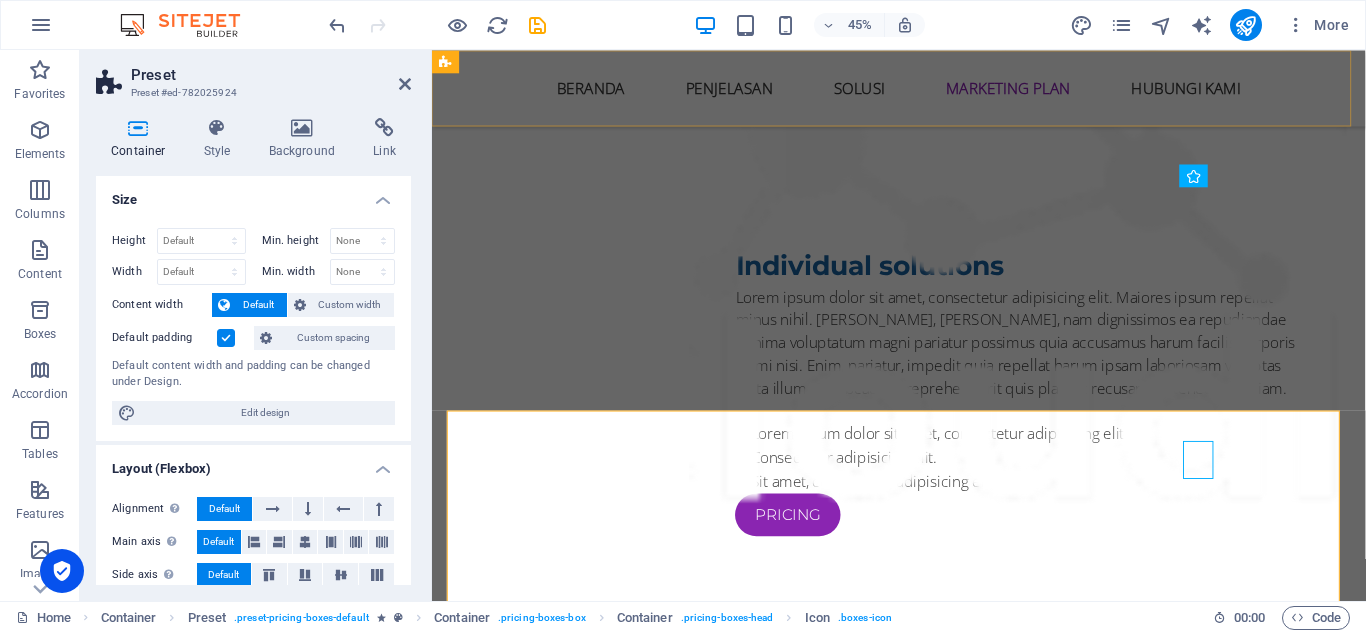 scroll, scrollTop: 6857, scrollLeft: 0, axis: vertical 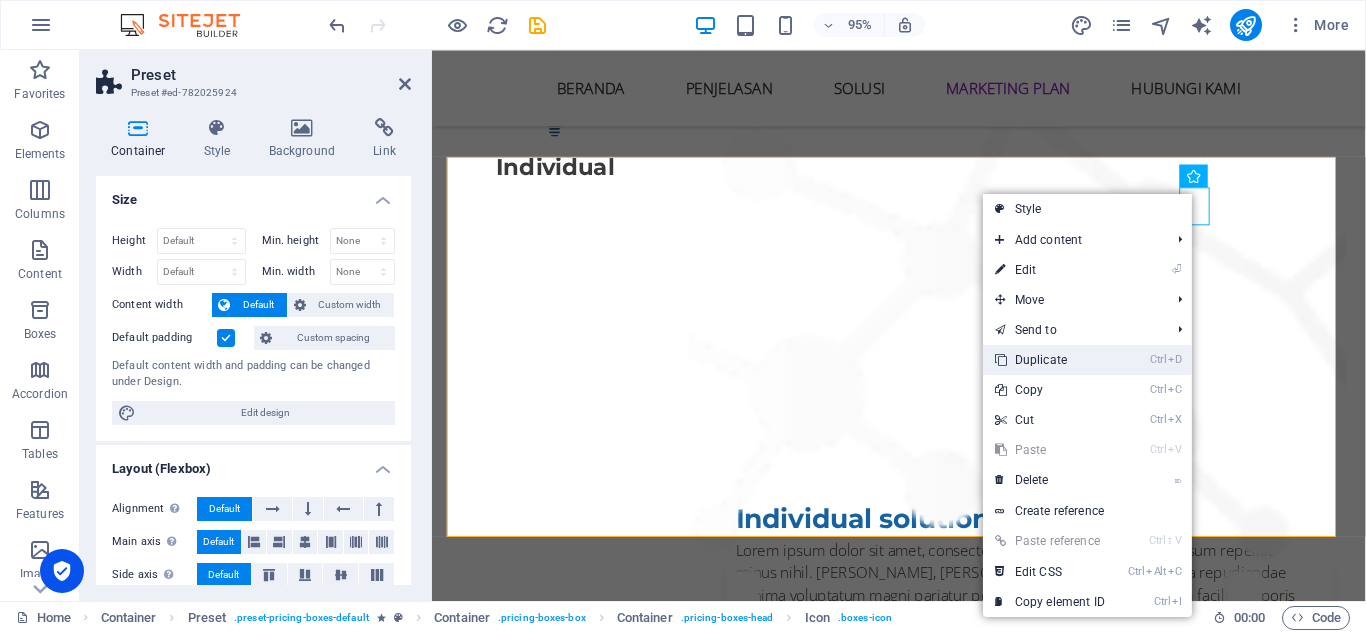 click on "Ctrl D  Duplicate" at bounding box center (1050, 360) 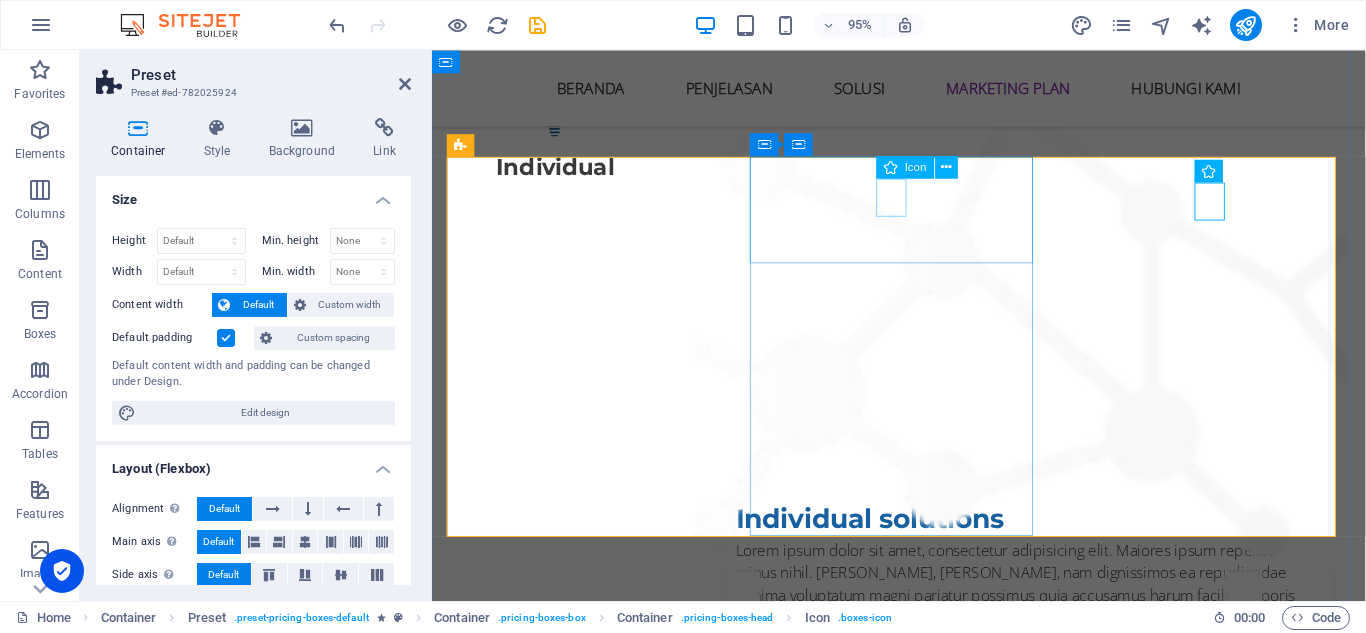 click at bounding box center [924, 2324] 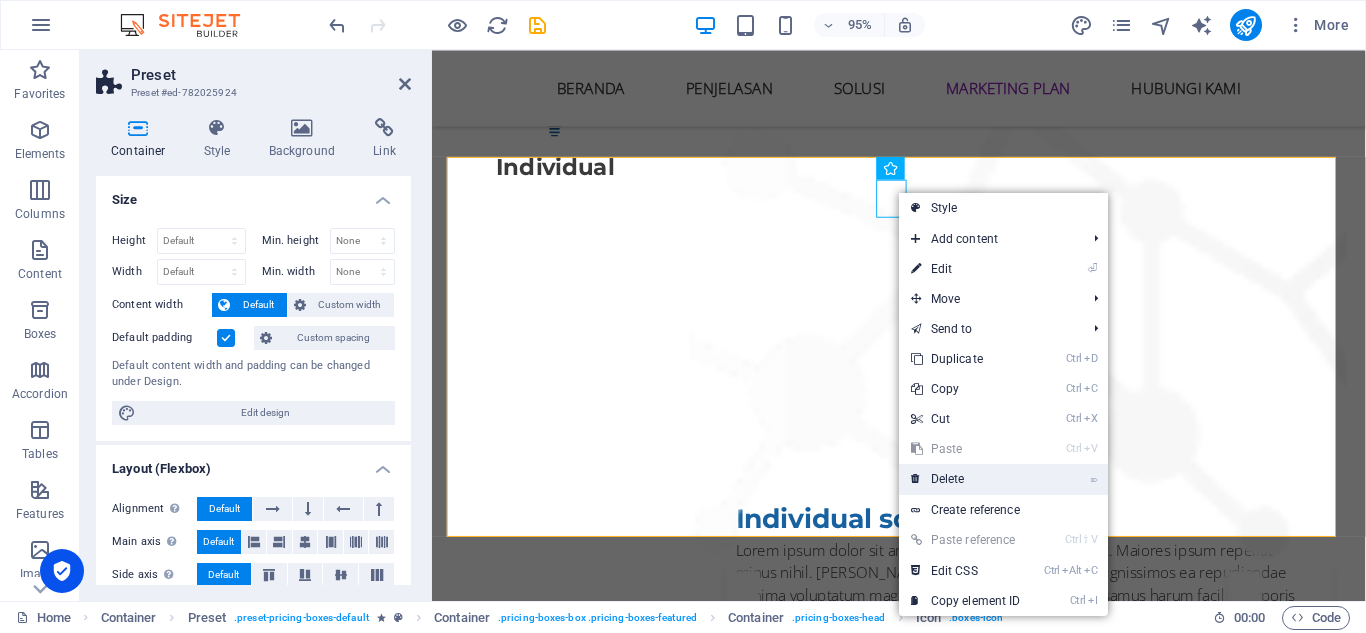 click on "⌦  Delete" at bounding box center [966, 479] 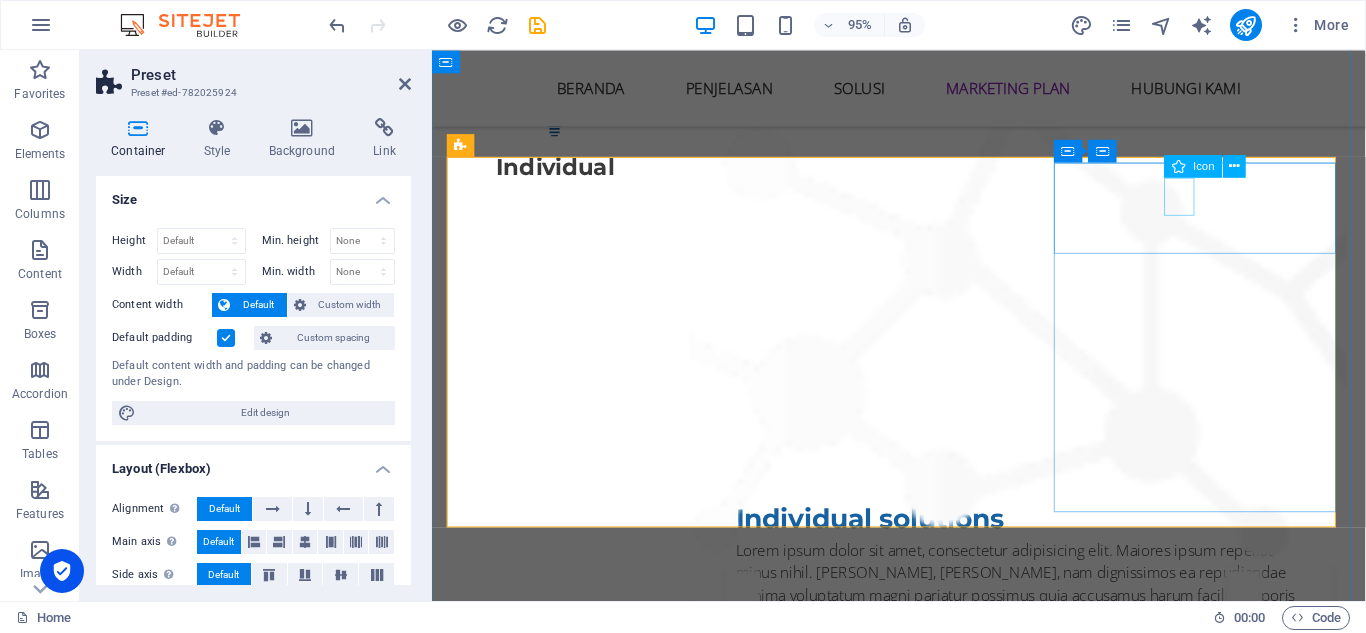 click at bounding box center (924, 2698) 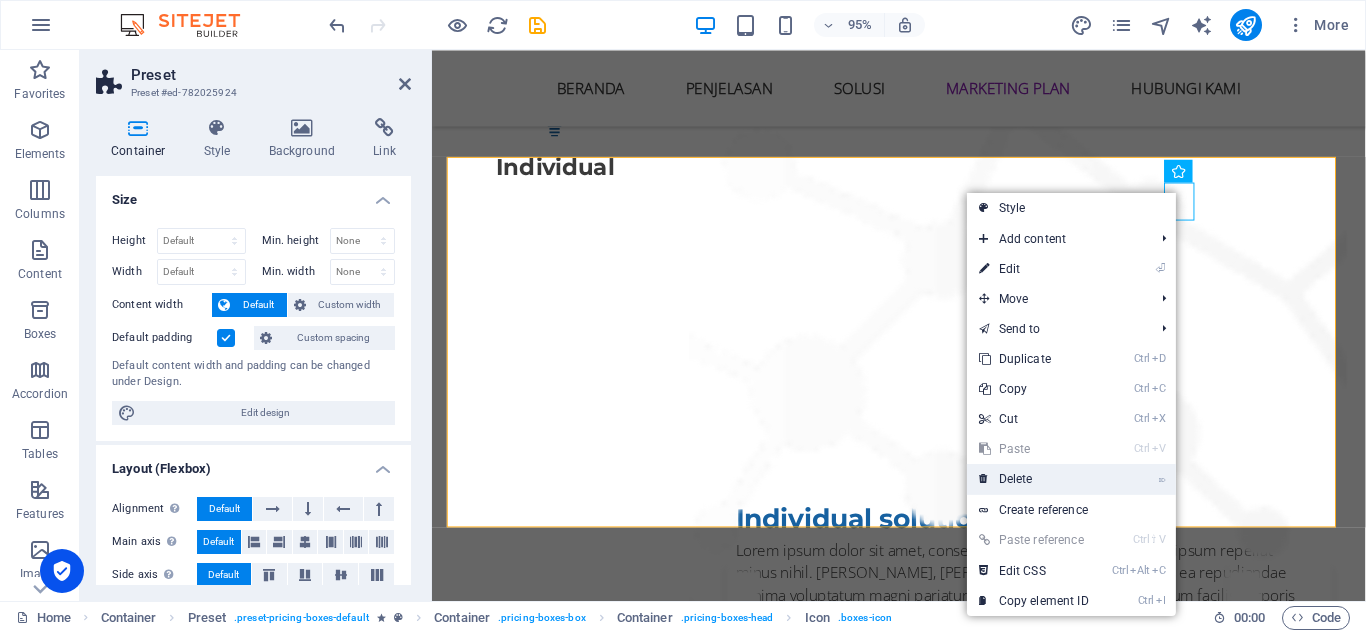 click on "⌦  Delete" at bounding box center [1034, 479] 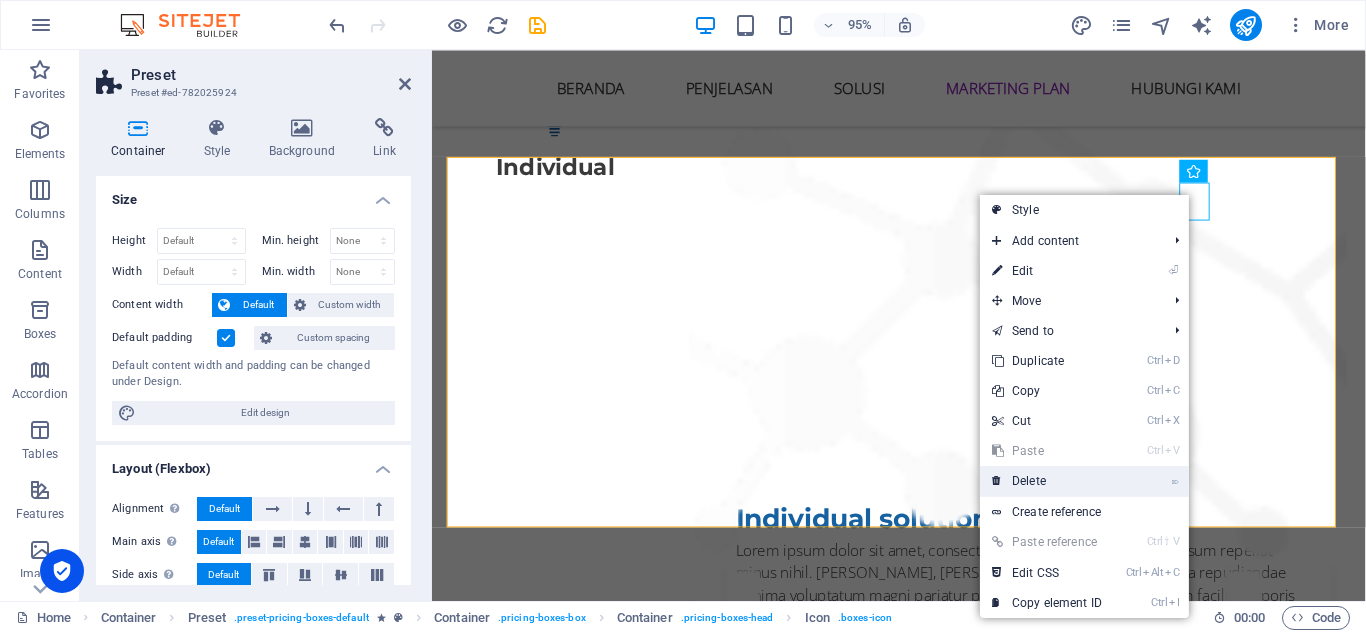 click on "⌦  Delete" at bounding box center [1047, 481] 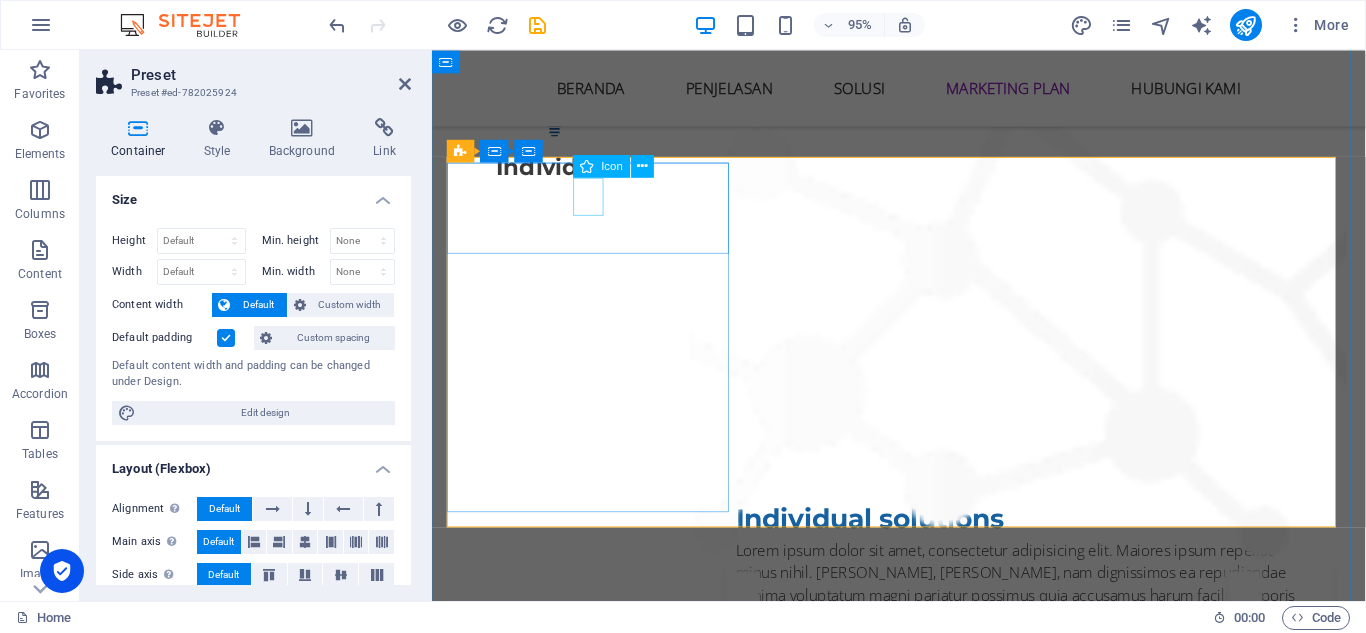 click at bounding box center [924, 1925] 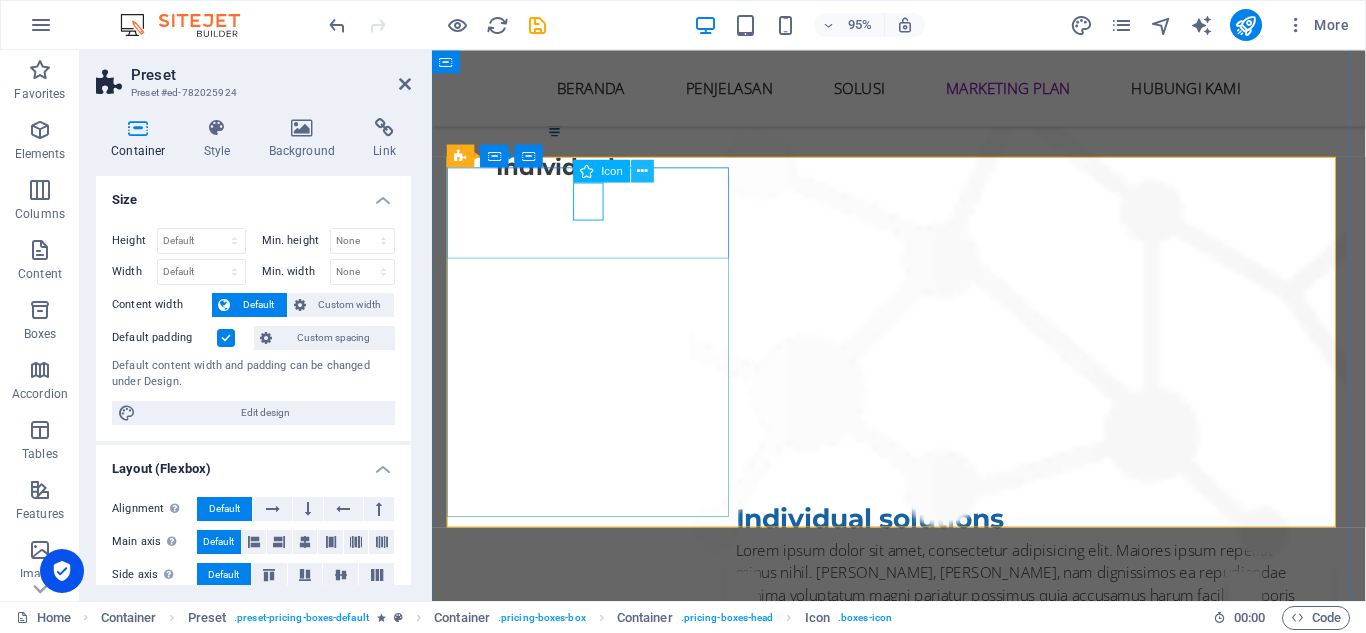 click at bounding box center (643, 171) 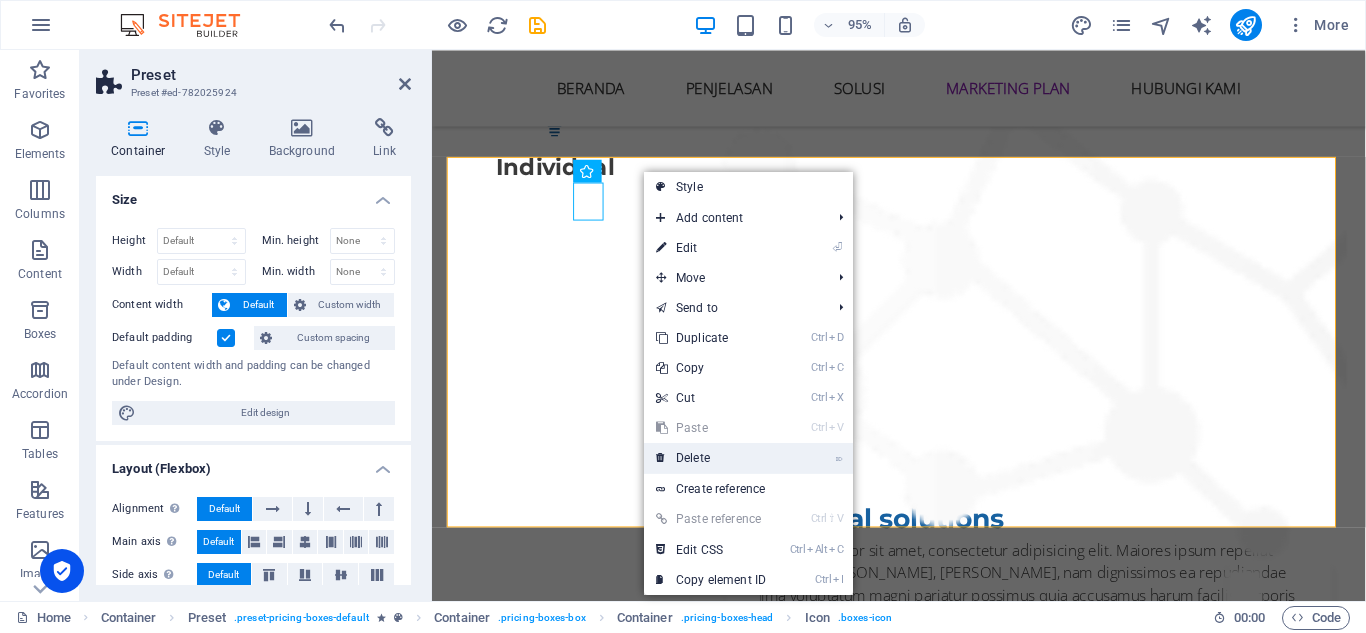 click on "⌦  Delete" at bounding box center (711, 458) 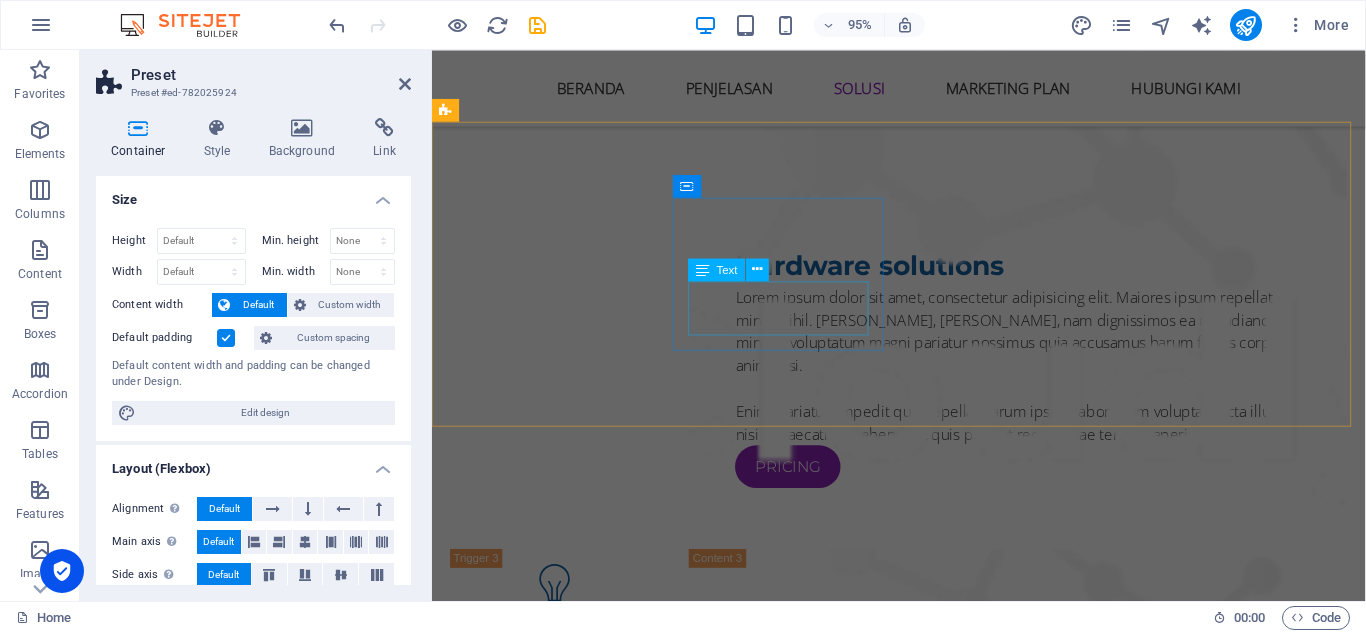 scroll, scrollTop: 6057, scrollLeft: 0, axis: vertical 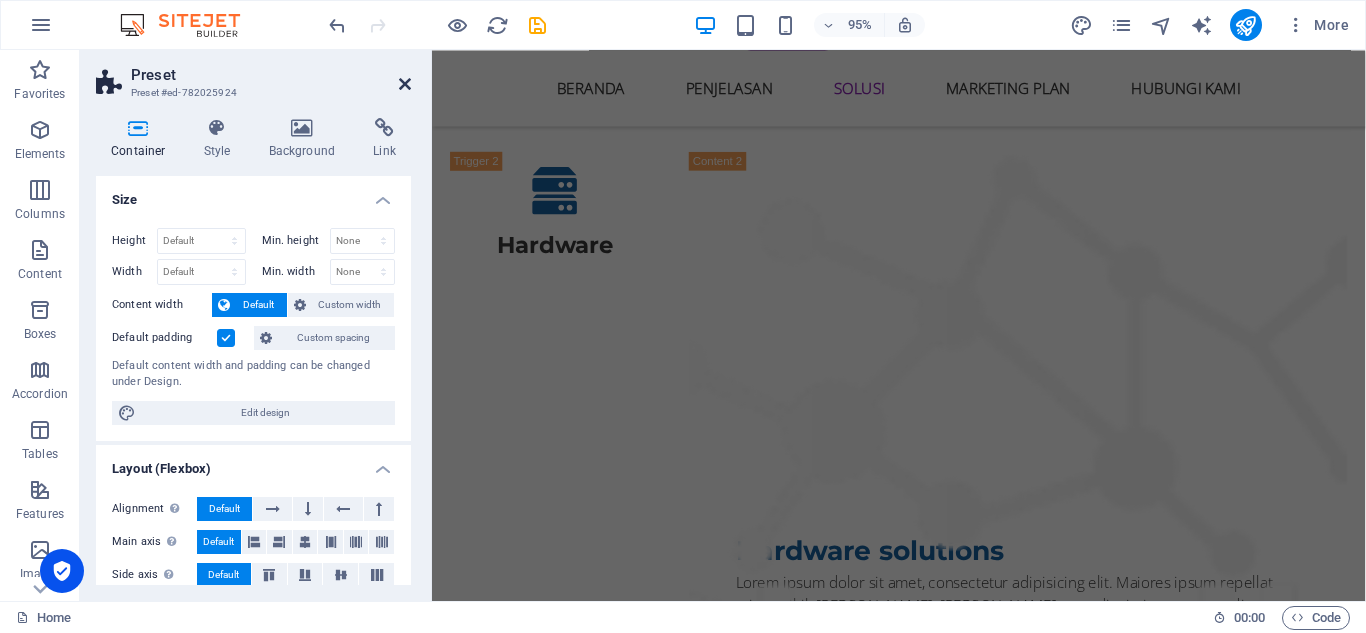 click at bounding box center (405, 84) 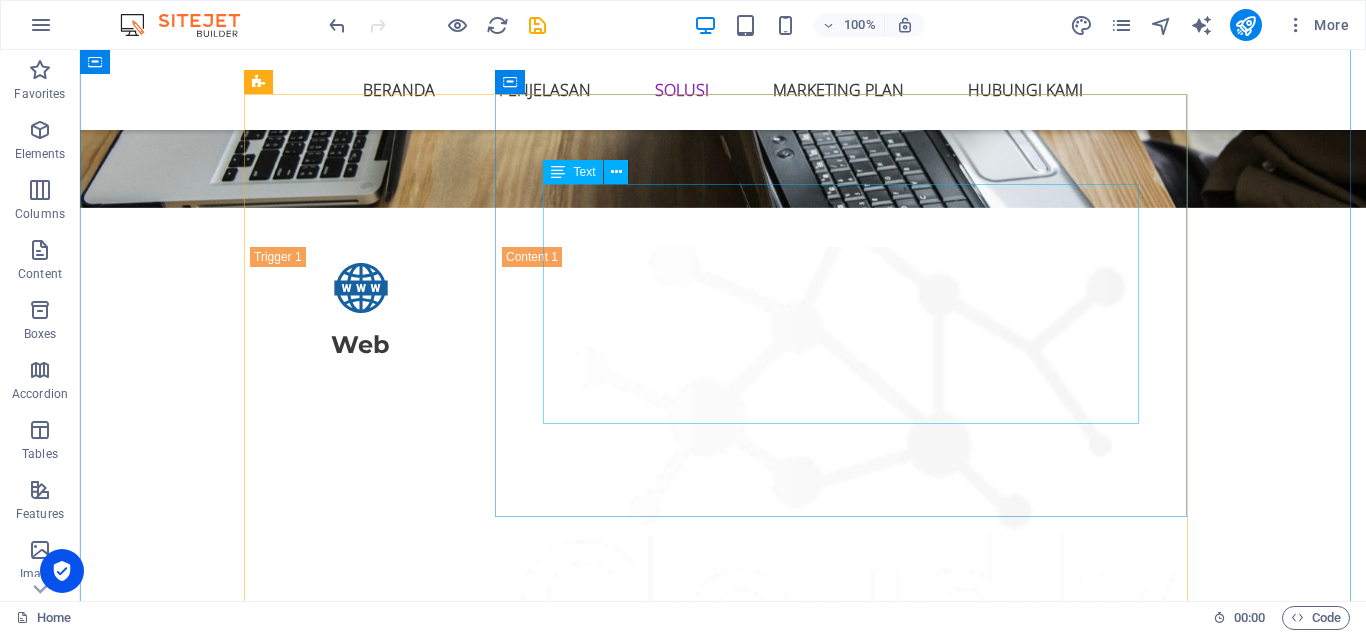 scroll, scrollTop: 5085, scrollLeft: 0, axis: vertical 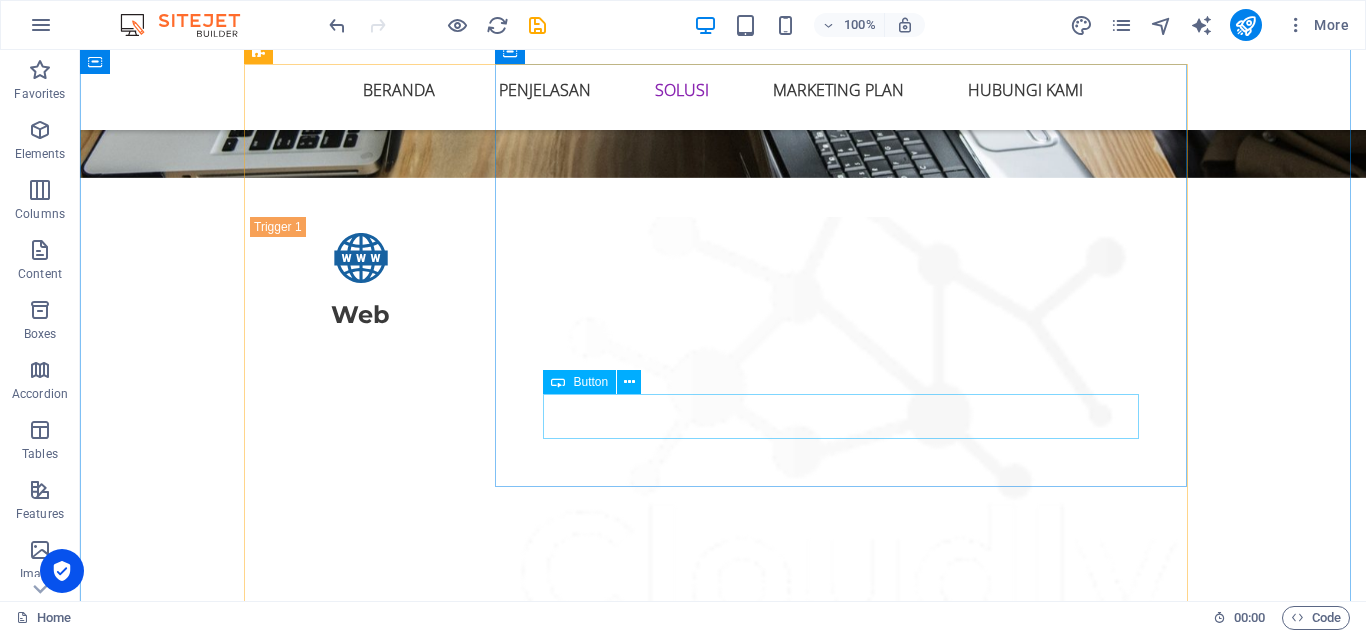 click on "Pricing" at bounding box center [849, 1019] 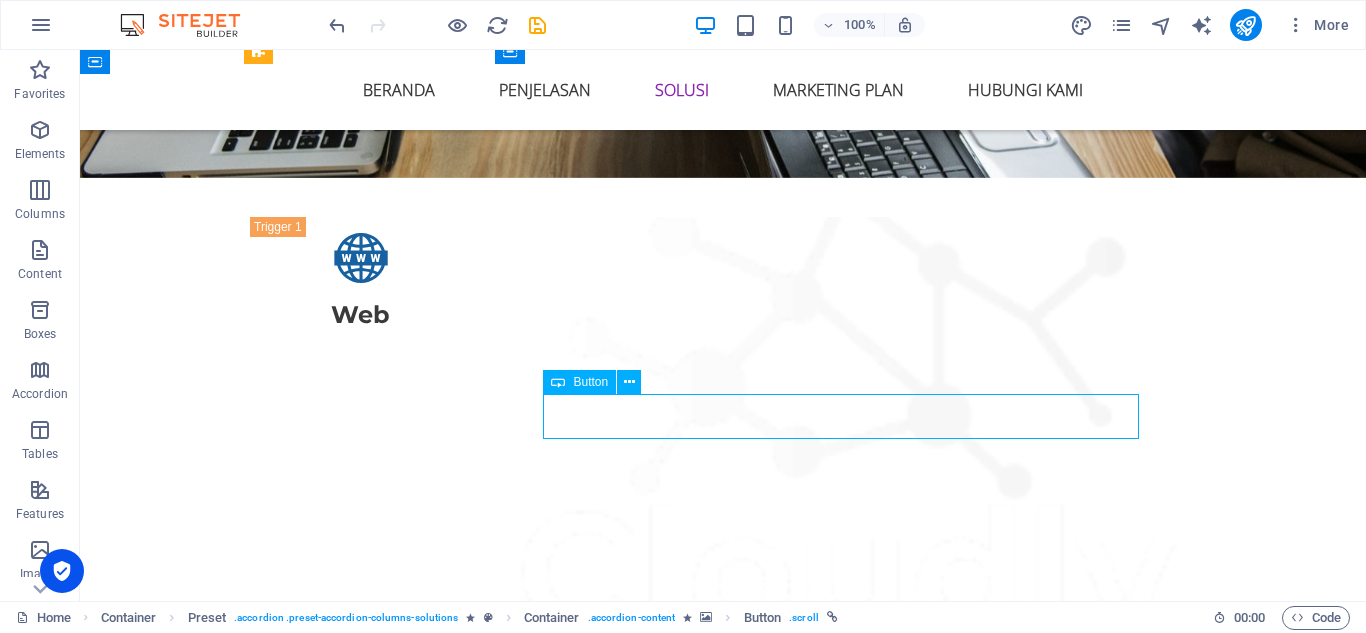 click on "Pricing" at bounding box center [849, 1019] 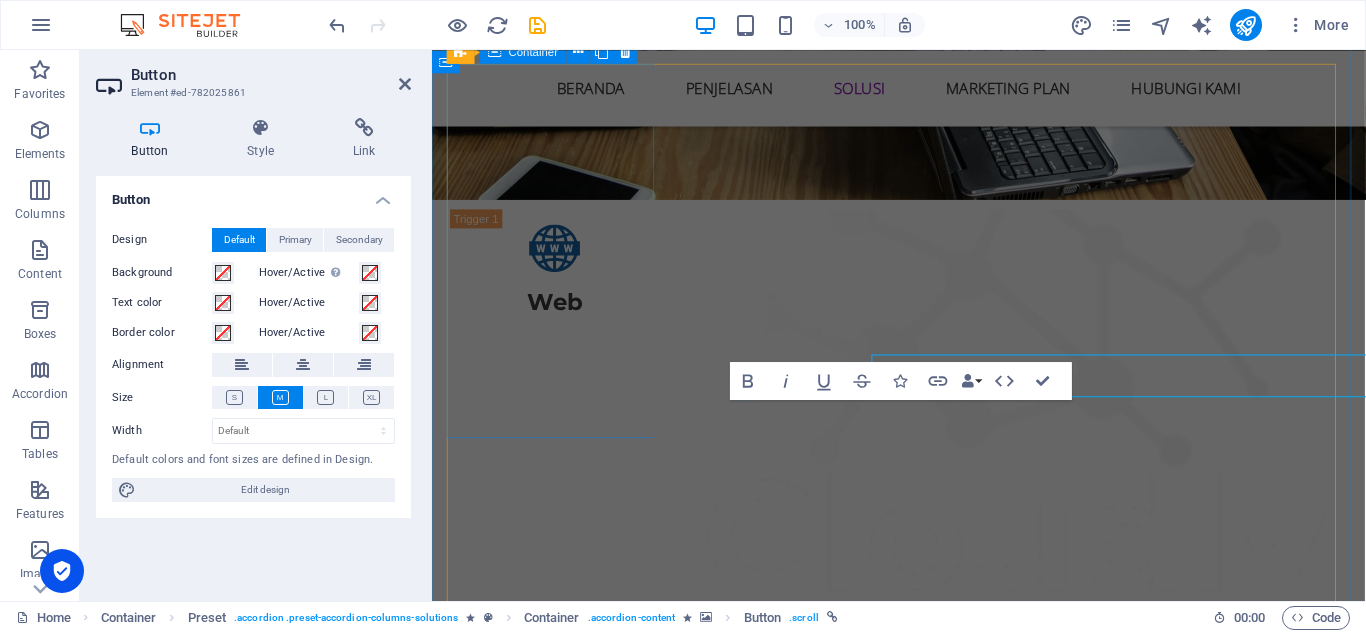 scroll, scrollTop: 5109, scrollLeft: 0, axis: vertical 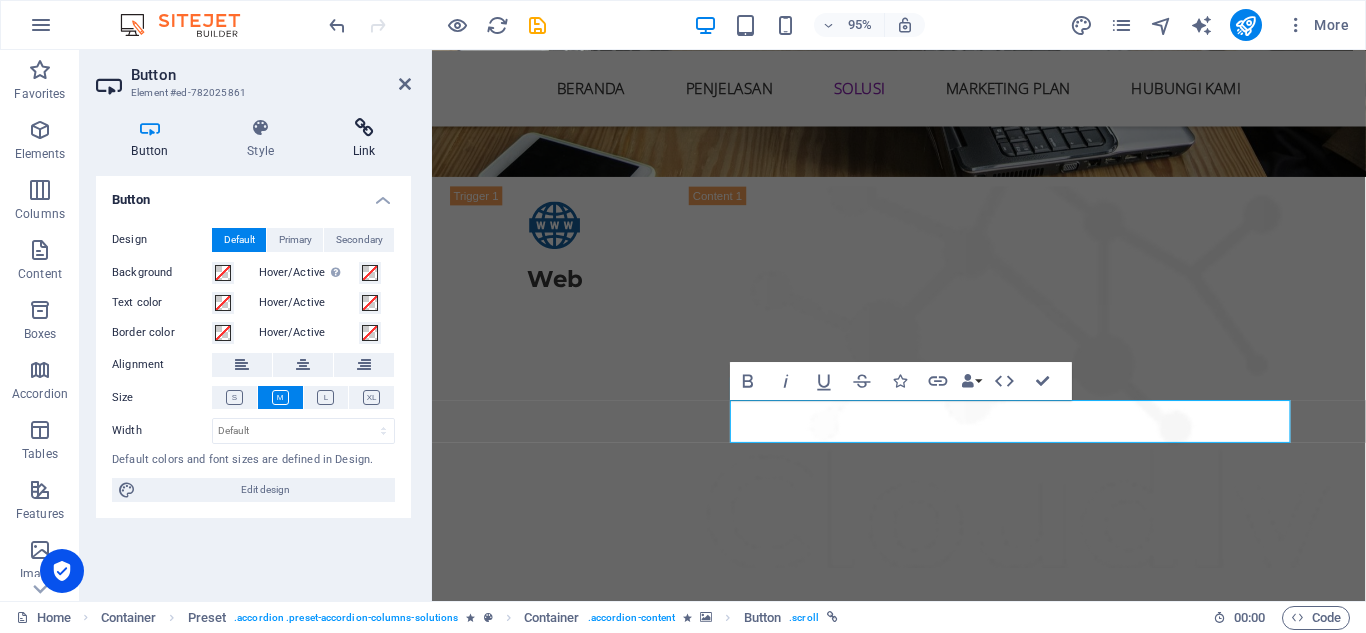 click at bounding box center [364, 128] 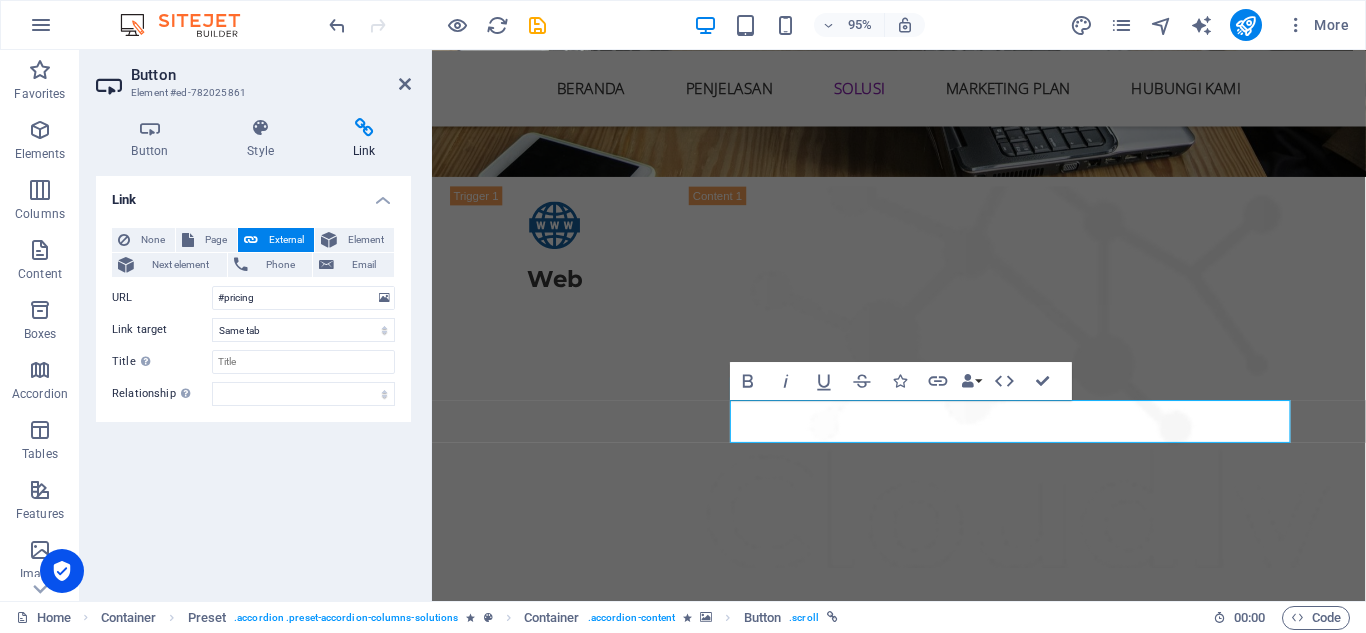 click on "External" at bounding box center (286, 240) 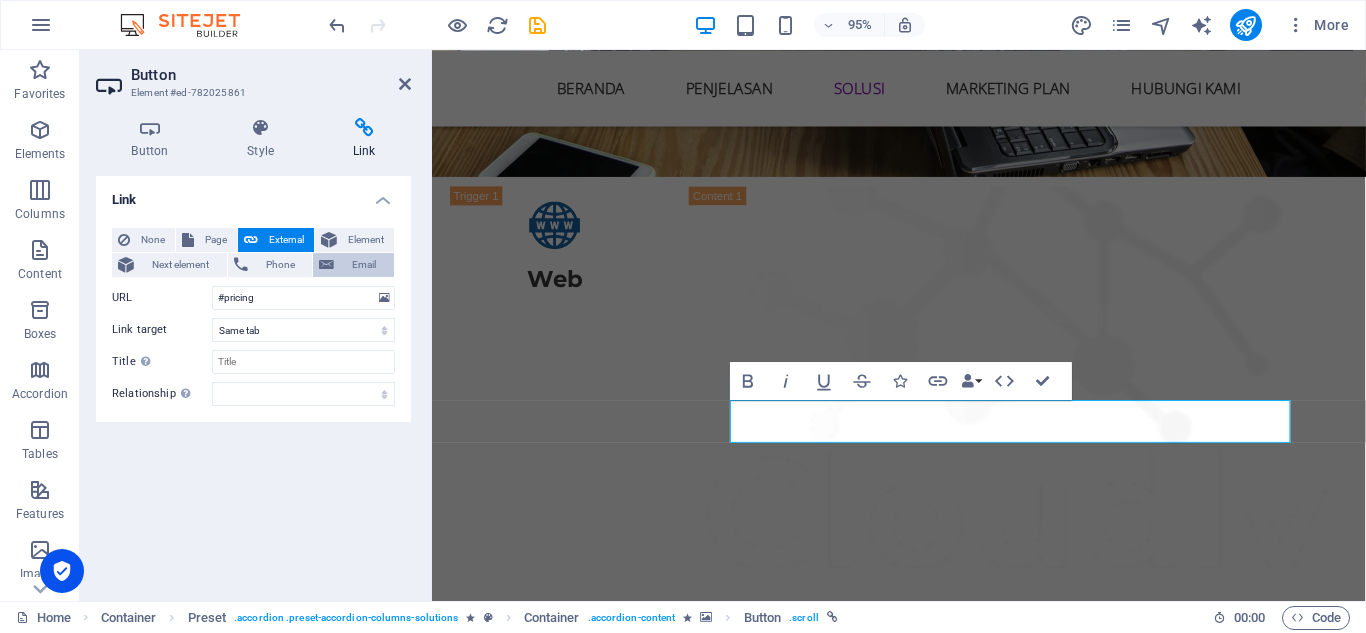 click on "Email" at bounding box center (364, 265) 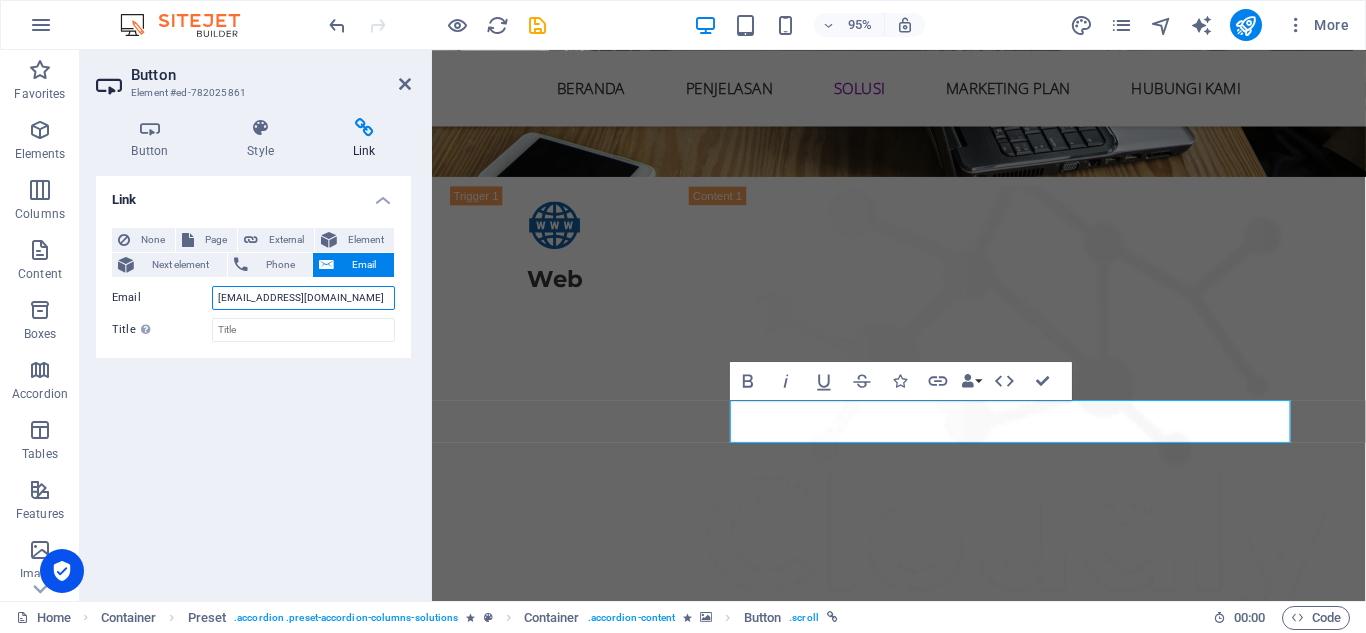 drag, startPoint x: 321, startPoint y: 299, endPoint x: 215, endPoint y: 306, distance: 106.23088 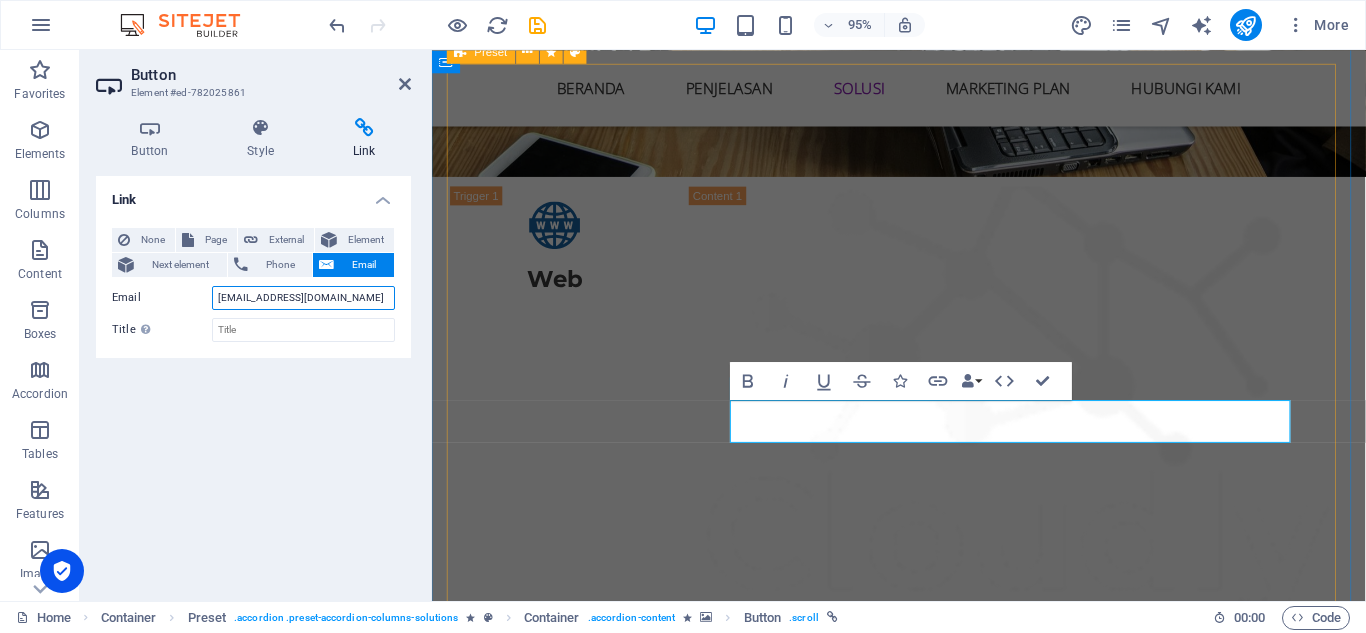 type on "[EMAIL_ADDRESS][DOMAIN_NAME]" 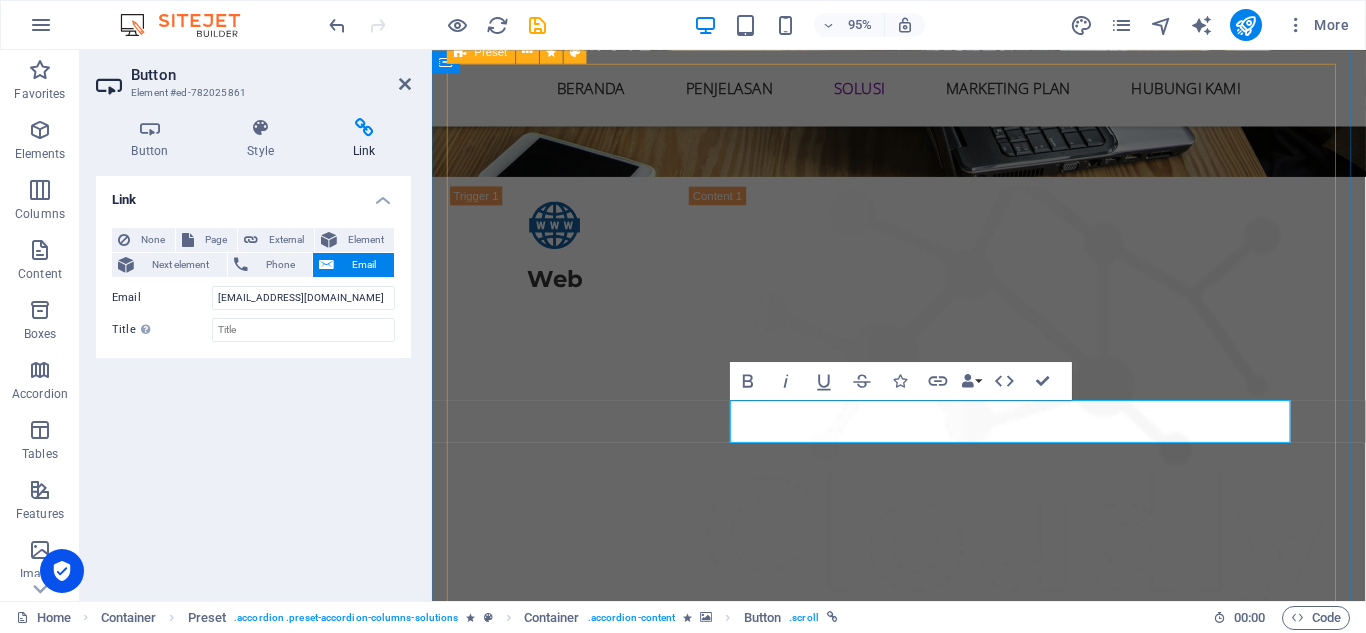 click on "Web Web solutions Lorem ipsum dolor sit amet, consectetur adipisicing elit. Maiores ipsum repellat minus nihil. [PERSON_NAME], [PERSON_NAME], nam dignissimos ea repudiandae minima voluptatum magni pariatur possimus quia accusamus harum facilis corporis animi nisi: Lorem ipsum dolor sit amet, consectetur adipisicing elit. Consectetur adipisicing elit. Sit amet, consectetur adipisicing elit. Enim, pariatur, impedit quia repellat harum ipsam laboriosam voluptas dicta illum nisi obcaecati reprehenderit quis placeat recusandae tenetur aperiam. Pricing Hardware Hardware solutions Lorem ipsum dolor sit amet, consectetur adipisicing elit. Maiores ipsum repellat minus nihil. [PERSON_NAME], [PERSON_NAME], nam dignissimos ea repudiandae minima voluptatum magni pariatur possimus quia accusamus harum facilis corporis animi nisi. Enim, pariatur, impedit quia repellat harum ipsam laboriosam voluptas dicta illum nisi obcaecati reprehenderit quis placeat recusandae tenetur aperiam. Pricing Individual Individual solutions Pricing" at bounding box center [924, 1408] 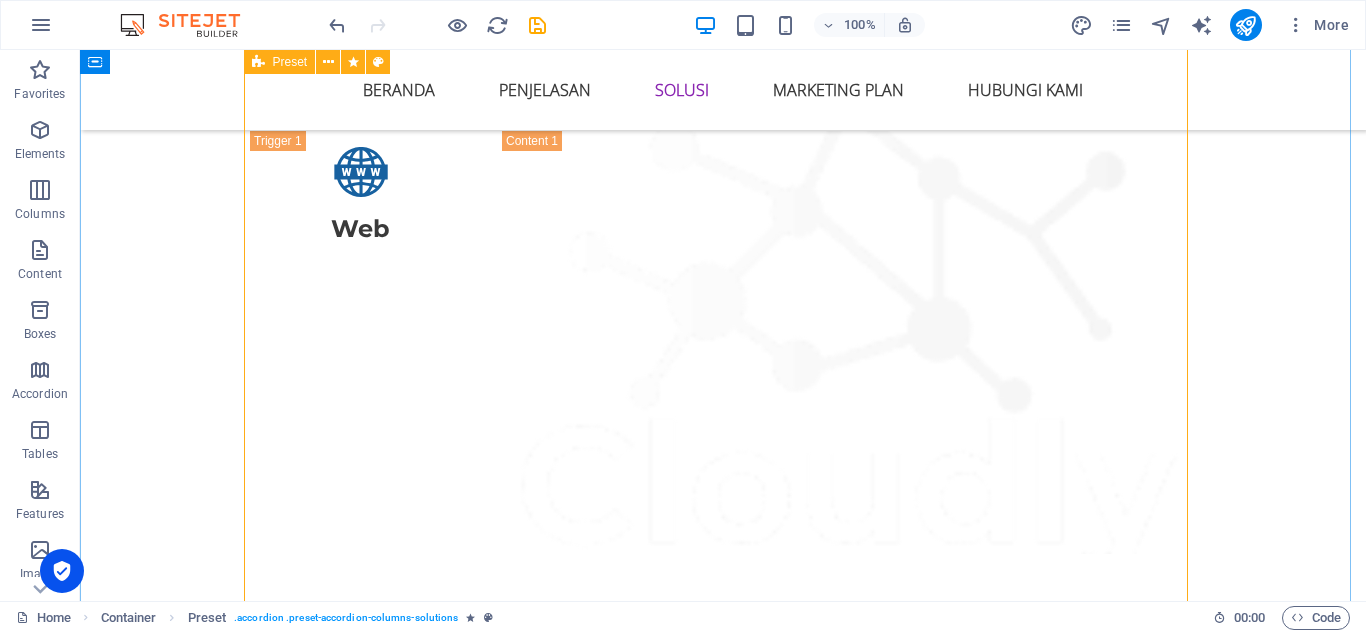 scroll, scrollTop: 5185, scrollLeft: 0, axis: vertical 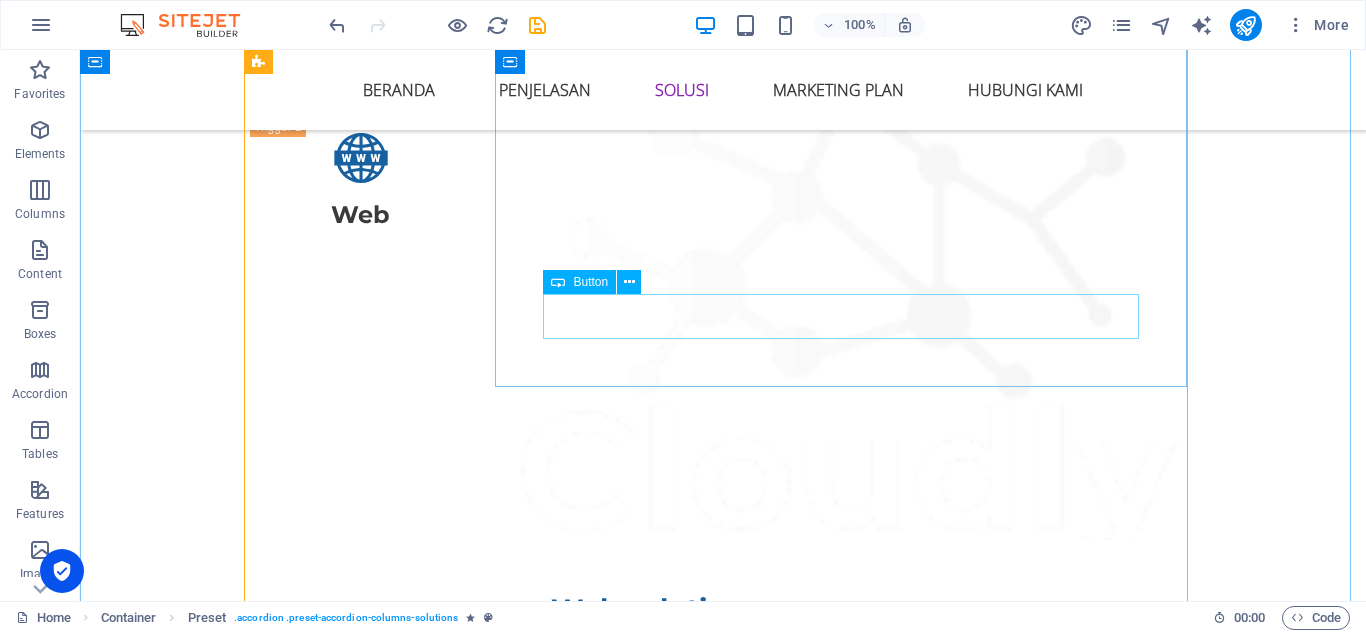 click on "Pricing" at bounding box center [849, 919] 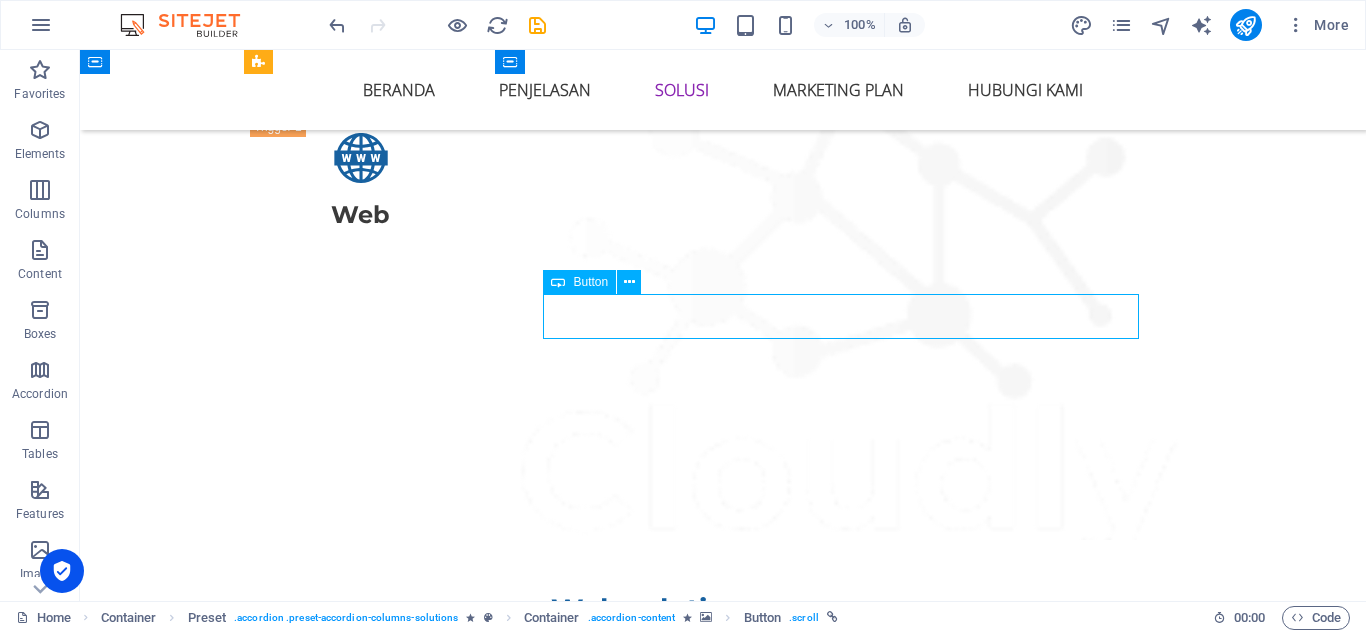 click on "Pricing" at bounding box center (849, 919) 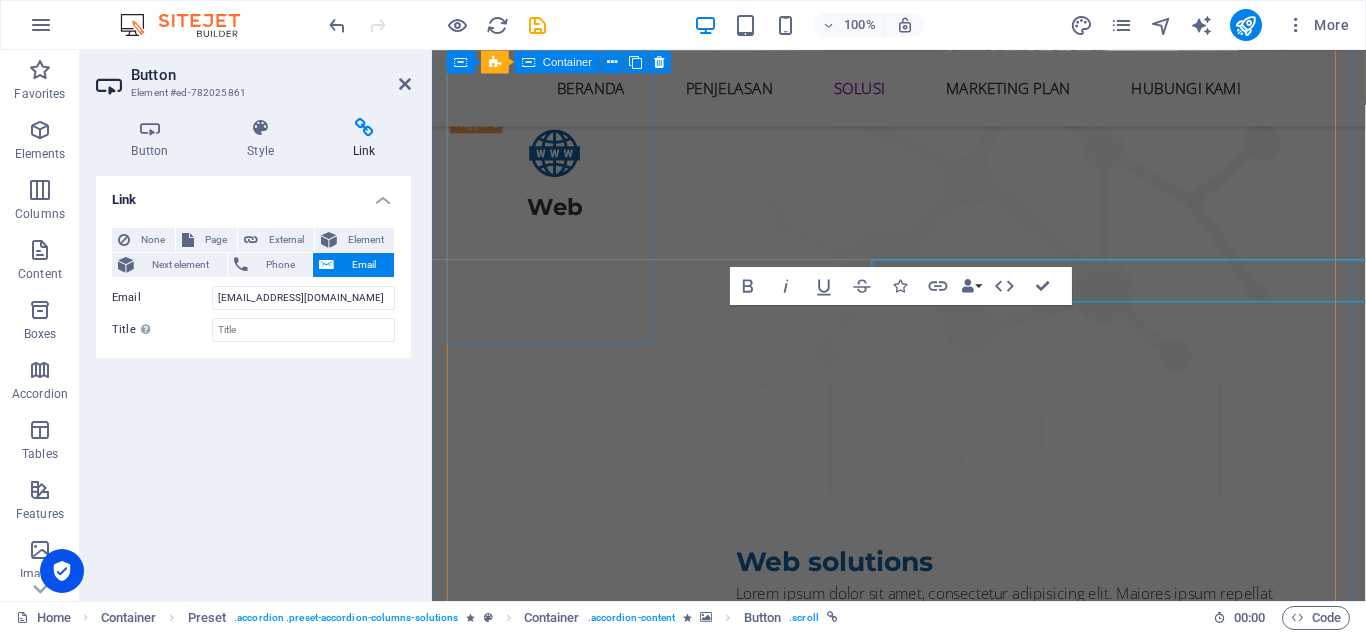 scroll, scrollTop: 5209, scrollLeft: 0, axis: vertical 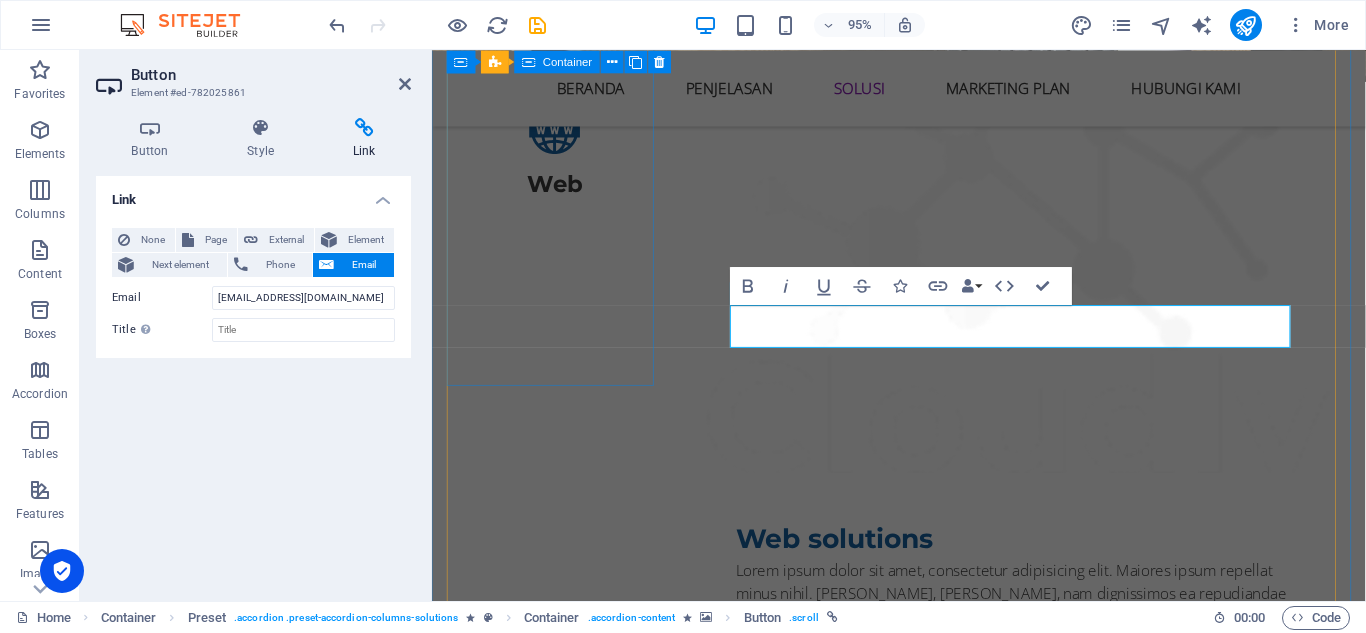 click on "Web" at bounding box center (562, 515) 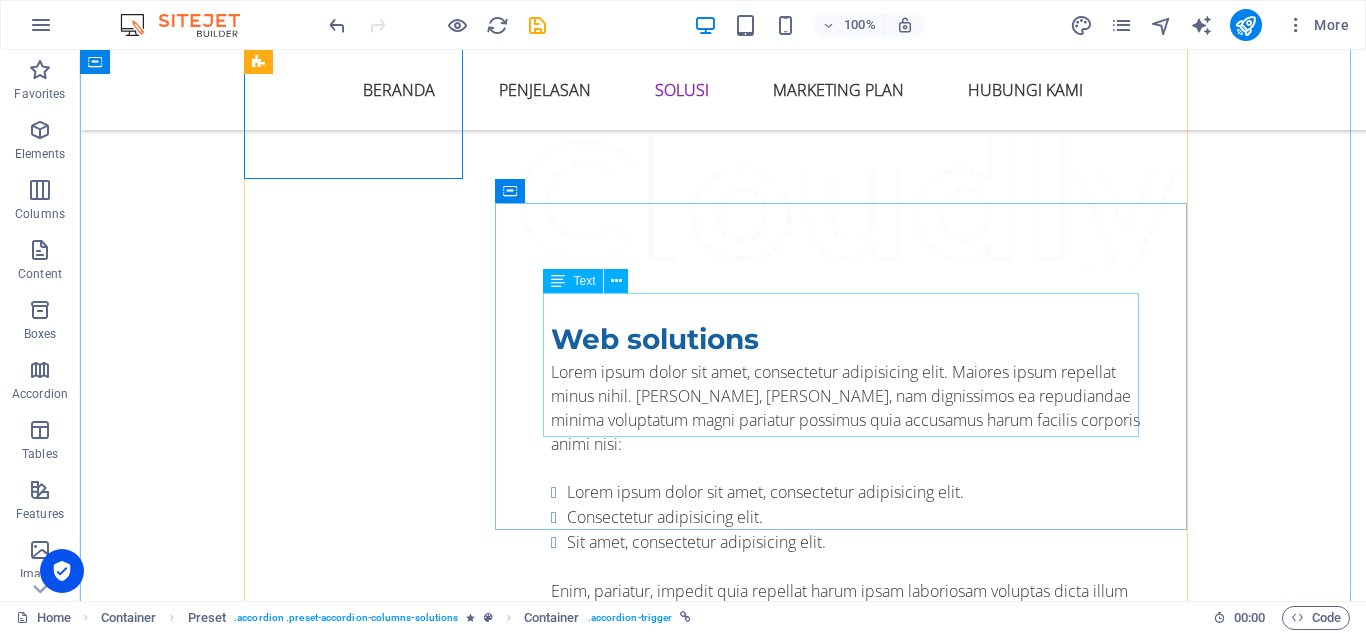 scroll, scrollTop: 5485, scrollLeft: 0, axis: vertical 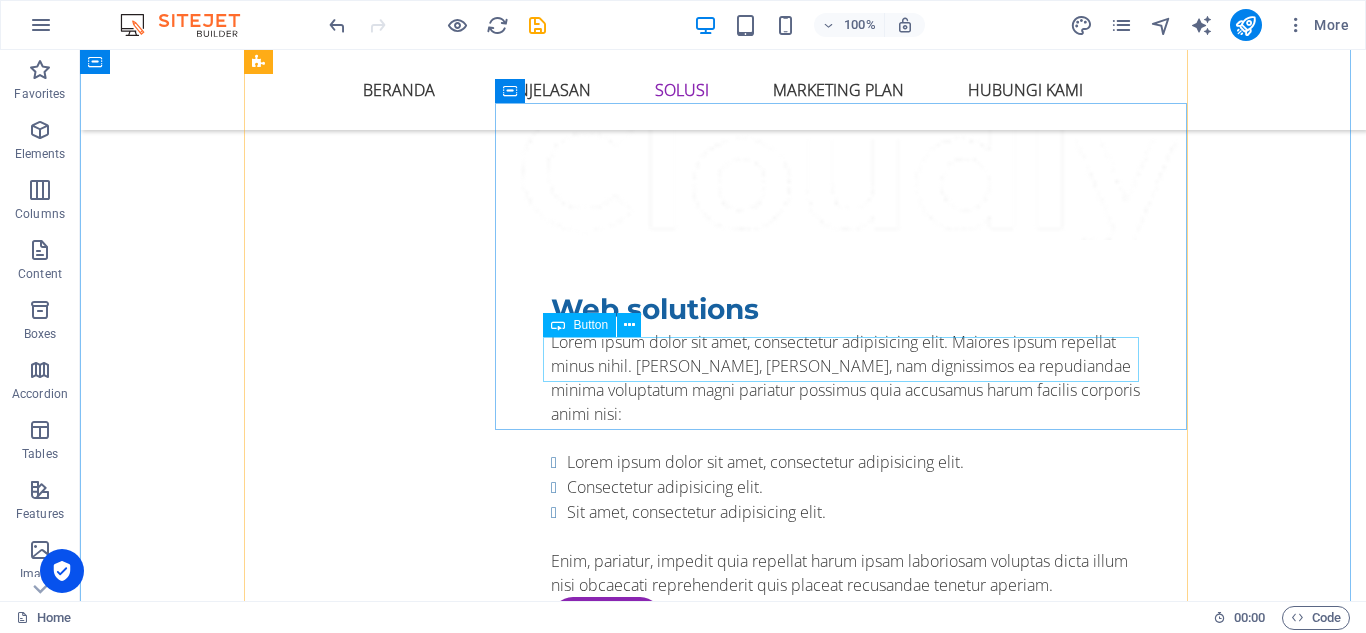 click on "Pricing" at bounding box center (849, 1312) 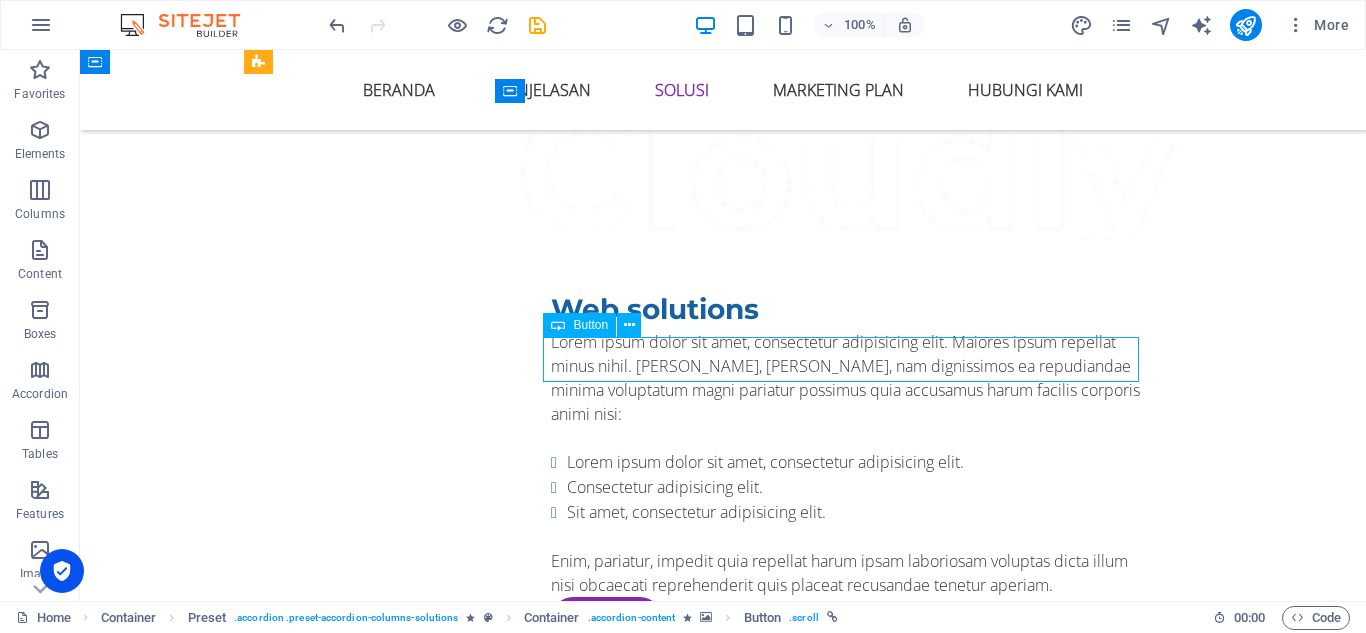 click on "Pricing" at bounding box center (849, 1312) 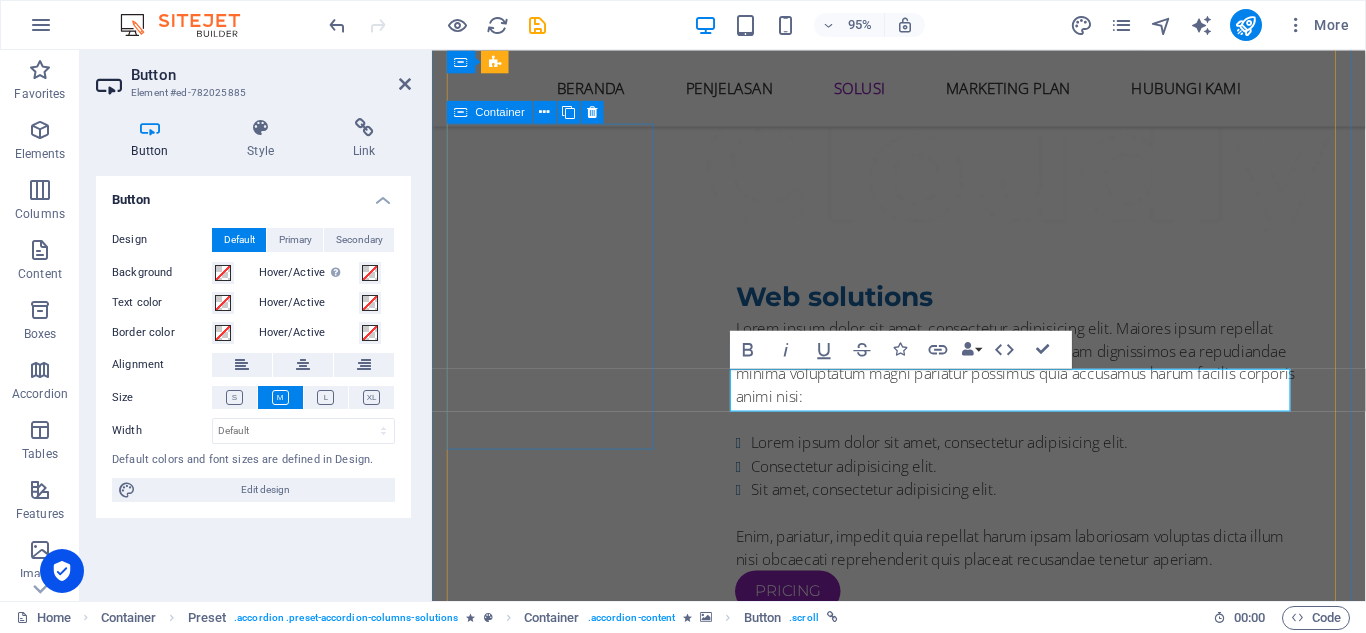 scroll, scrollTop: 5509, scrollLeft: 0, axis: vertical 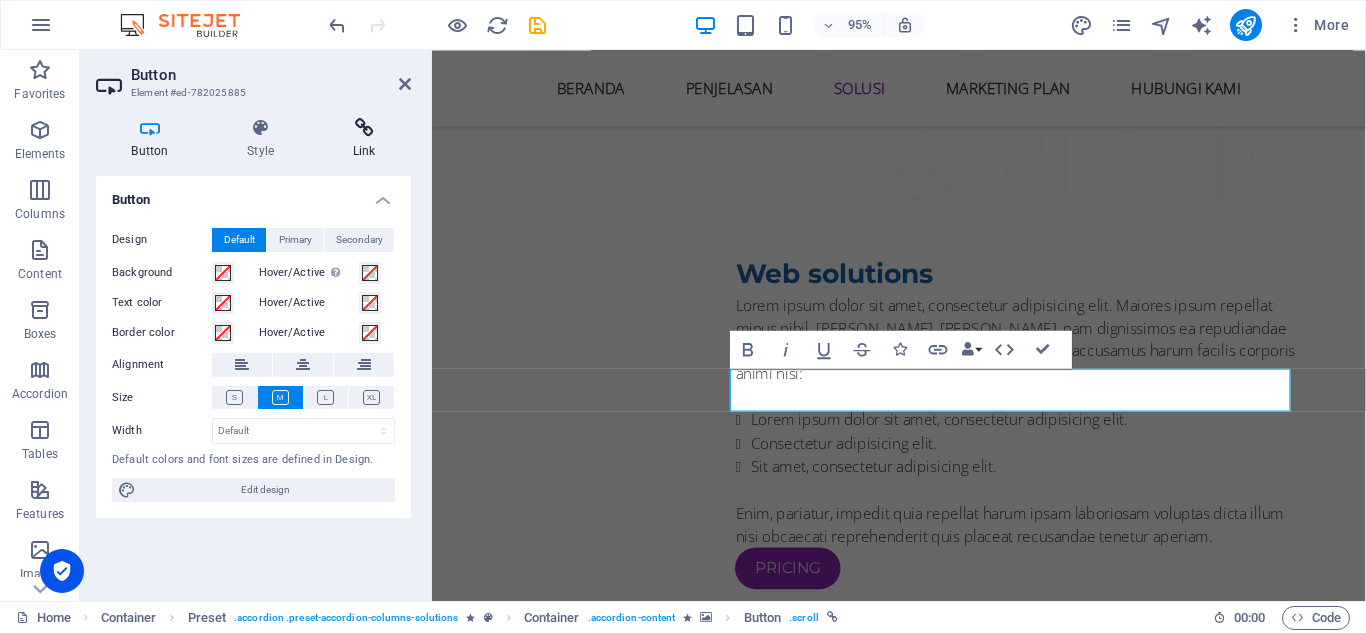 click at bounding box center [364, 128] 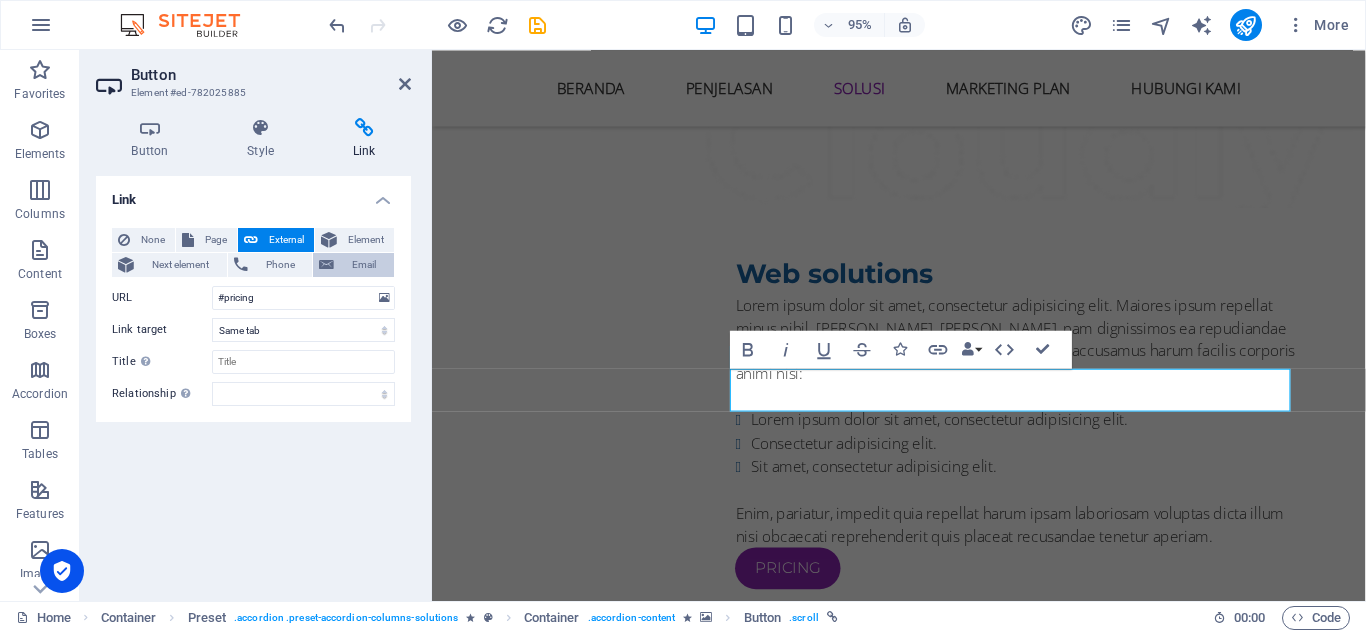 click on "Email" at bounding box center (364, 265) 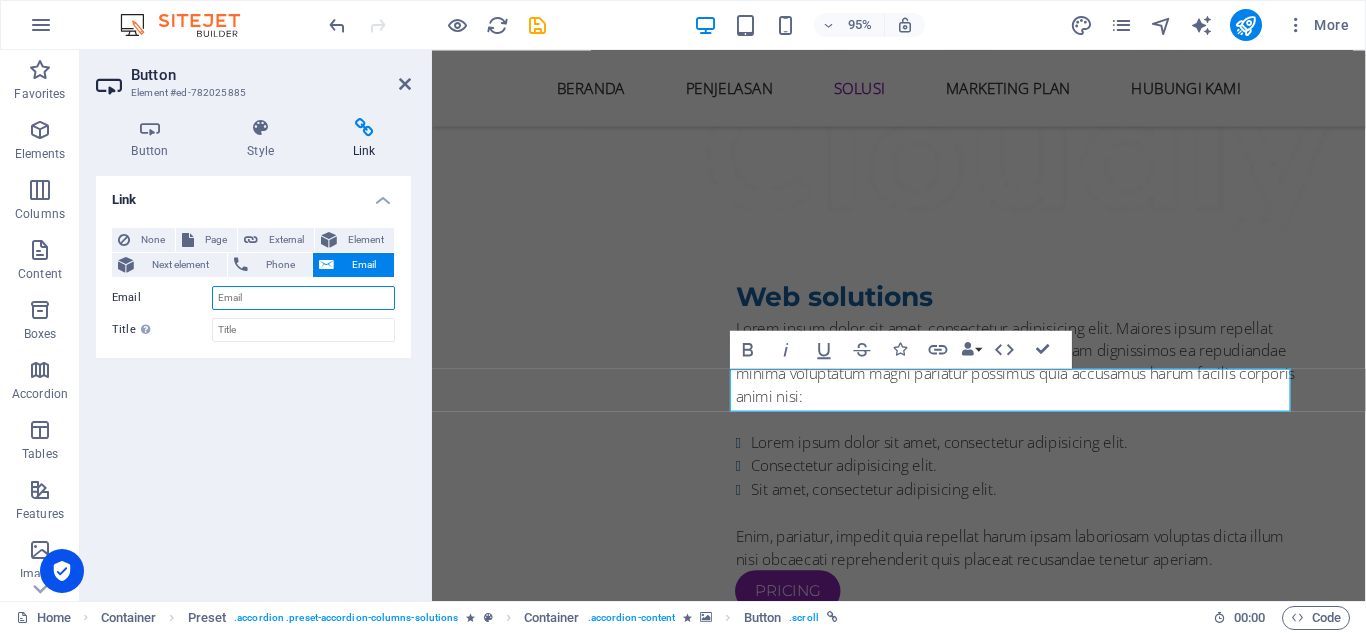 paste on "[EMAIL_ADDRESS][DOMAIN_NAME]" 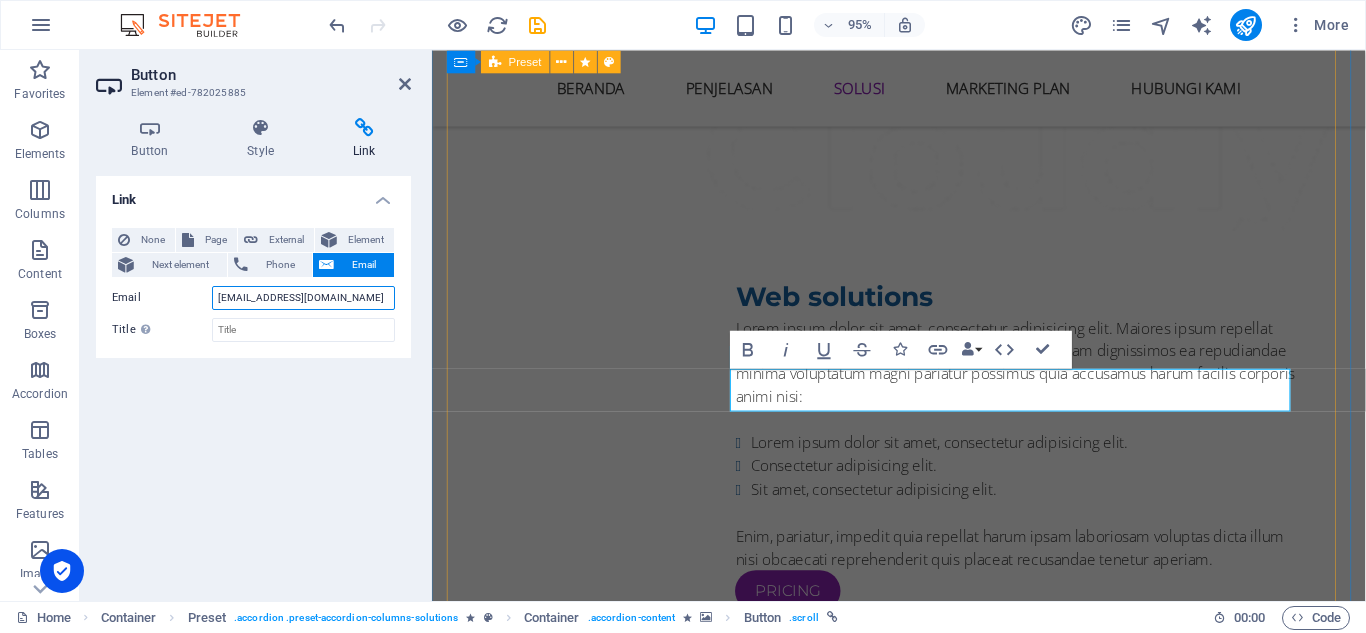 type on "[EMAIL_ADDRESS][DOMAIN_NAME]" 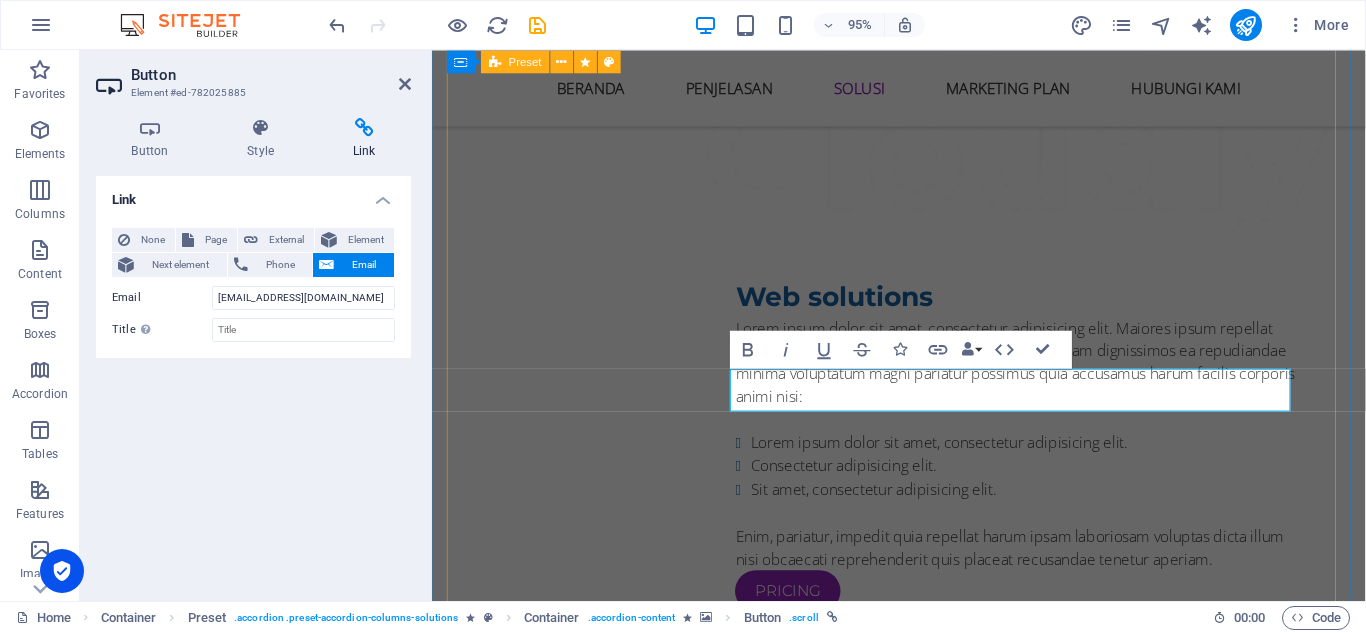 click at bounding box center [1049, 1622] 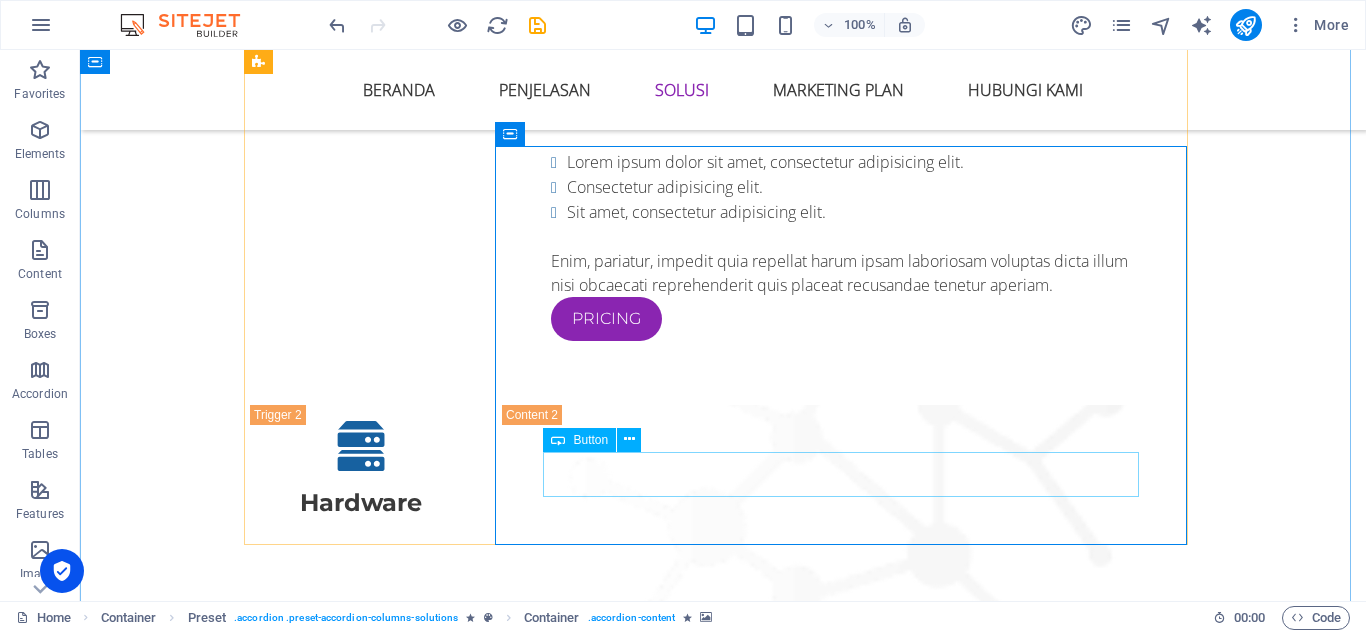 scroll, scrollTop: 5885, scrollLeft: 0, axis: vertical 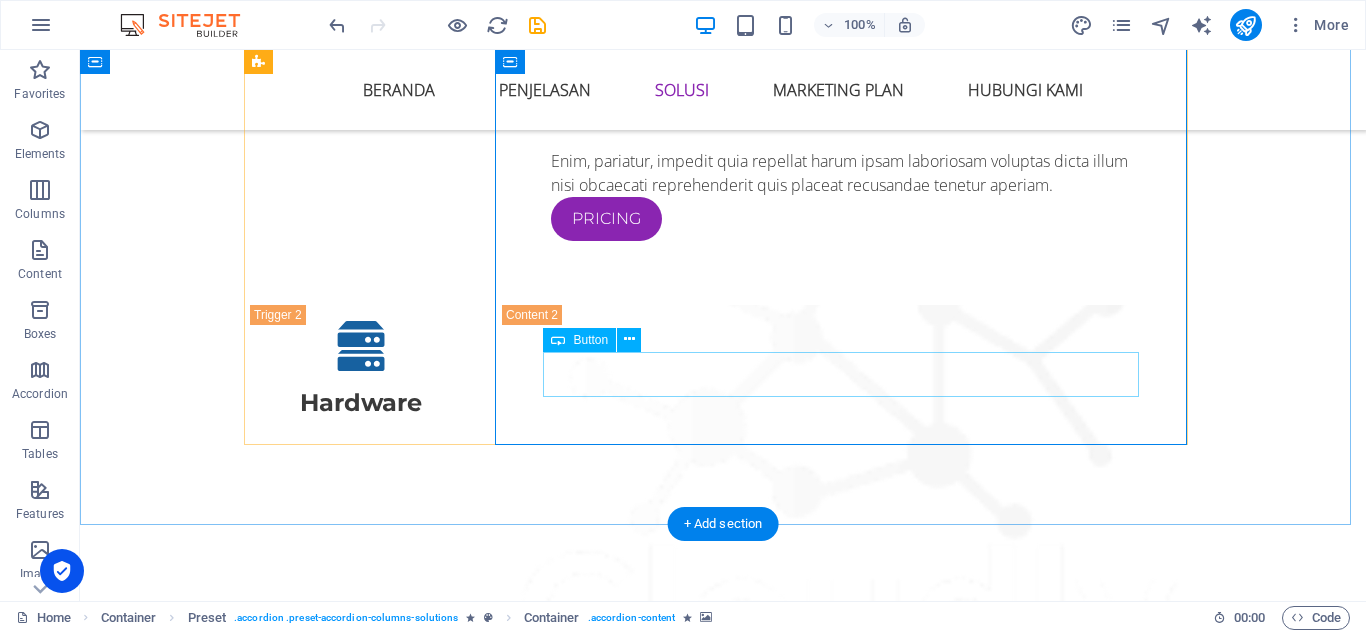 click on "Pricing" at bounding box center [849, 1729] 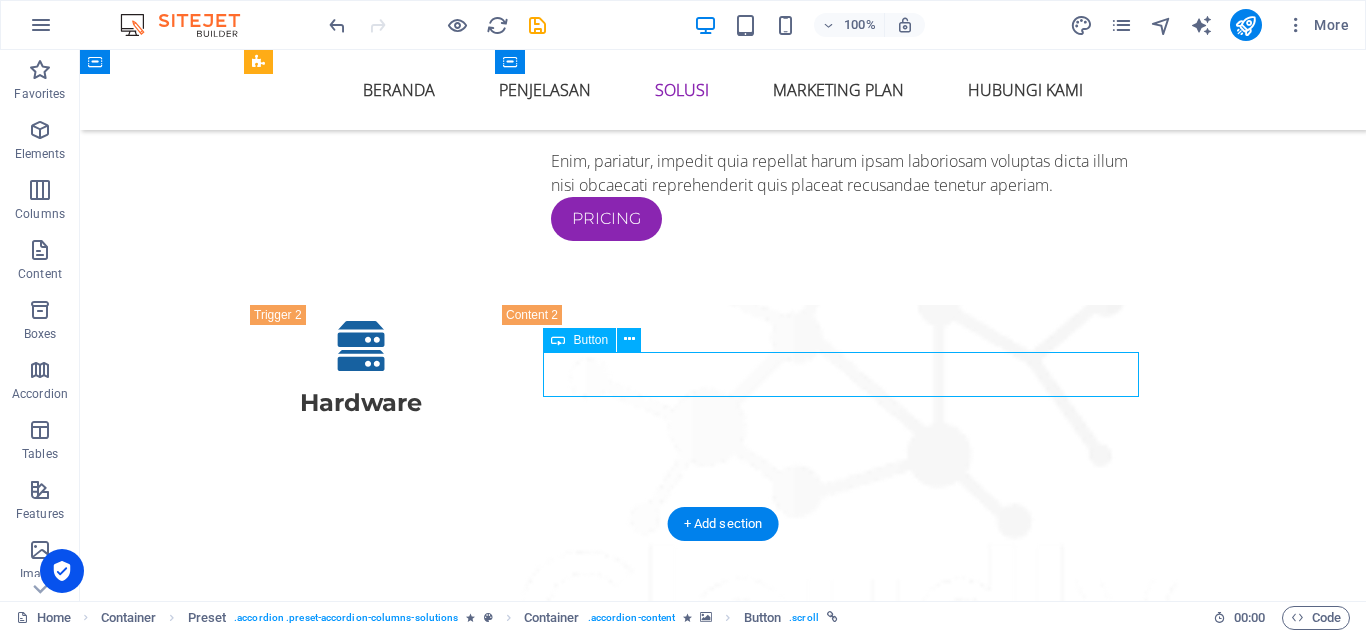 click on "Pricing" at bounding box center [849, 1729] 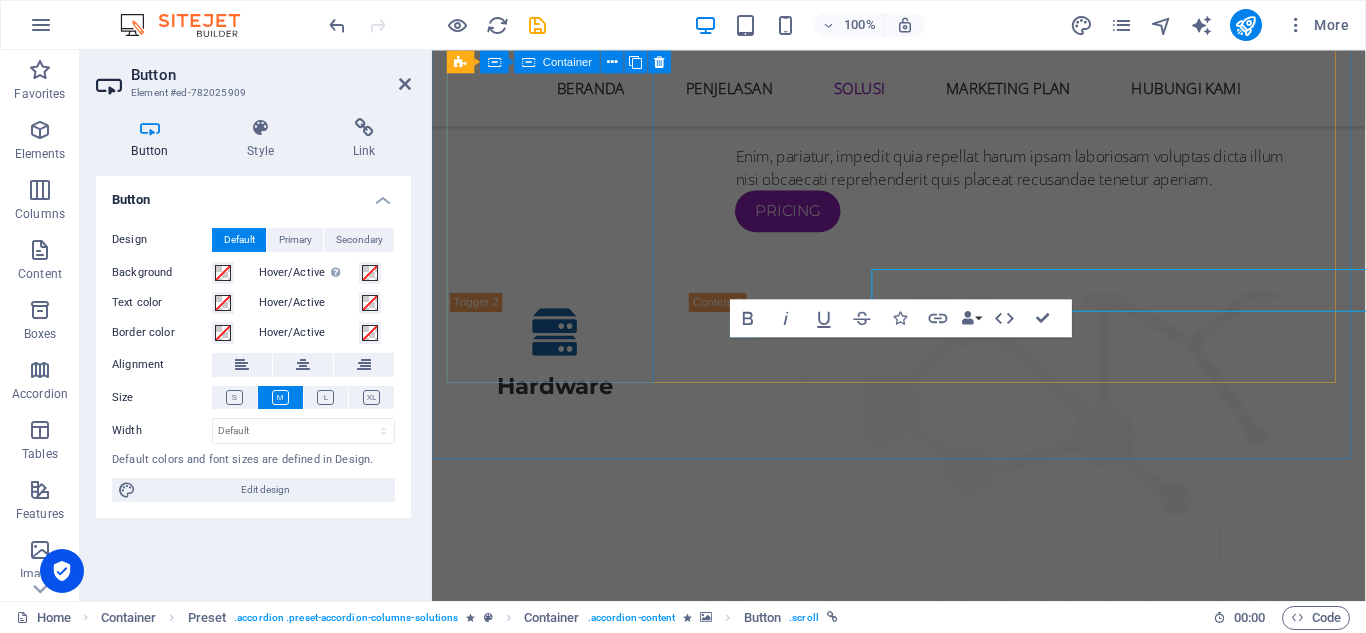scroll, scrollTop: 5957, scrollLeft: 0, axis: vertical 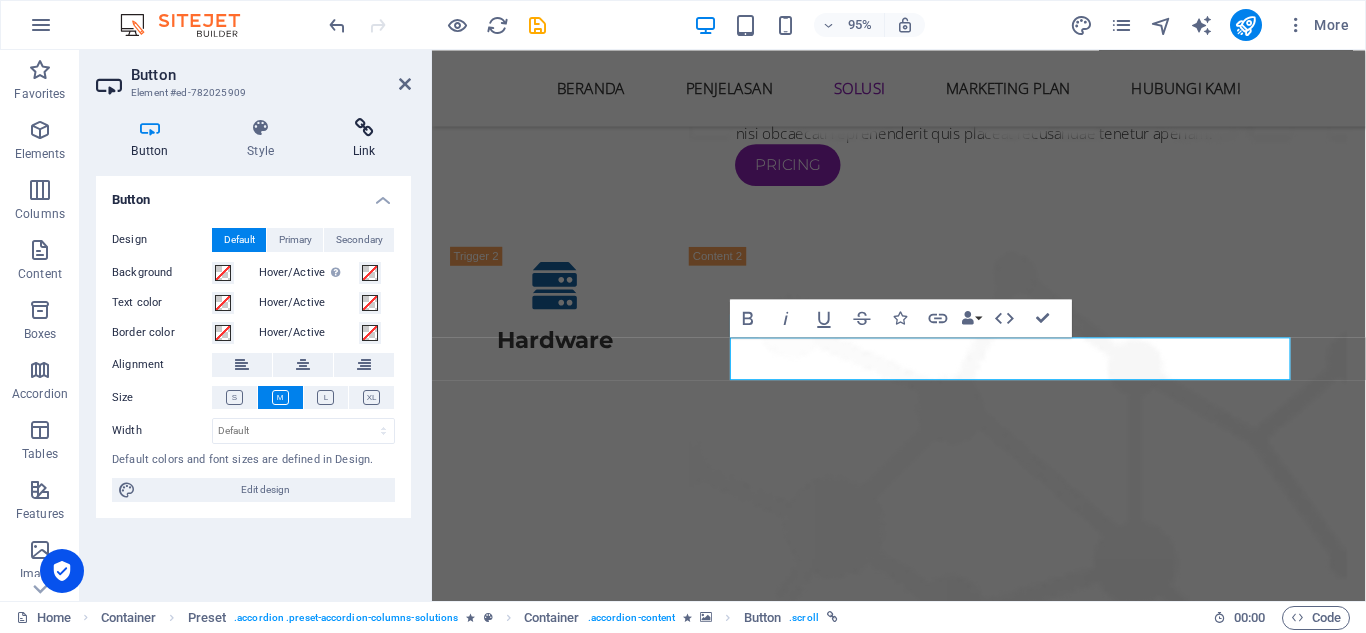click at bounding box center (364, 128) 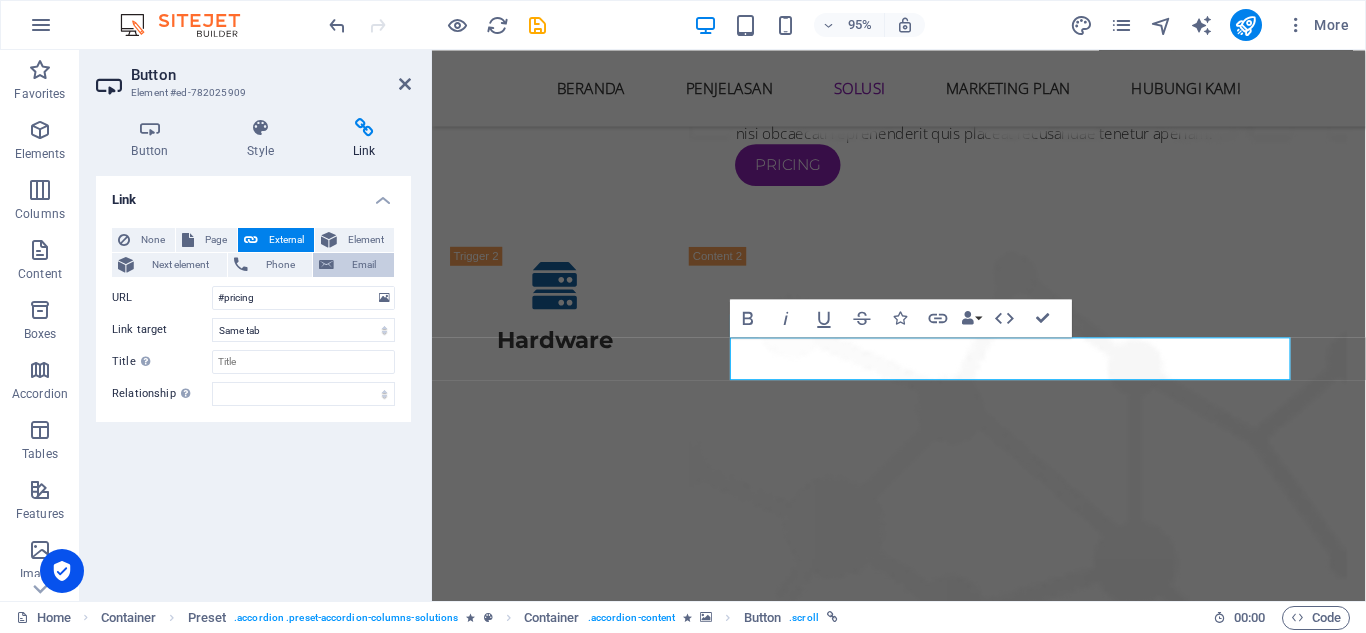 click on "Email" at bounding box center [364, 265] 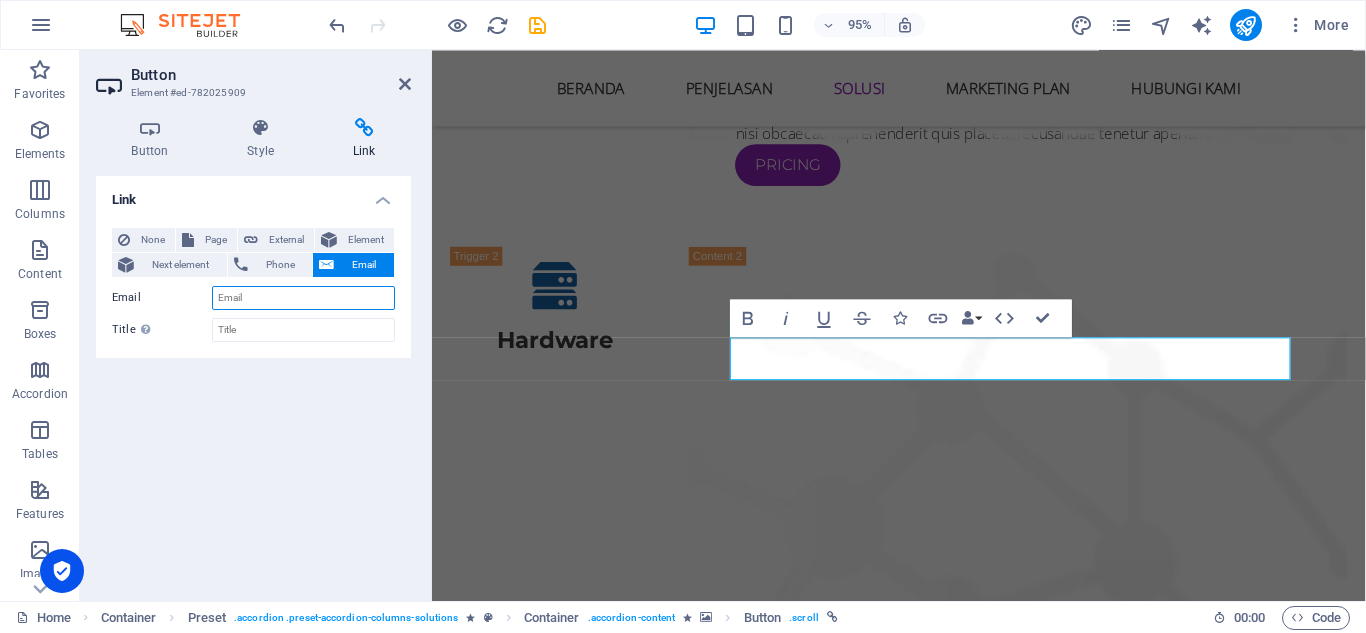 paste on "[EMAIL_ADDRESS][DOMAIN_NAME]" 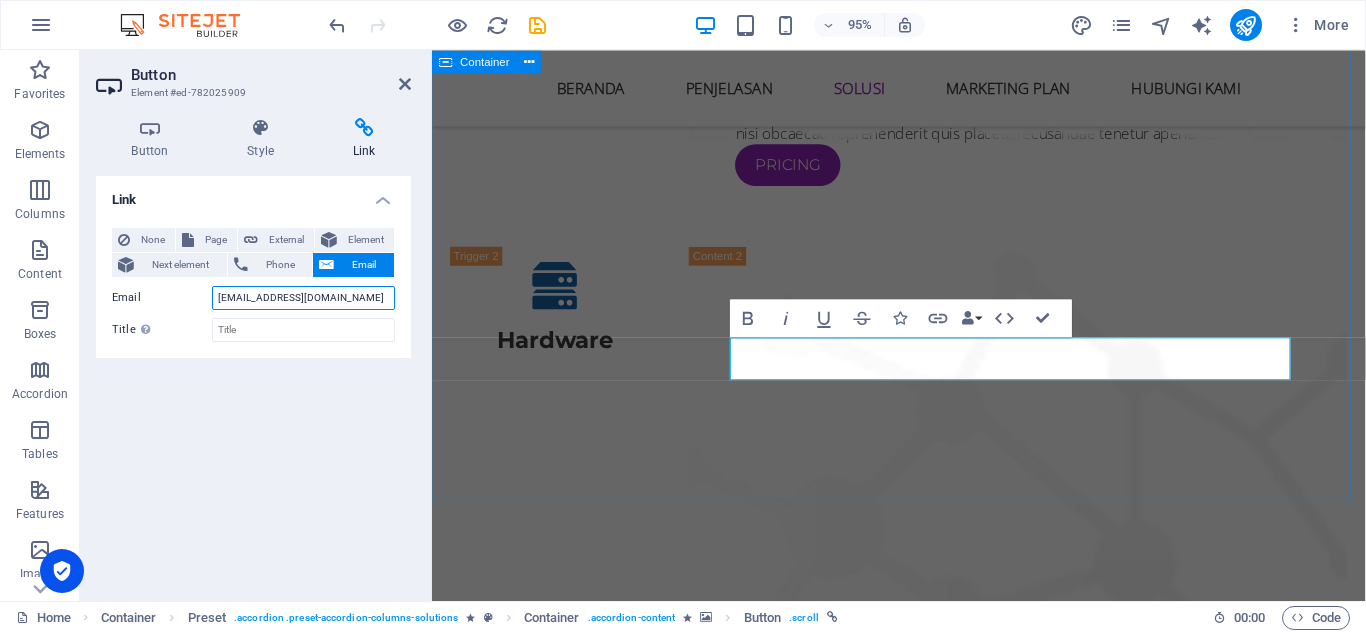 type on "[EMAIL_ADDRESS][DOMAIN_NAME]" 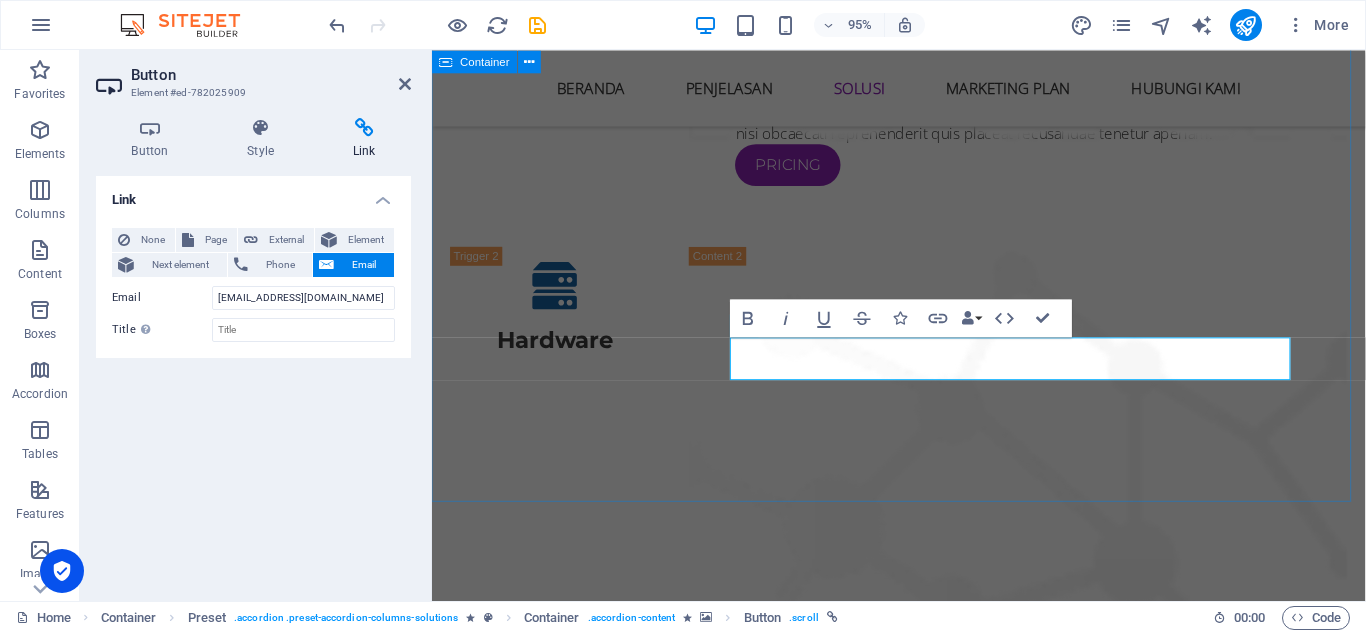 click on "solusi untuk anda Kami memberikan sebuah solusi untuk anda. Web Web solutions Lorem ipsum dolor sit amet, consectetur adipisicing elit. Maiores ipsum repellat minus nihil. [PERSON_NAME], [PERSON_NAME], nam dignissimos ea repudiandae minima voluptatum magni pariatur possimus quia accusamus harum facilis corporis animi nisi: Lorem ipsum dolor sit amet, consectetur adipisicing elit. Consectetur adipisicing elit. Sit amet, consectetur adipisicing elit. Enim, pariatur, impedit quia repellat harum ipsam laboriosam voluptas dicta illum nisi obcaecati reprehenderit quis placeat recusandae tenetur aperiam. Pricing Hardware Hardware solutions Lorem ipsum dolor sit amet, consectetur adipisicing elit. Maiores ipsum repellat minus nihil. [PERSON_NAME], [PERSON_NAME], nam dignissimos ea repudiandae minima voluptatum magni pariatur possimus quia accusamus harum facilis corporis animi nisi. Enim, pariatur, impedit quia repellat harum ipsam laboriosam voluptas dicta illum nisi obcaecati reprehenderit quis placeat recusandae tenetur aperiam. Pricing" at bounding box center (923, 492) 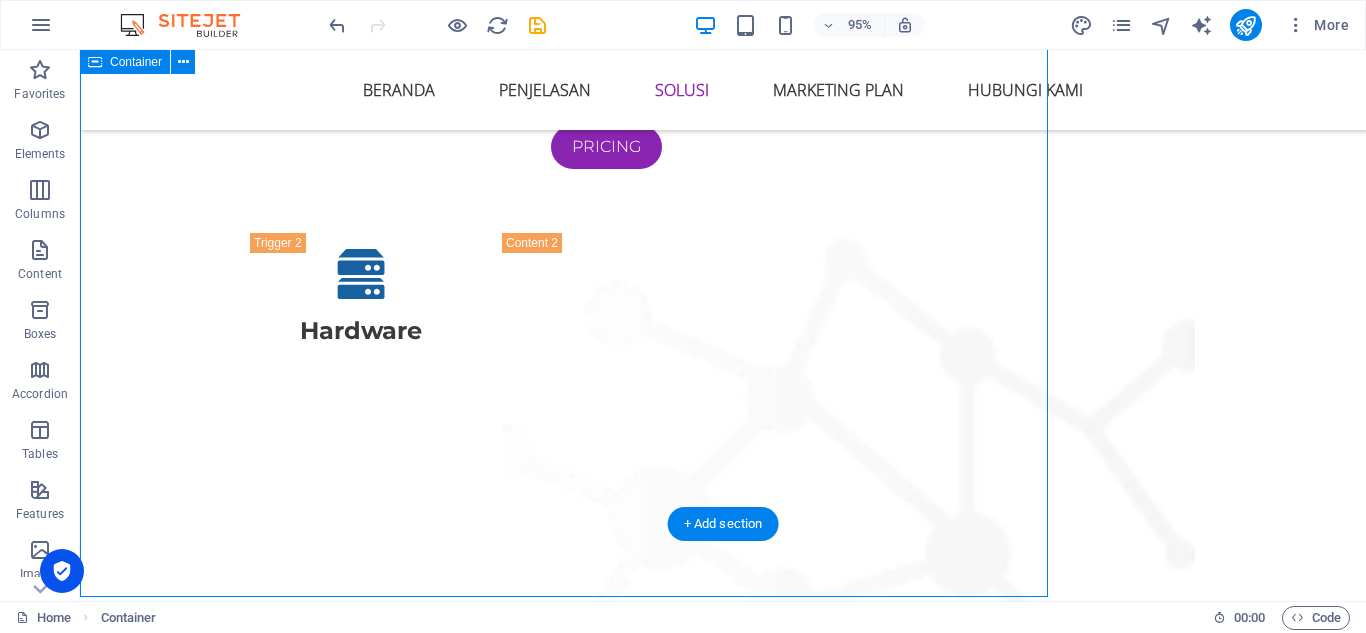 scroll, scrollTop: 5885, scrollLeft: 0, axis: vertical 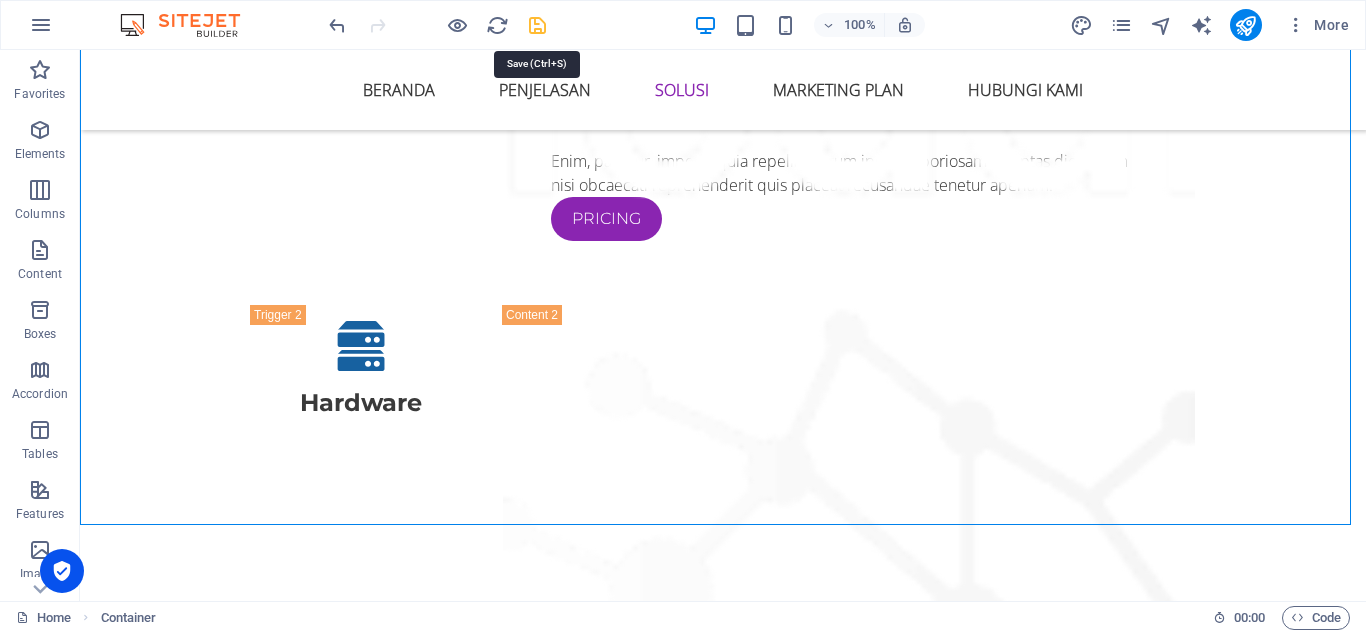 click at bounding box center (537, 25) 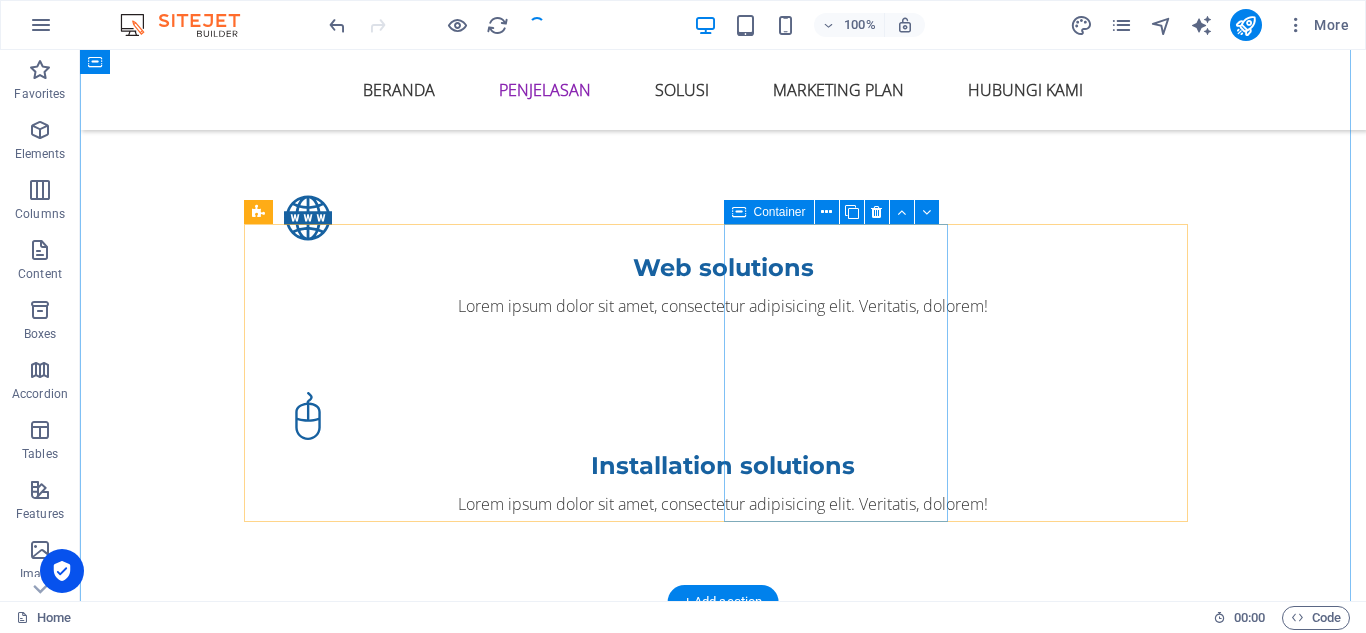 scroll, scrollTop: 4085, scrollLeft: 0, axis: vertical 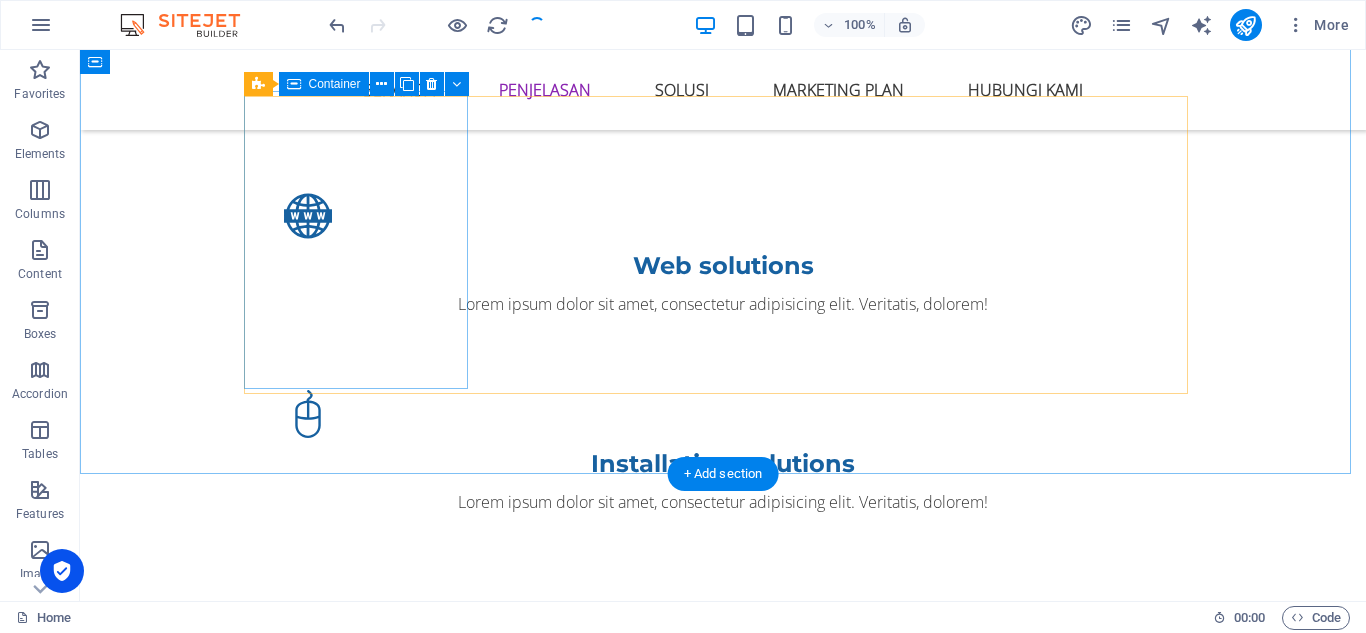 click on "Hardware solutions Lorem ipsum dolor sit amet, consectetur adipisicing elit. Veritatis, dolorem!" at bounding box center (723, -147) 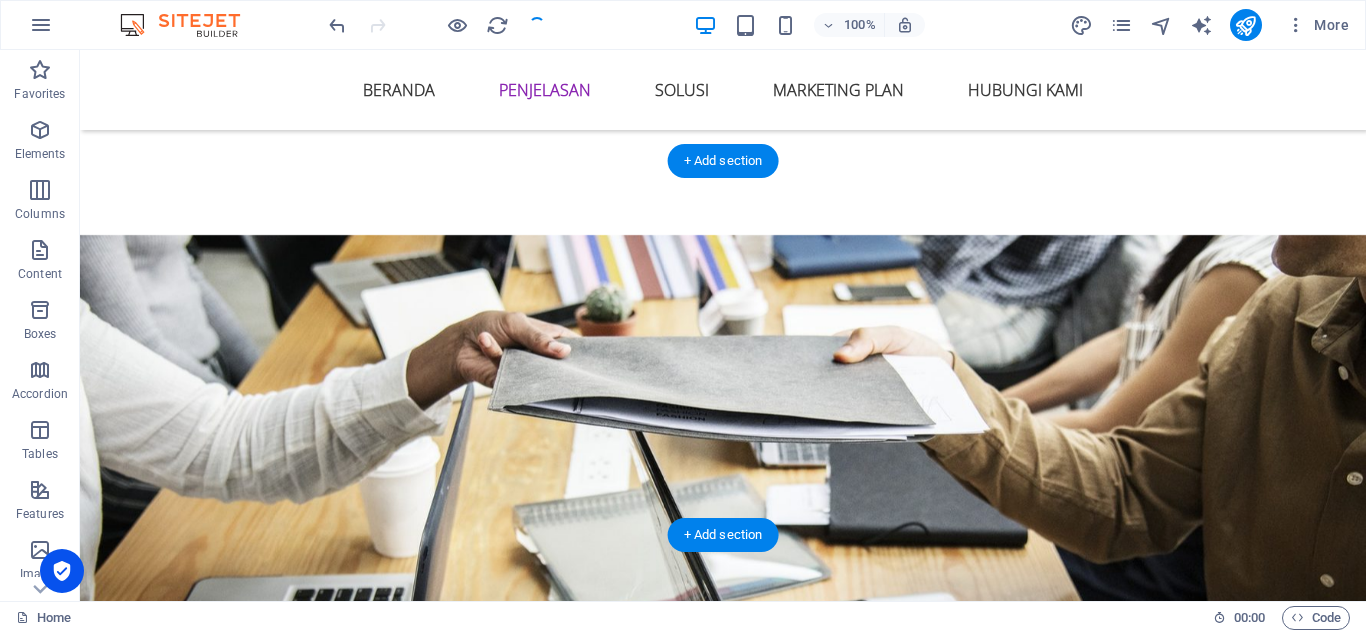 scroll, scrollTop: 4385, scrollLeft: 0, axis: vertical 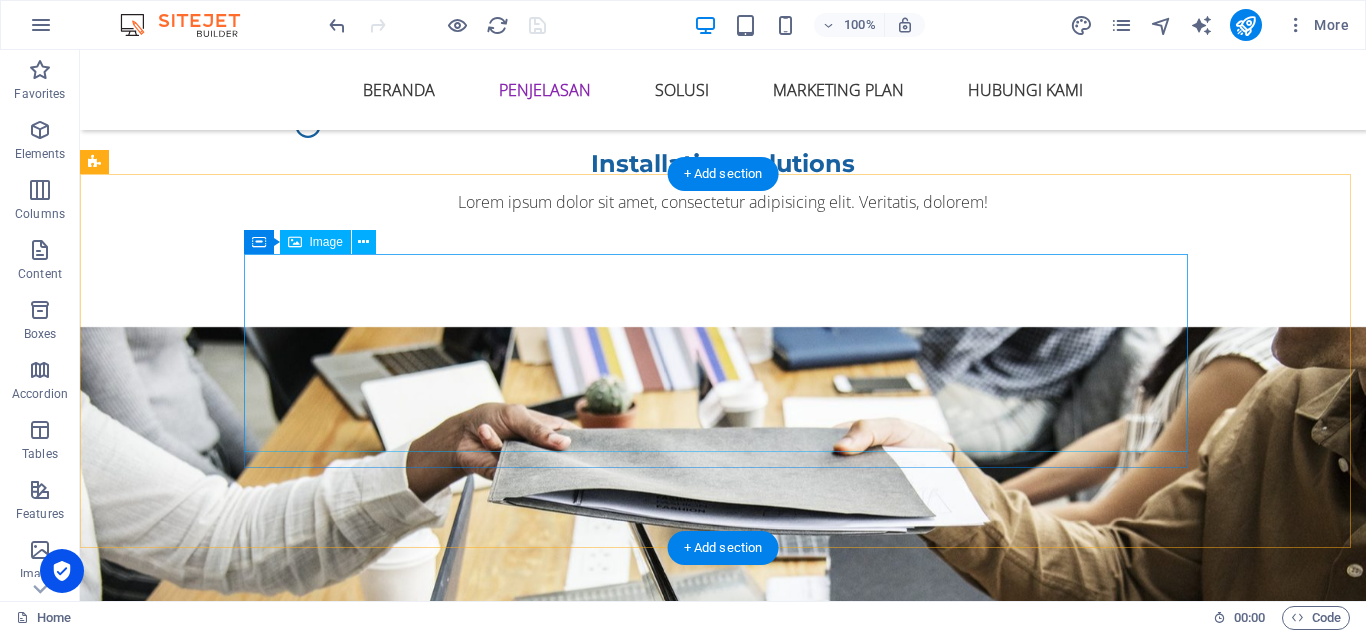 click at bounding box center [568, 506] 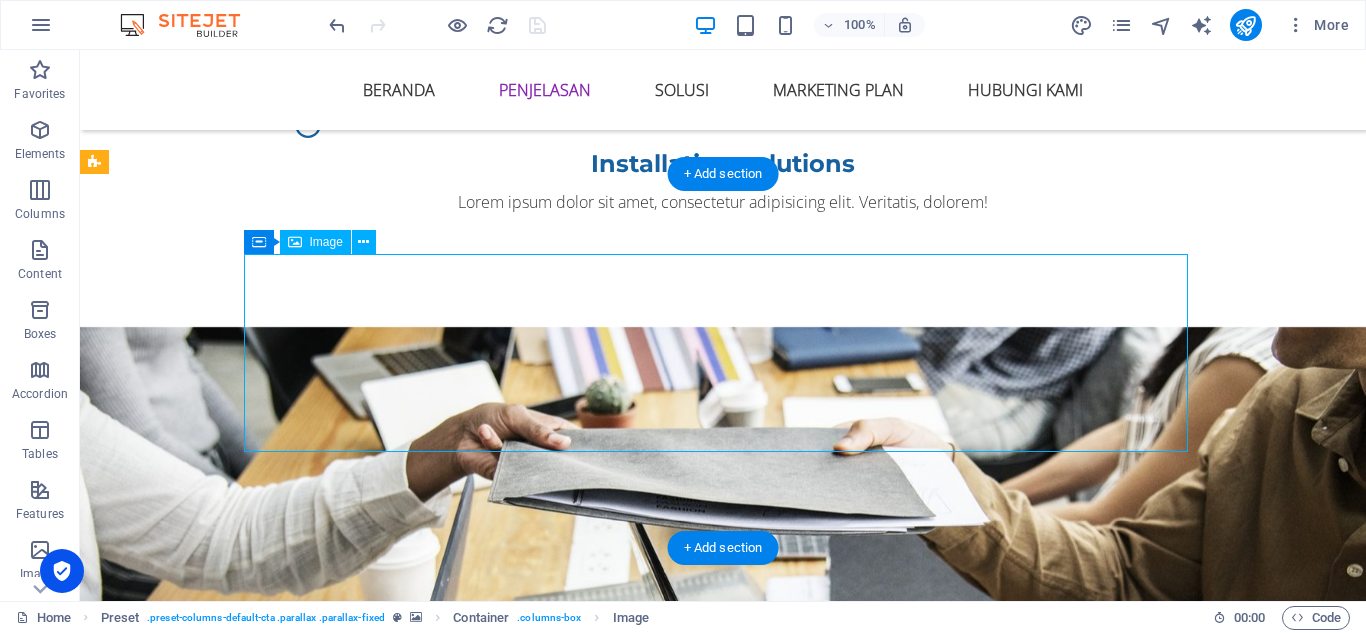 click at bounding box center [568, 506] 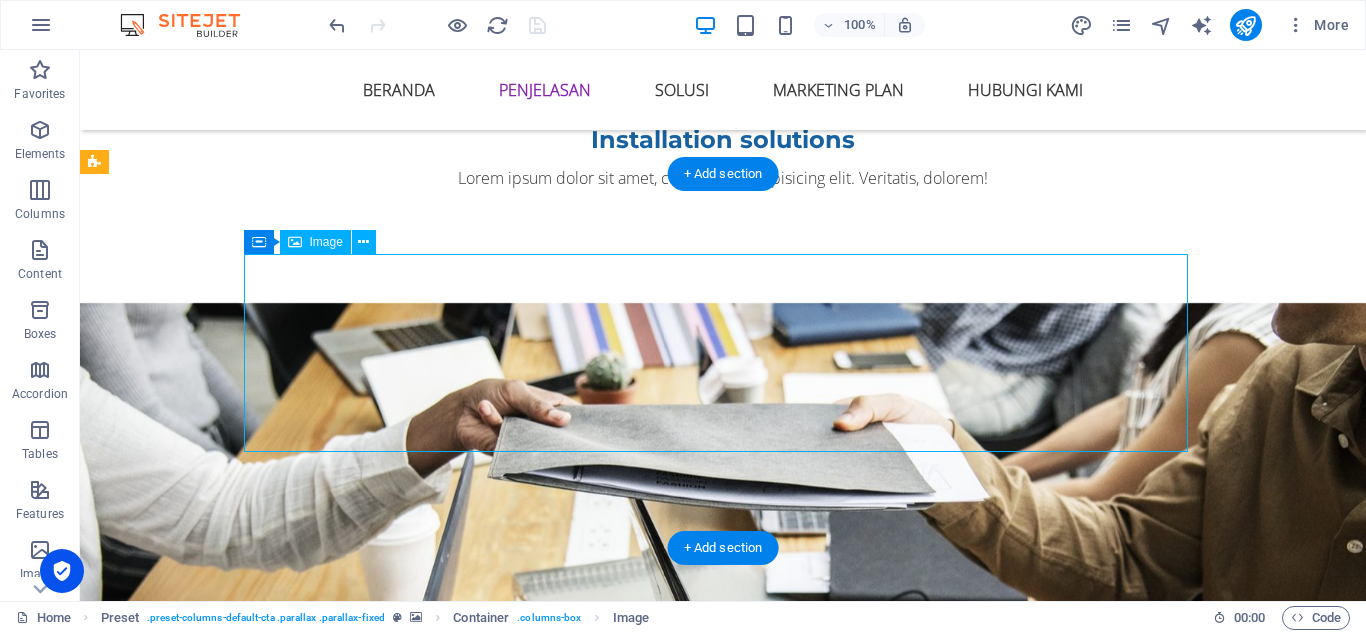 select on "px" 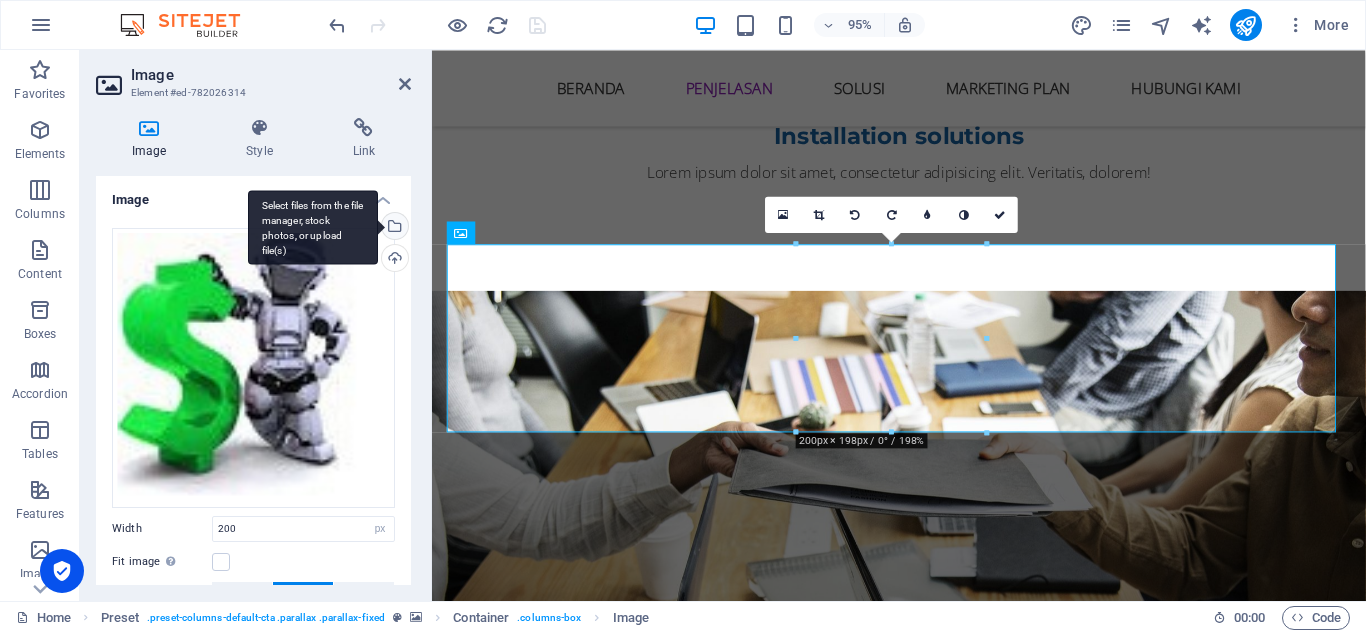 click on "Select files from the file manager, stock photos, or upload file(s)" at bounding box center (393, 228) 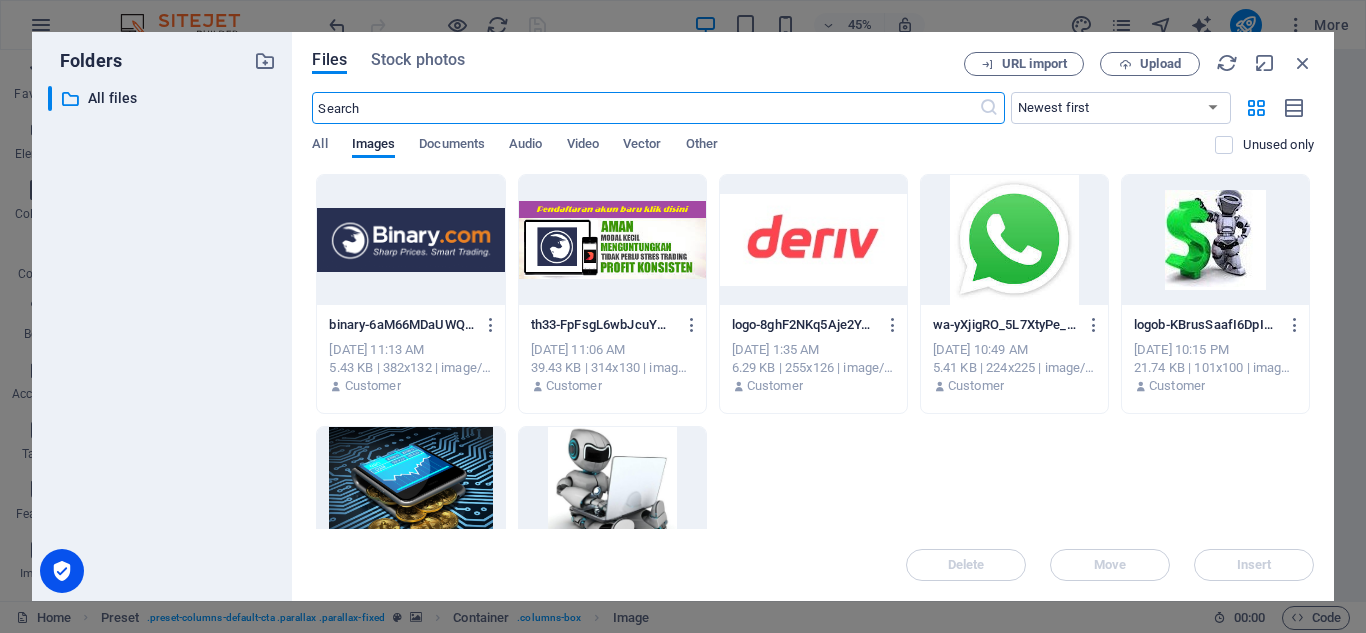 scroll, scrollTop: 4676, scrollLeft: 0, axis: vertical 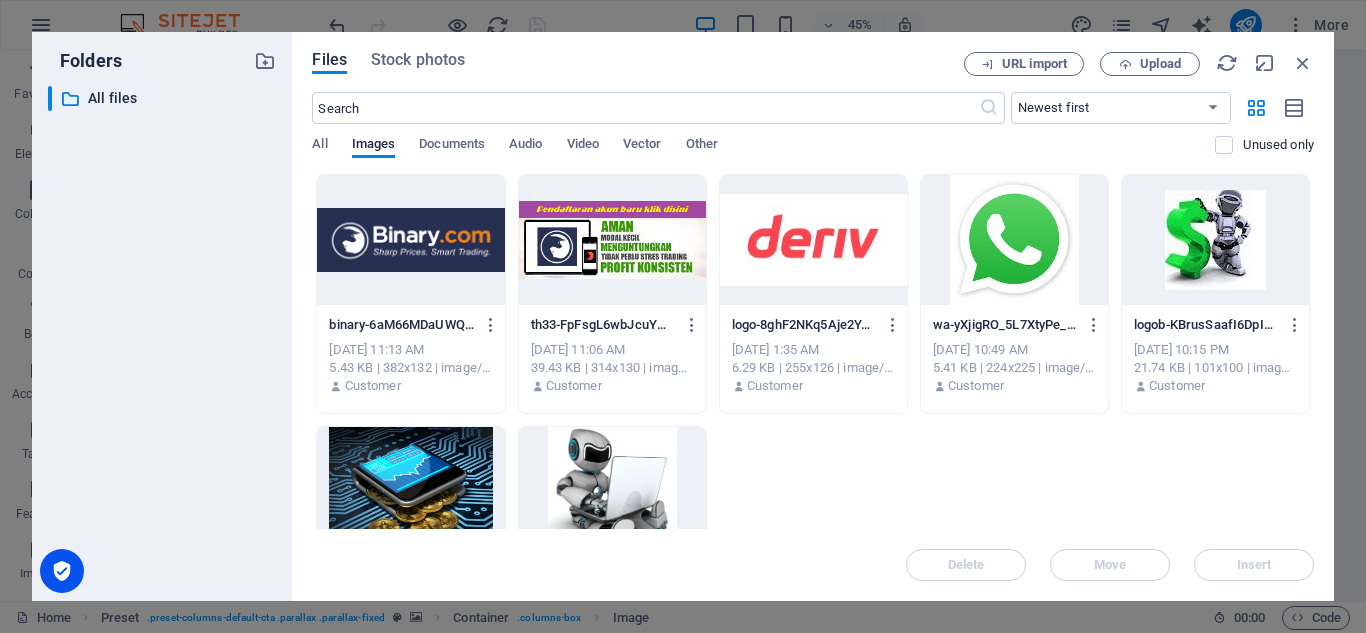 click at bounding box center [612, 240] 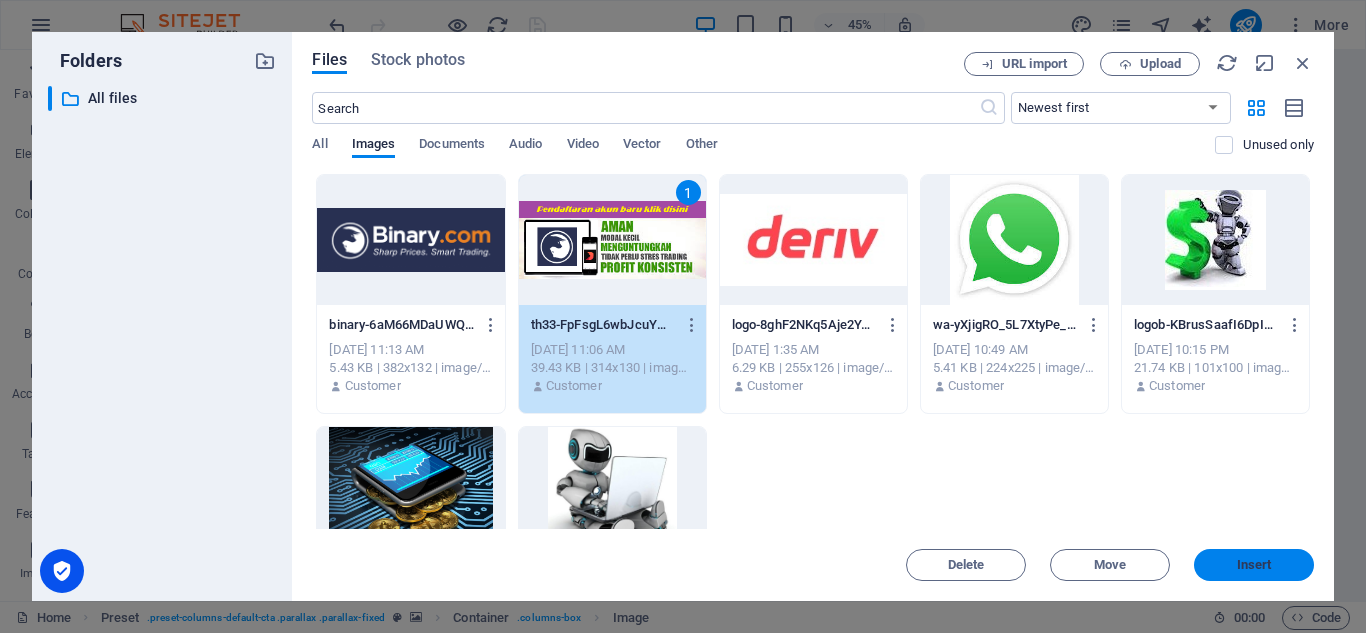 drag, startPoint x: 1231, startPoint y: 568, endPoint x: 818, endPoint y: 545, distance: 413.63995 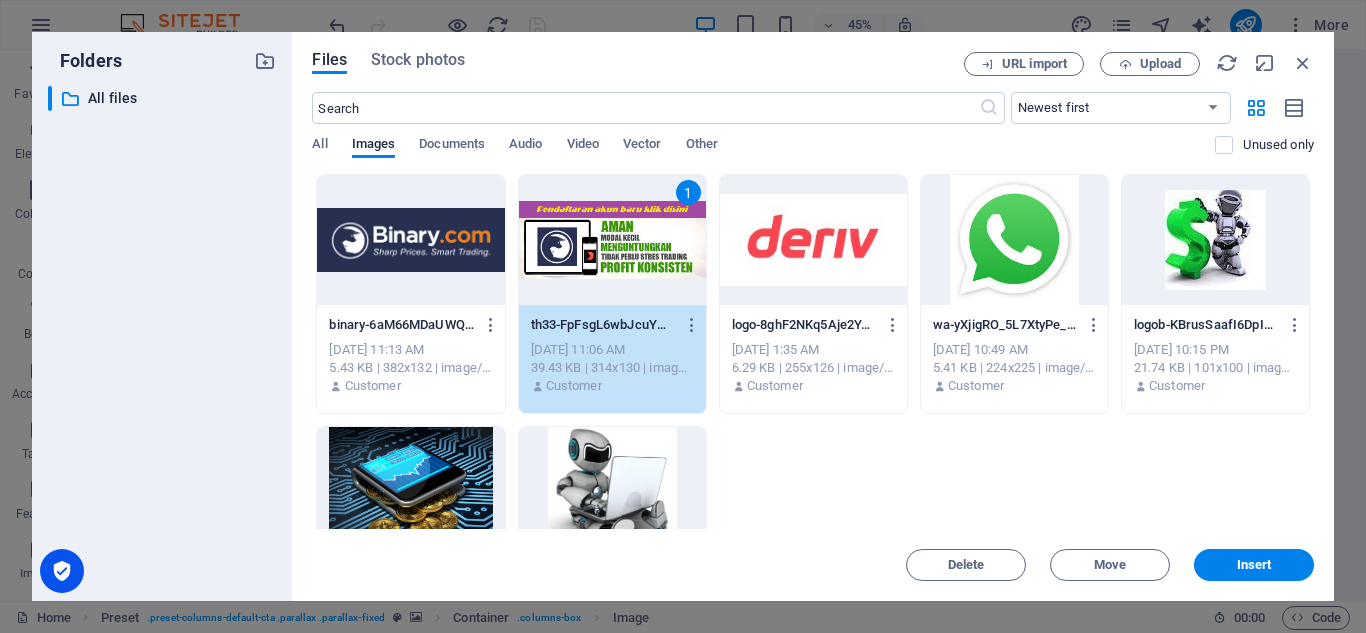 scroll, scrollTop: 4409, scrollLeft: 0, axis: vertical 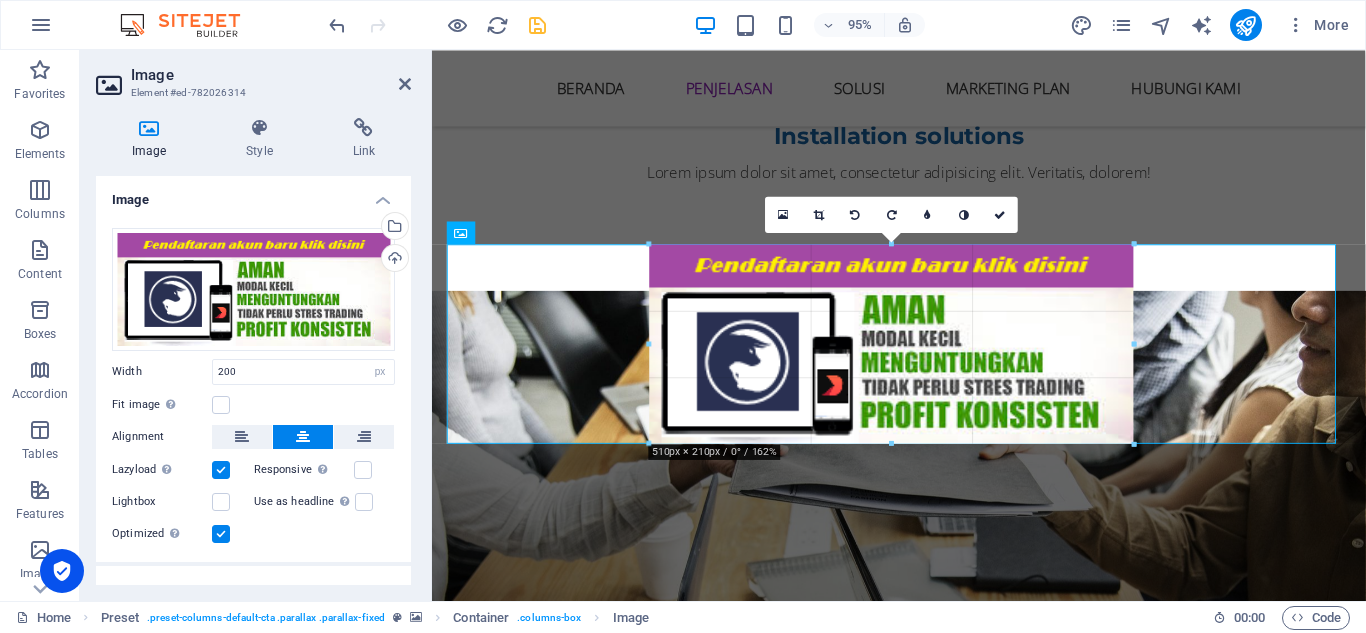 drag, startPoint x: 989, startPoint y: 285, endPoint x: 914, endPoint y: 274, distance: 75.802376 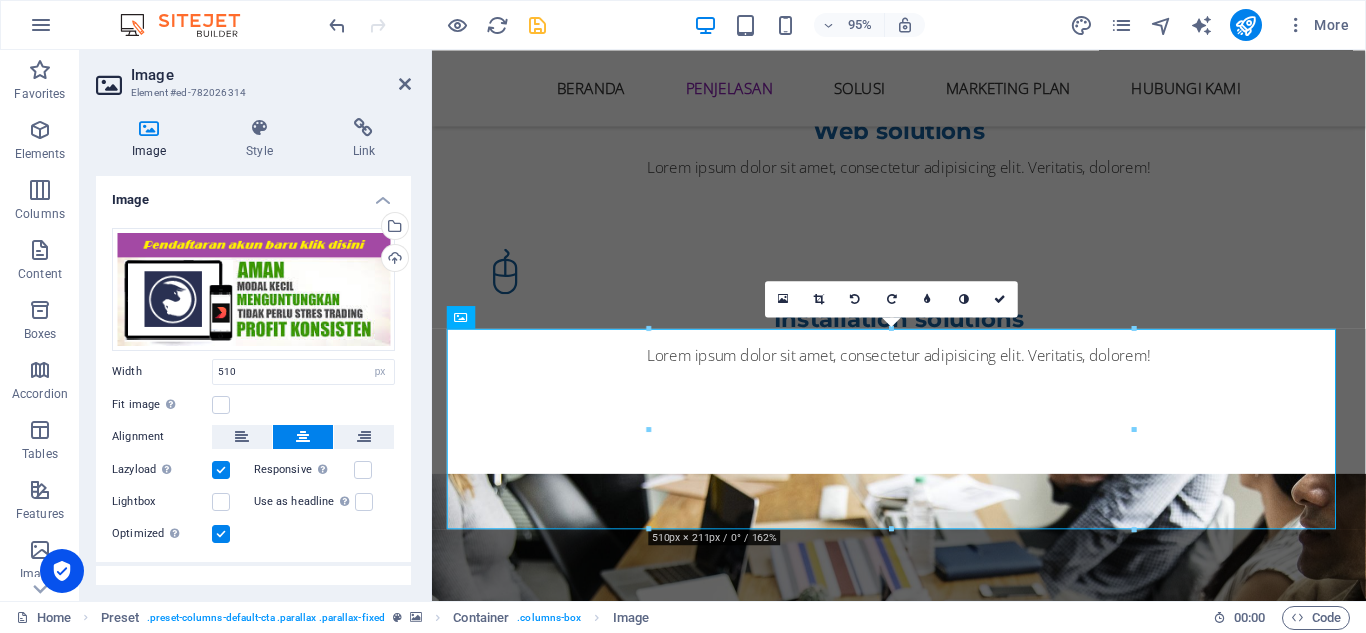 scroll, scrollTop: 4209, scrollLeft: 0, axis: vertical 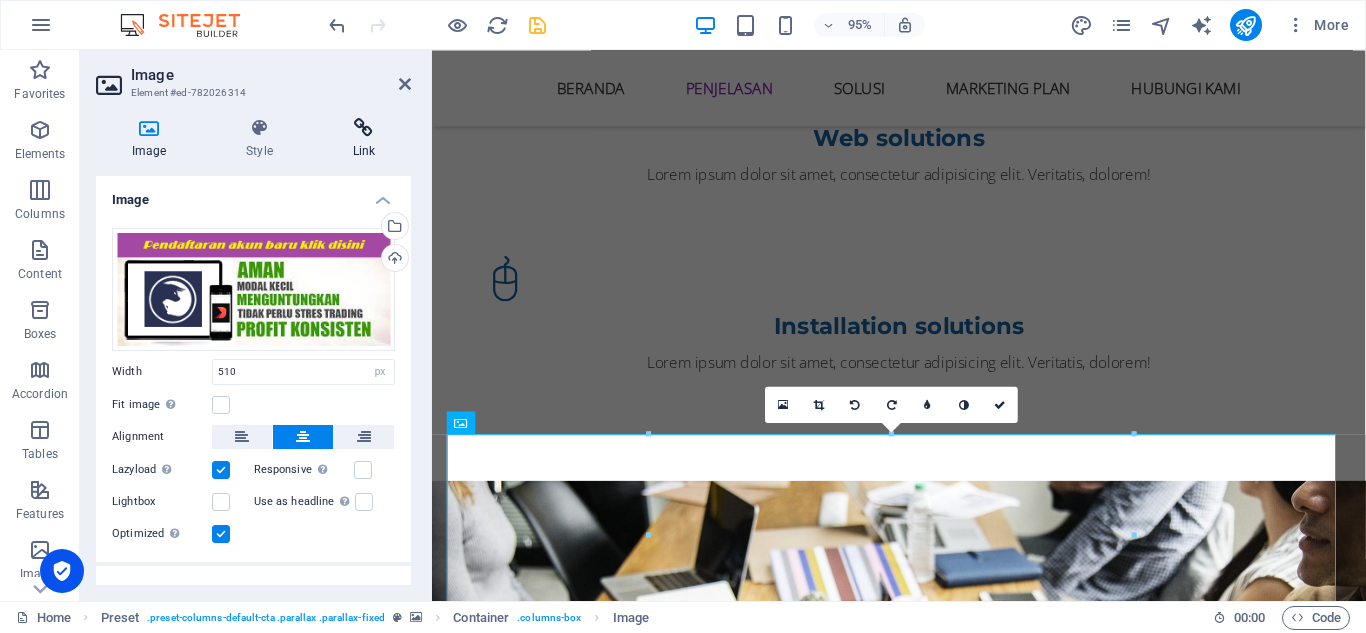 click at bounding box center (364, 128) 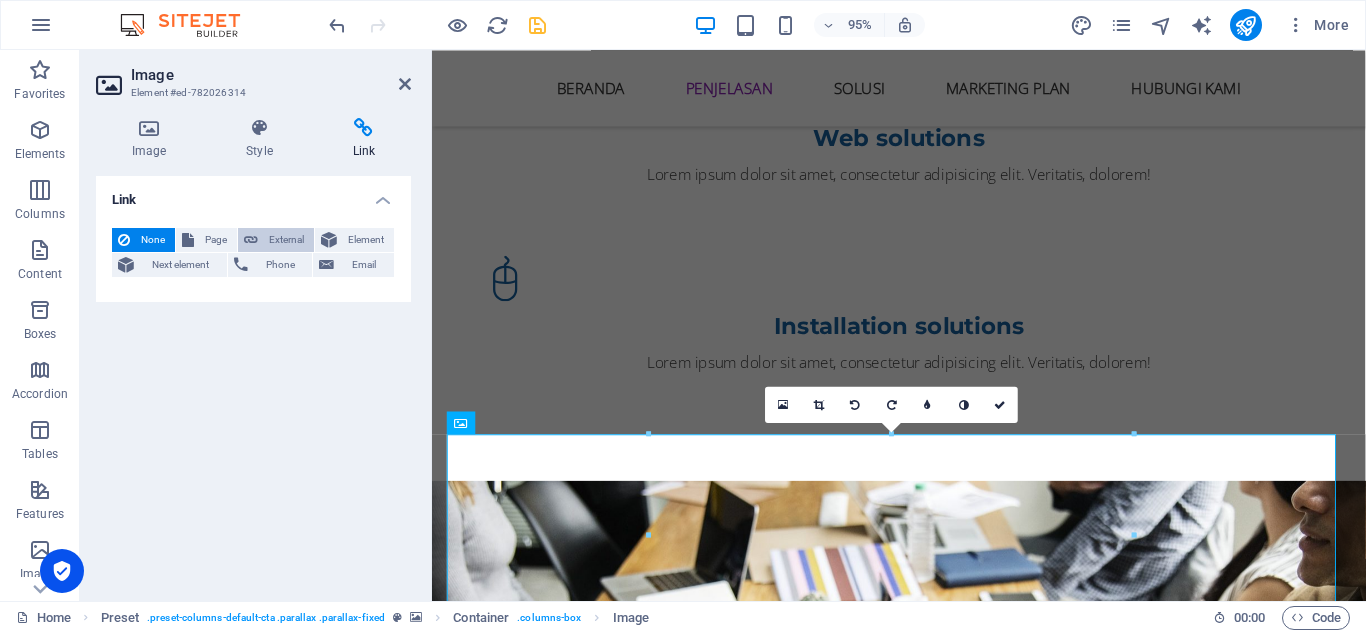 click on "External" at bounding box center (286, 240) 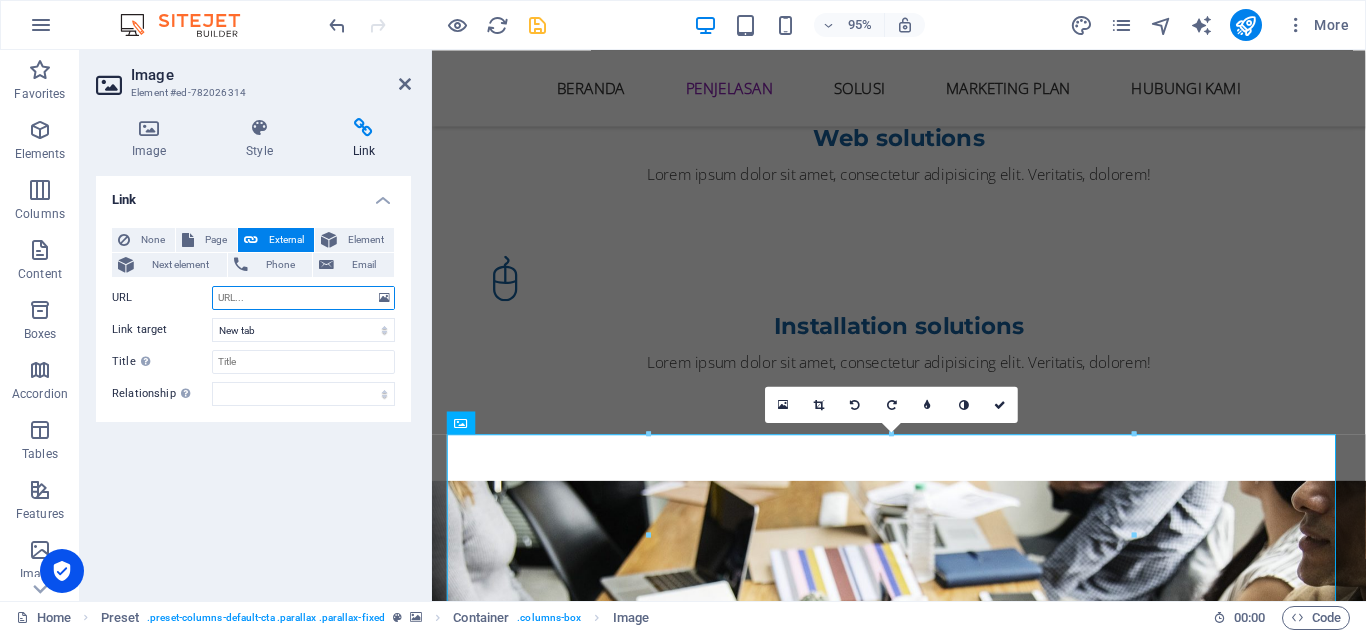 paste on "[URL][DOMAIN_NAME]" 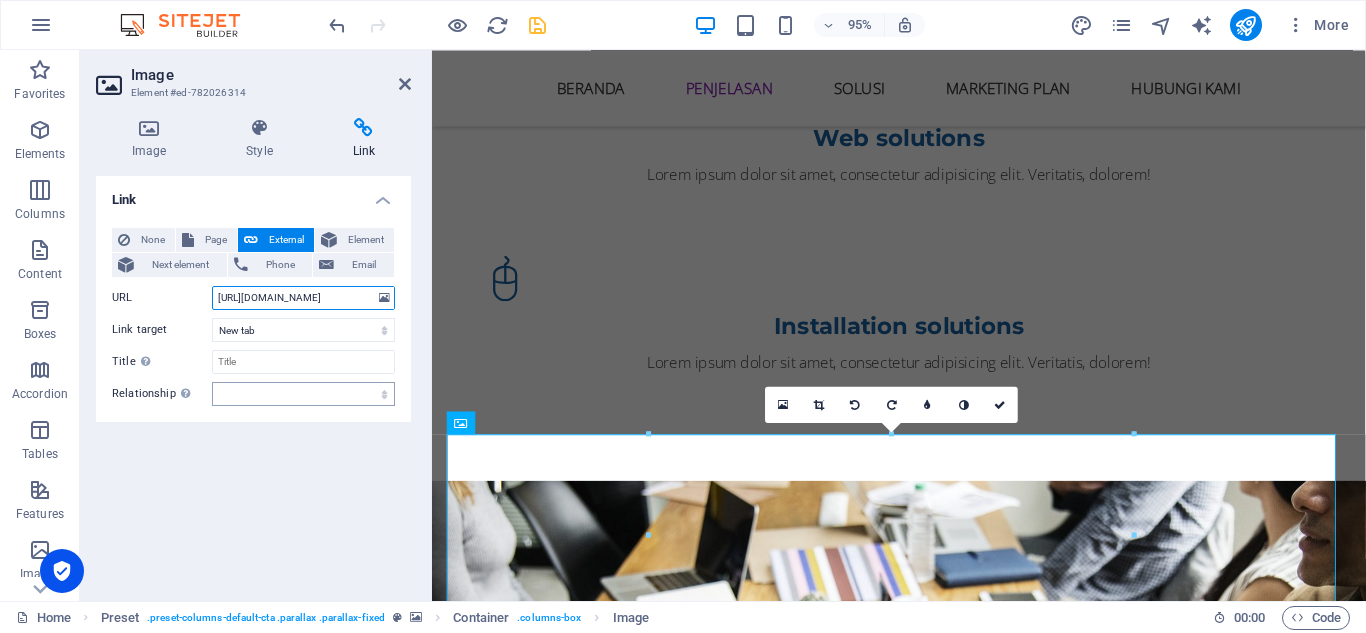 scroll, scrollTop: 0, scrollLeft: 228, axis: horizontal 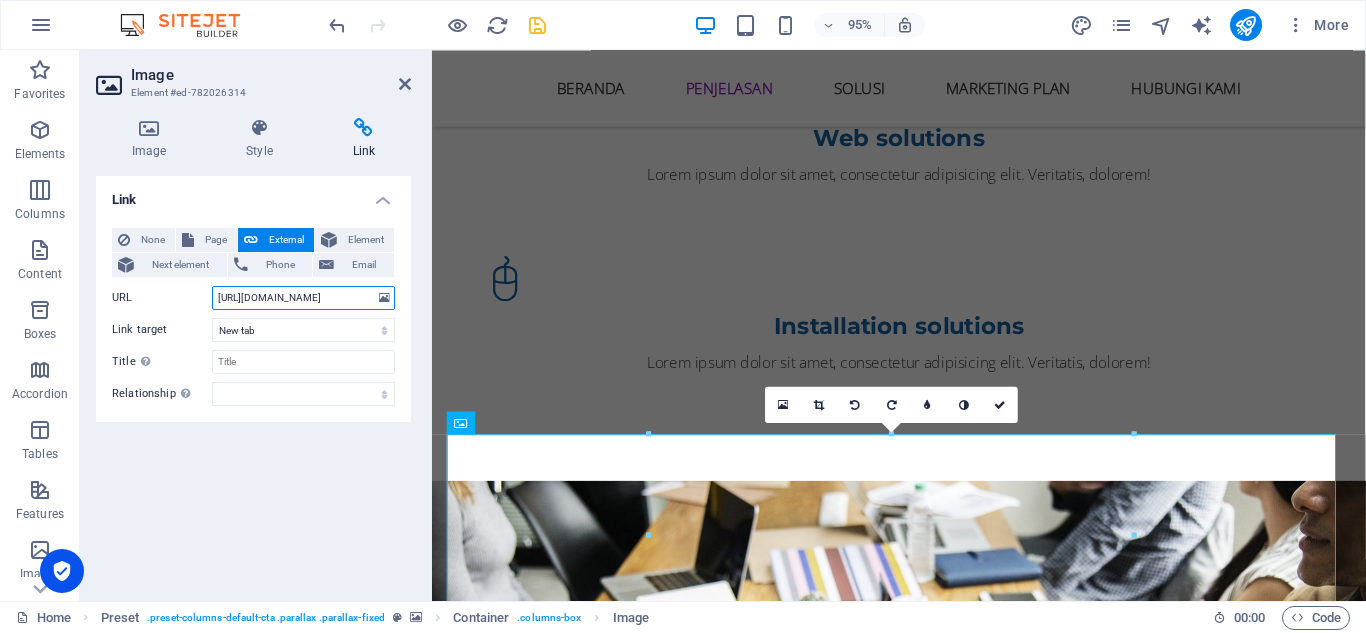 type on "[URL][DOMAIN_NAME]" 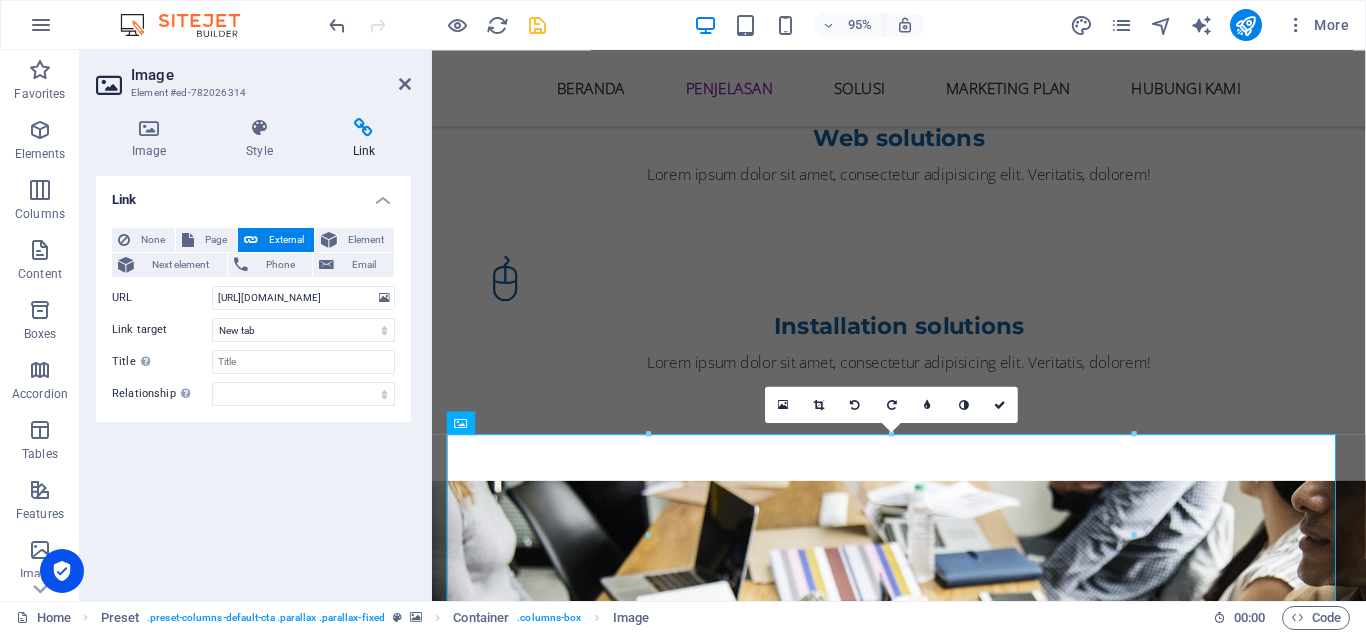 scroll, scrollTop: 0, scrollLeft: 0, axis: both 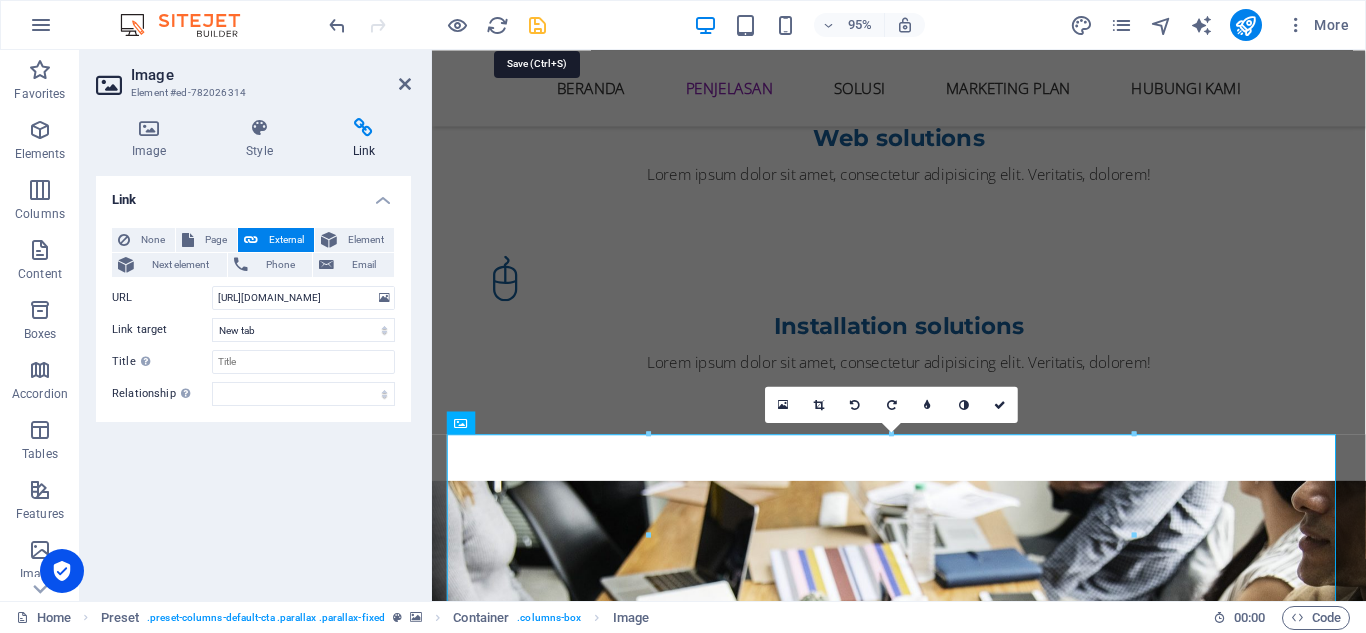 click at bounding box center (537, 25) 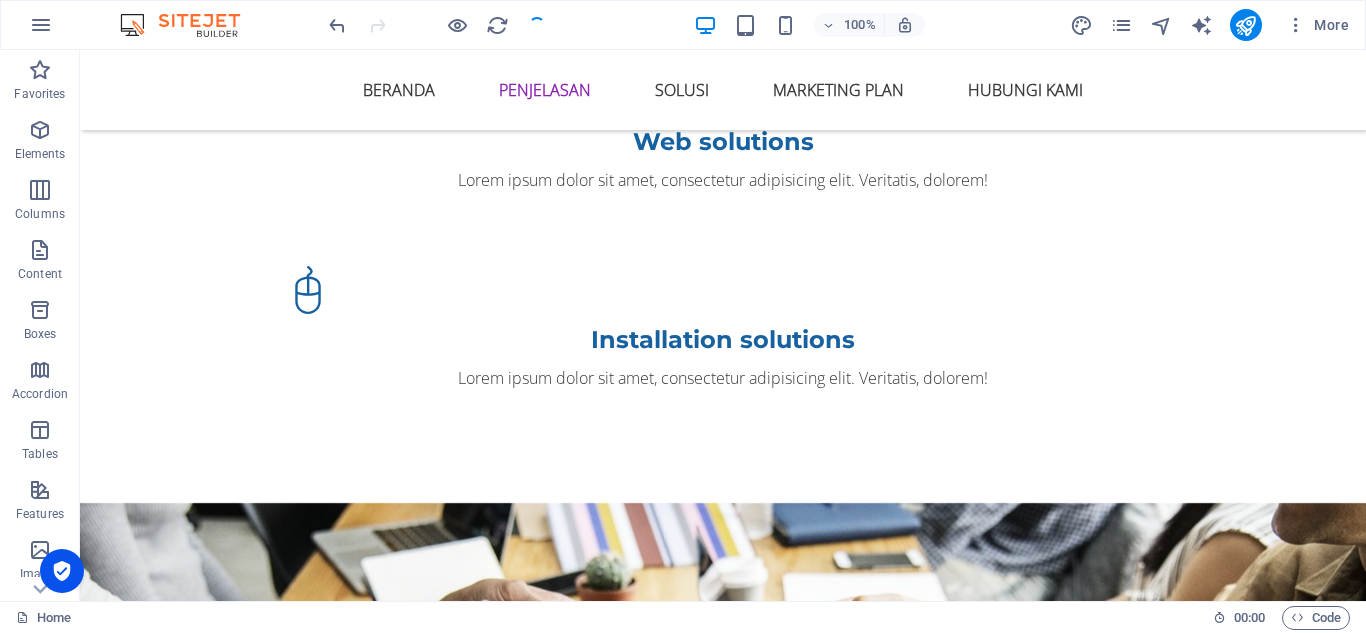 scroll, scrollTop: 4185, scrollLeft: 0, axis: vertical 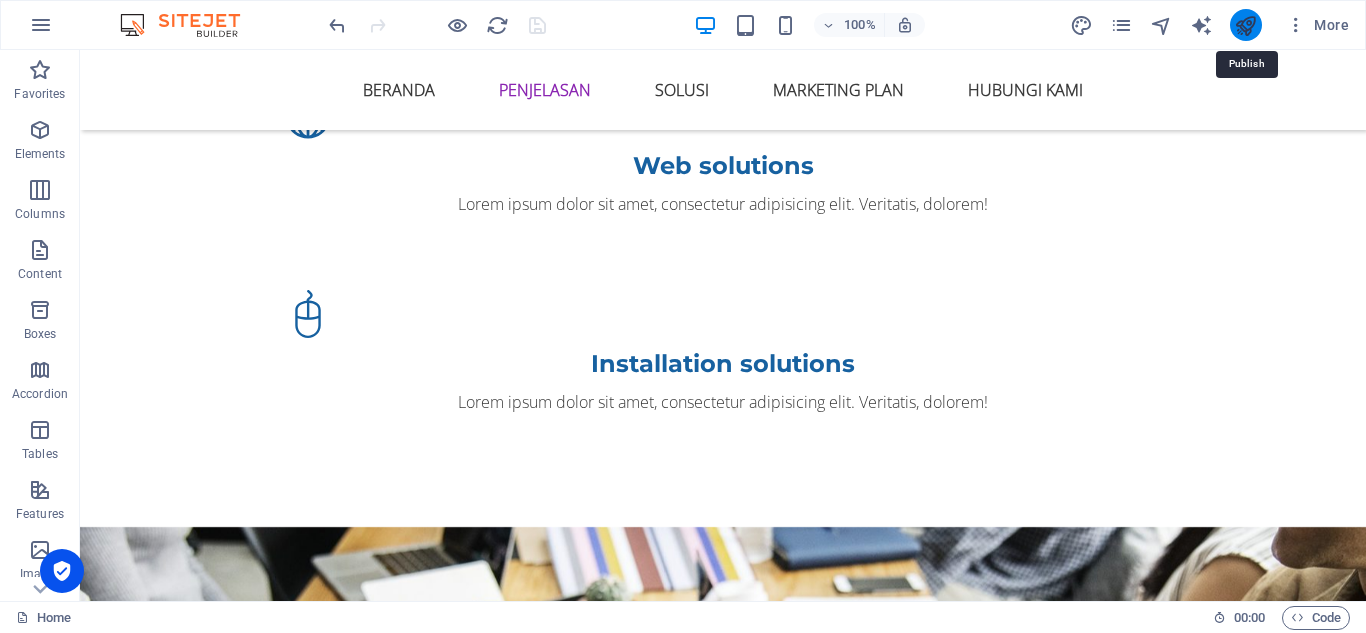 click at bounding box center [1245, 25] 